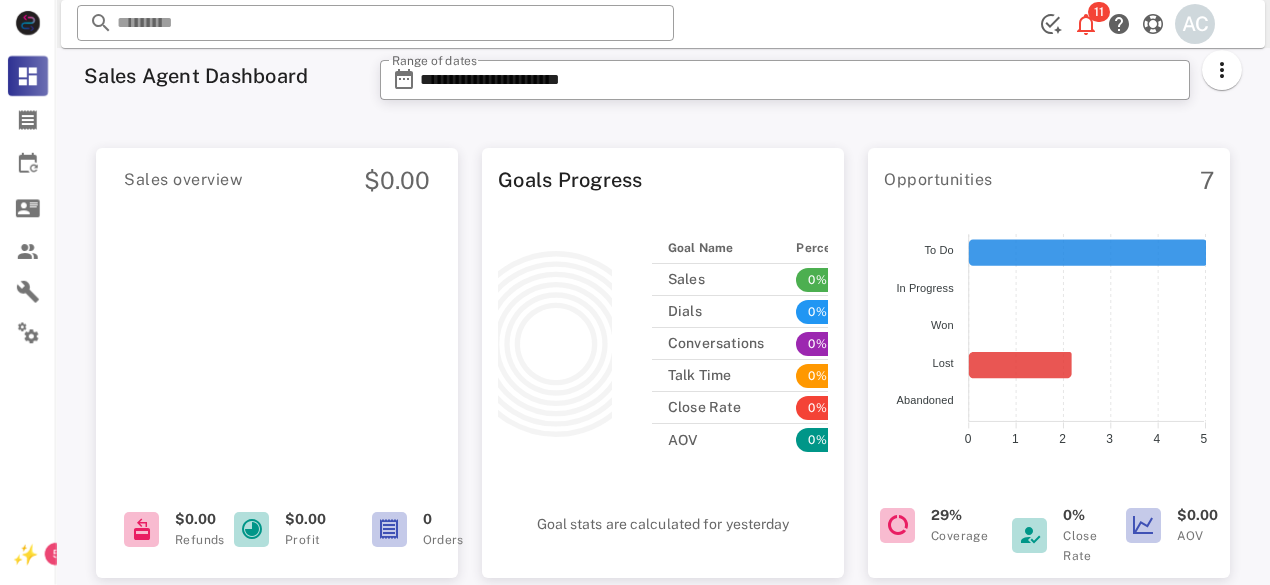 scroll, scrollTop: 0, scrollLeft: 0, axis: both 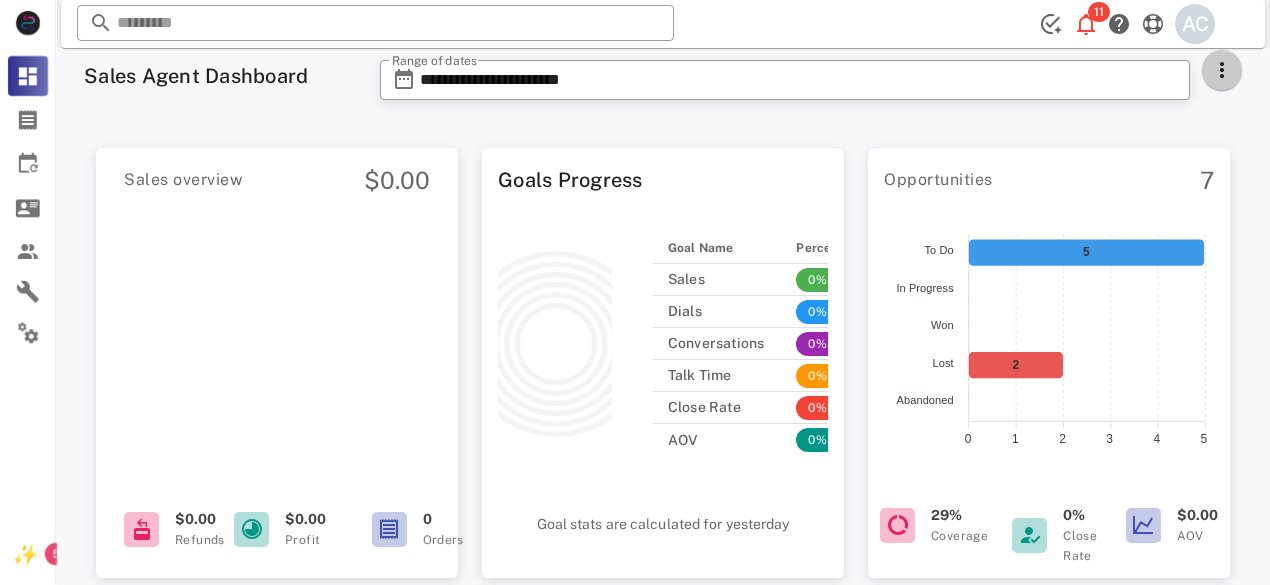 click at bounding box center (1222, 70) 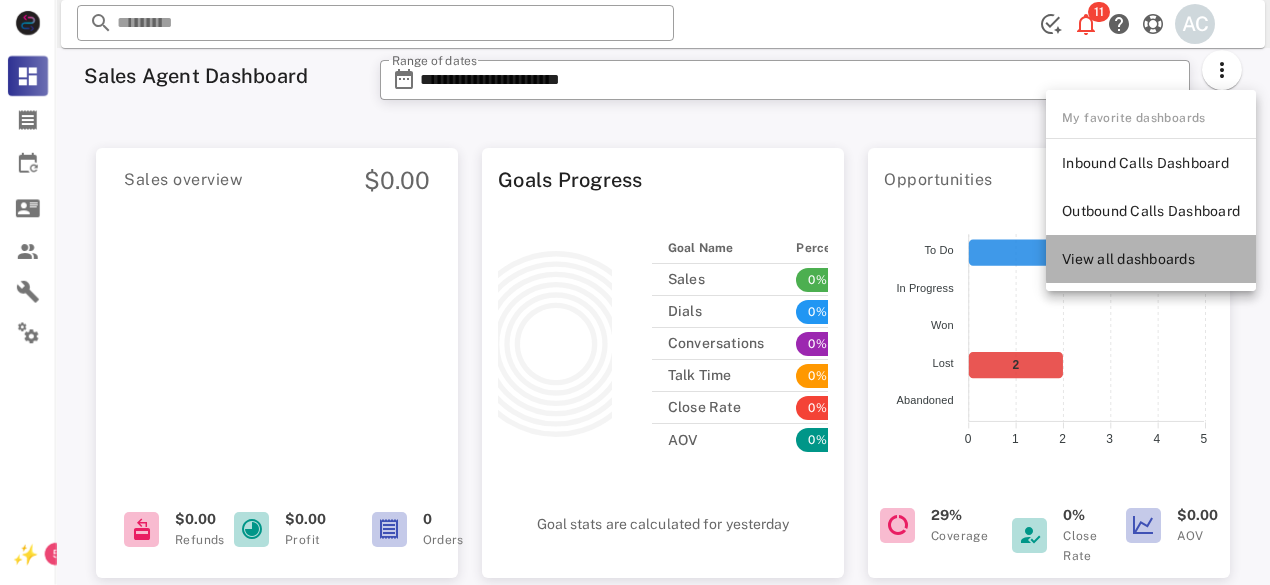 click on "View all dashboards" at bounding box center [1151, 259] 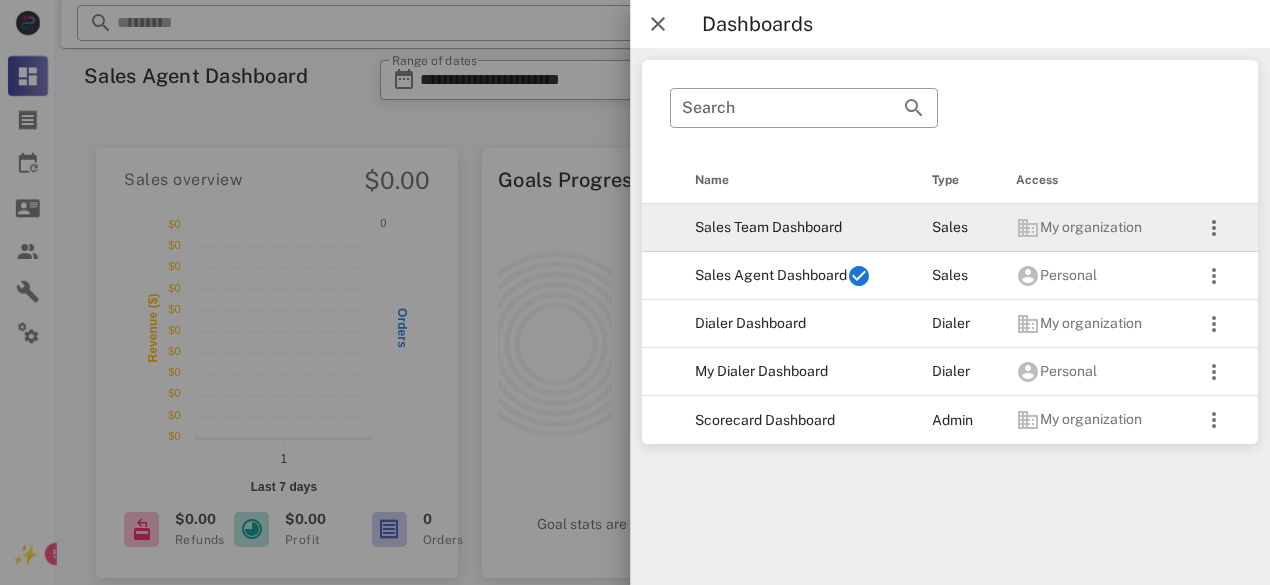 click on "Sales Team Dashboard" at bounding box center (798, 228) 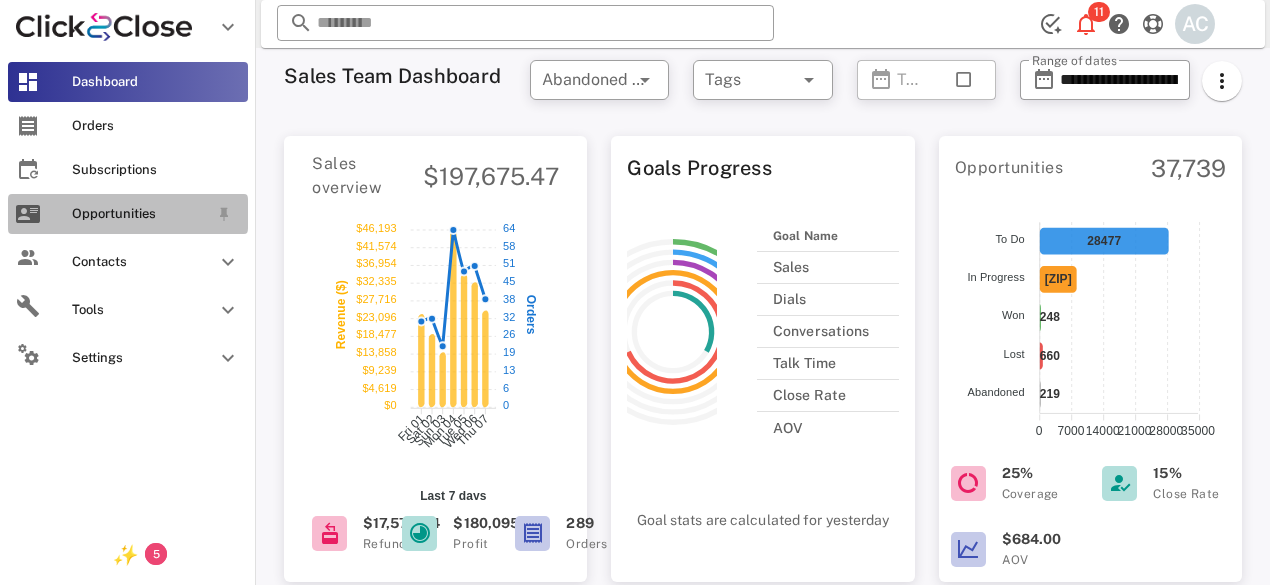click at bounding box center (28, 214) 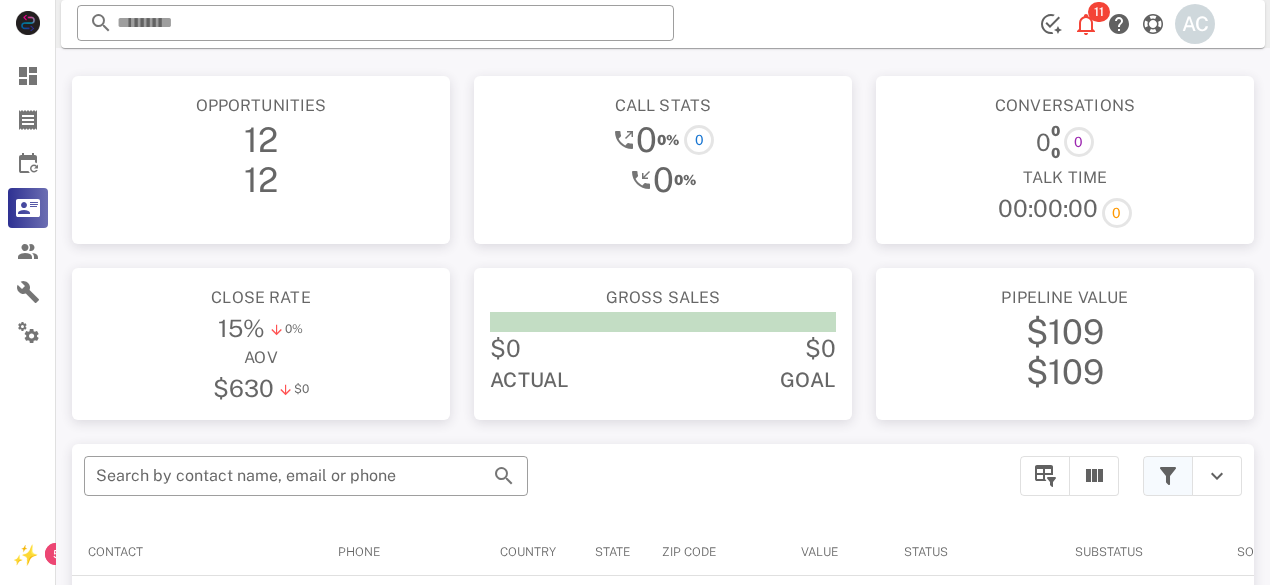 click at bounding box center (1168, 476) 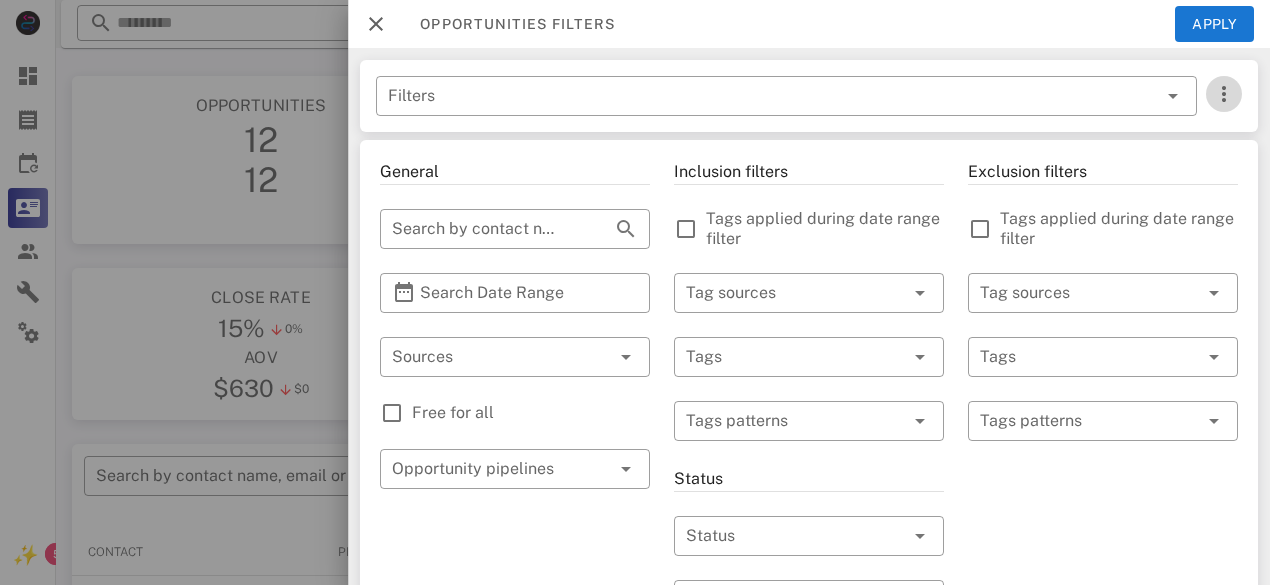 click at bounding box center (1224, 94) 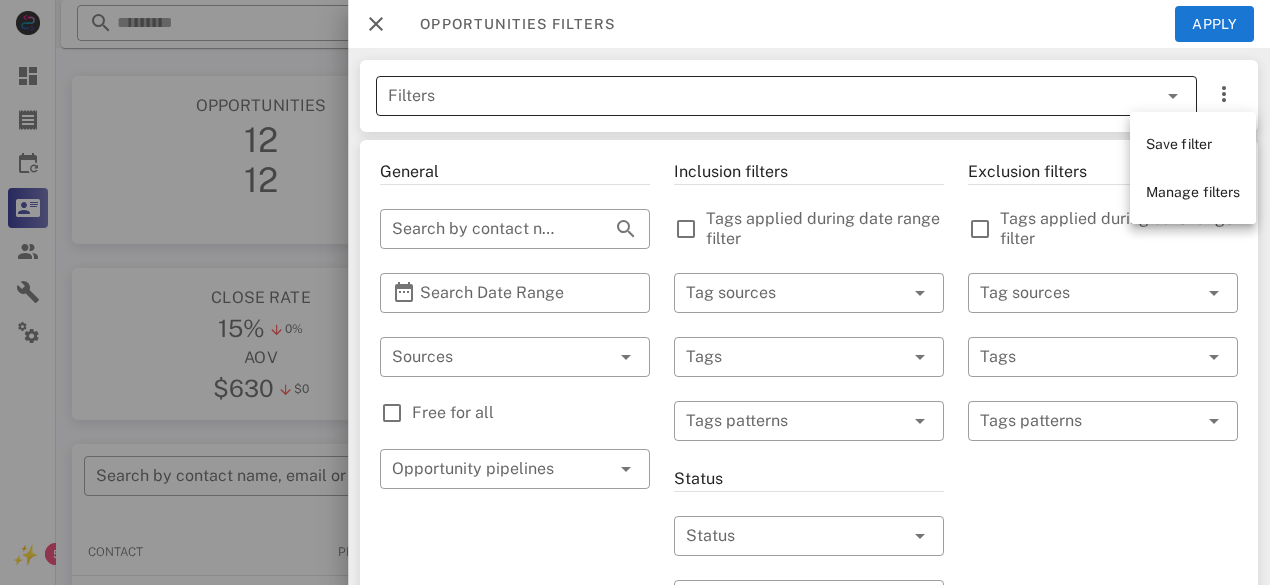 click at bounding box center (1143, 96) 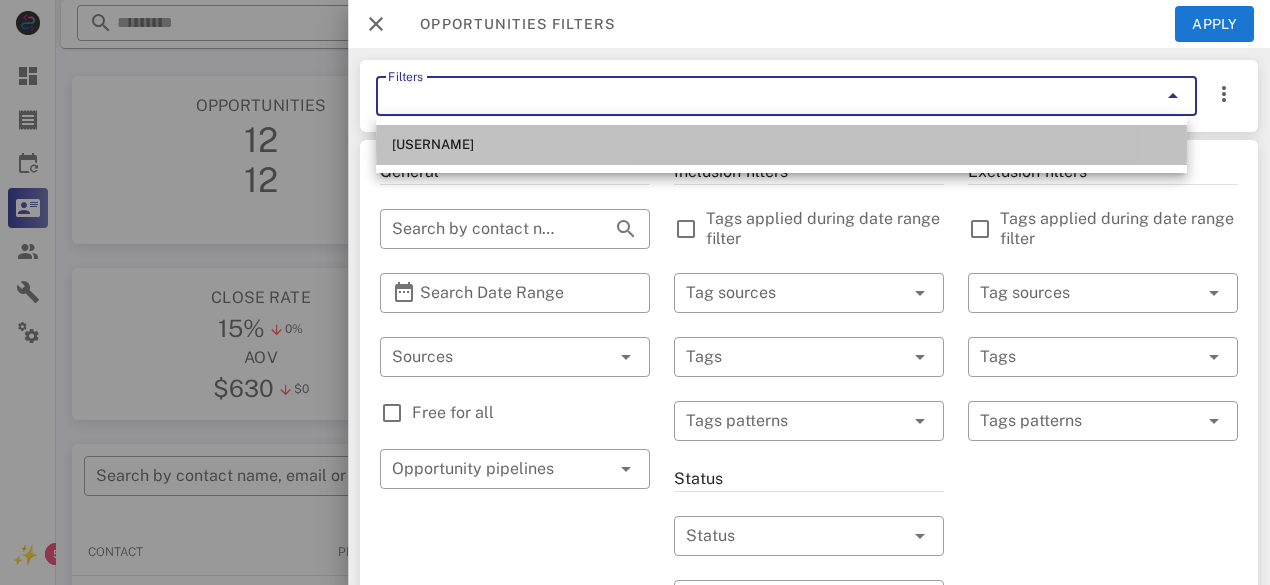 click on "[USERNAME]" at bounding box center (781, 145) 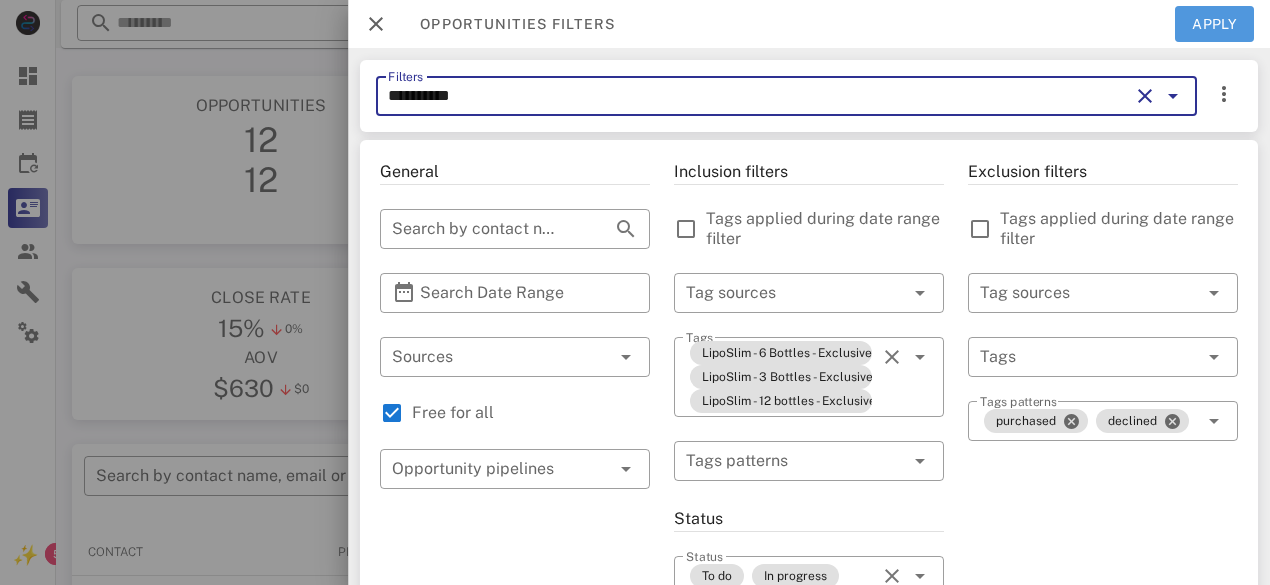 click on "Apply" at bounding box center [1215, 24] 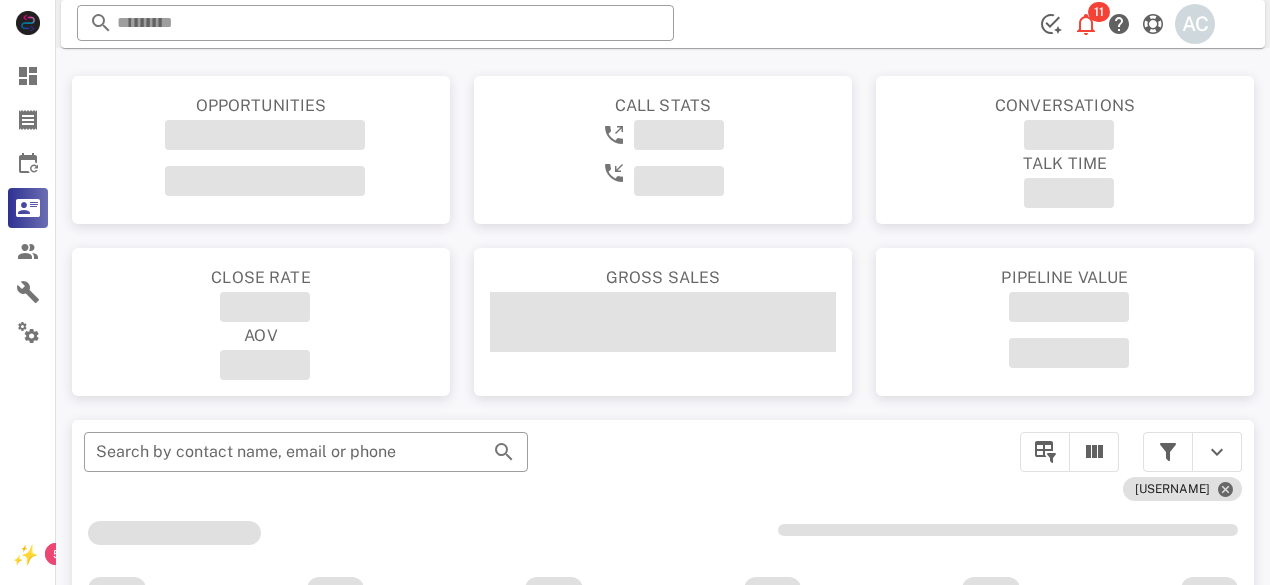 click on "​ 11 AC Reload browser Accept" at bounding box center [663, 24] 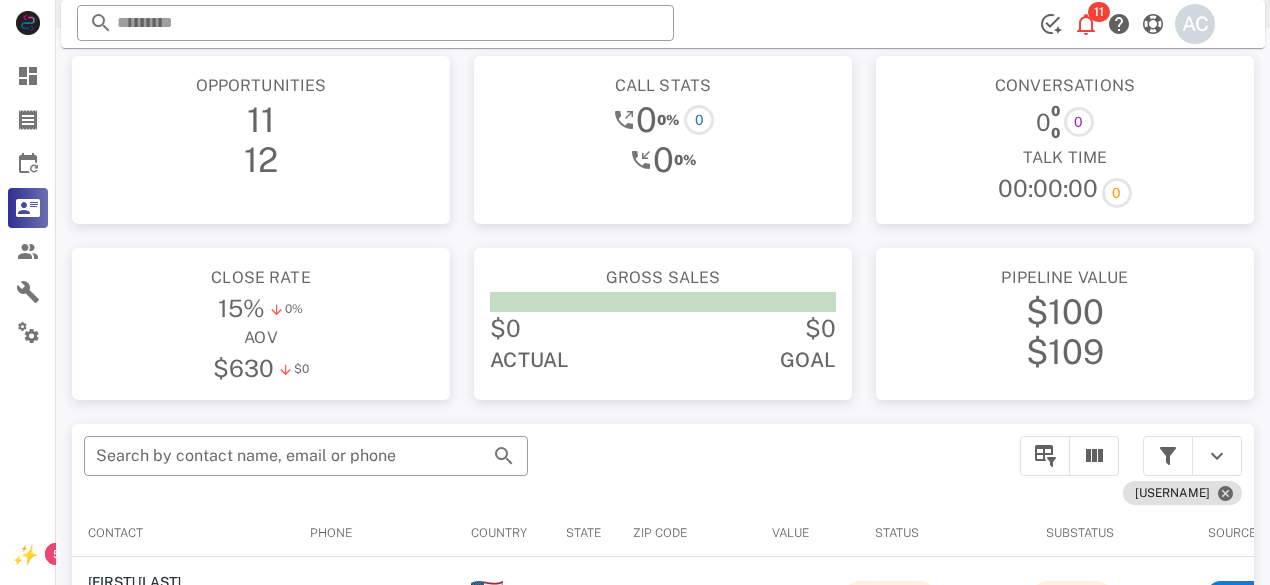 scroll, scrollTop: 13, scrollLeft: 0, axis: vertical 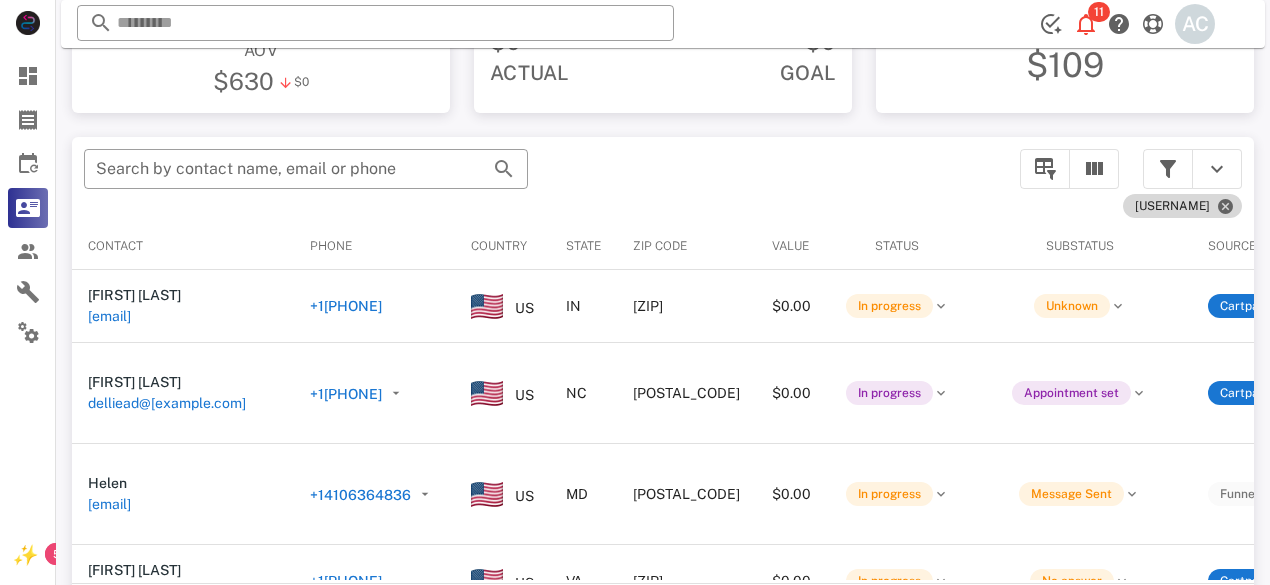 click on "[USERNAME]" at bounding box center [1182, 206] 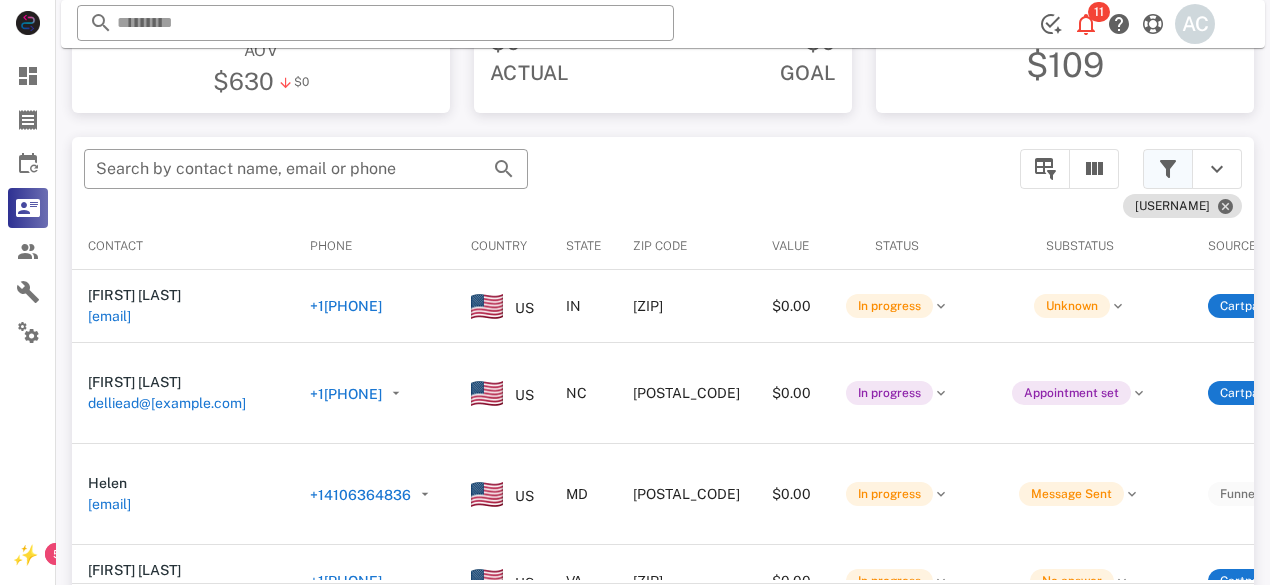 click at bounding box center (1168, 169) 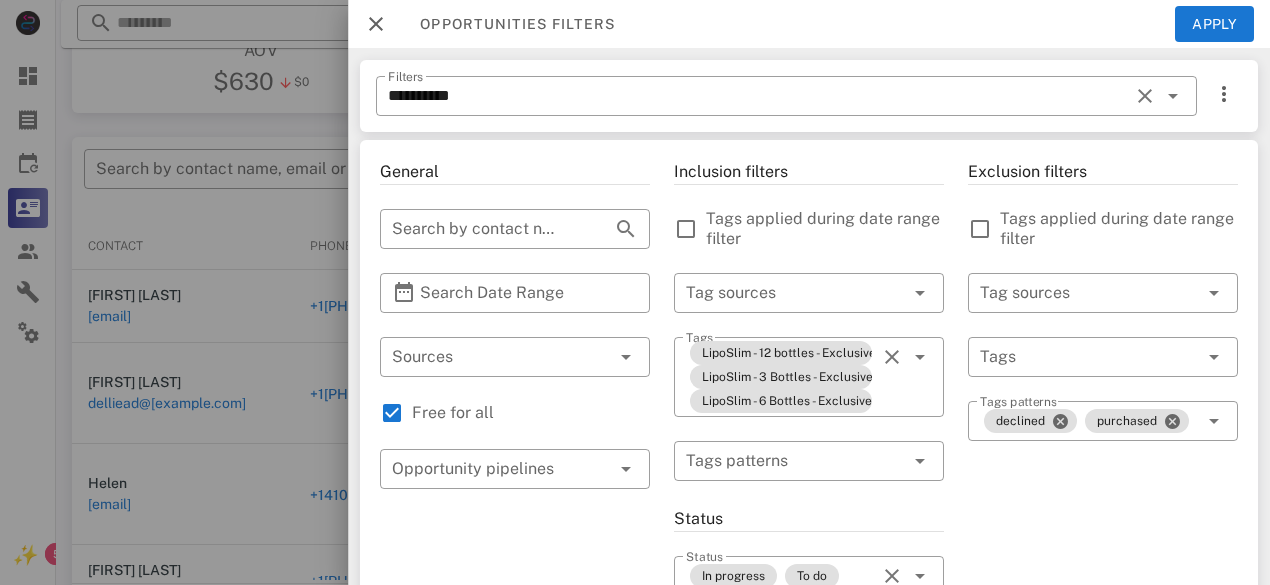 click on "General ​ Search by contact name, email or phone ​ Search Date Range ​ Sources Free for all ​ Opportunity pipelines Inclusion filters Tags applied during date range filter ​ Tag sources ​ Tags LipoSlim - 12 bottles - Exclusive Deal LipoSlim - 3 Bottles - Exclusive Deal LipoSlim - 6 Bottles - Exclusive Deal ​ Tags patterns Status ​ Status In progress To do ​ Substatus Location ​ Country ​ States ​ Zip code Activation ​ Min Activations ​ Max Activations Order value ​ Min Value ​ Max Value Include leads Include customers Include cooldown Exclusion filters Tags applied during date range filter ​ Tag sources ​ Tags ​ Tags patterns declined purchased" at bounding box center [809, 733] 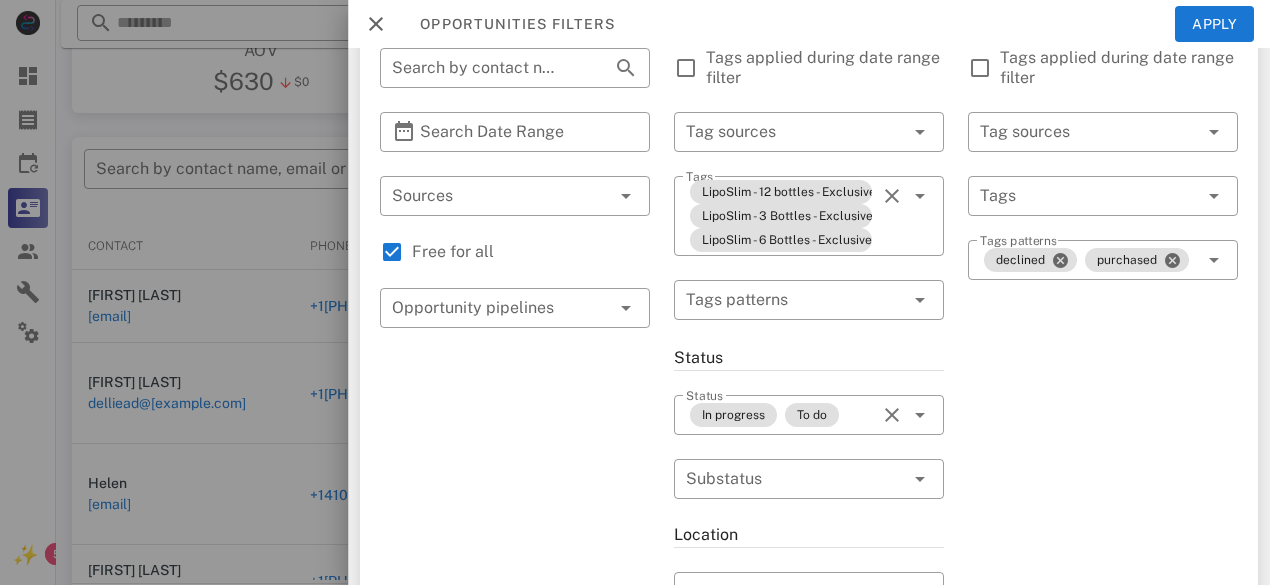 scroll, scrollTop: 160, scrollLeft: 0, axis: vertical 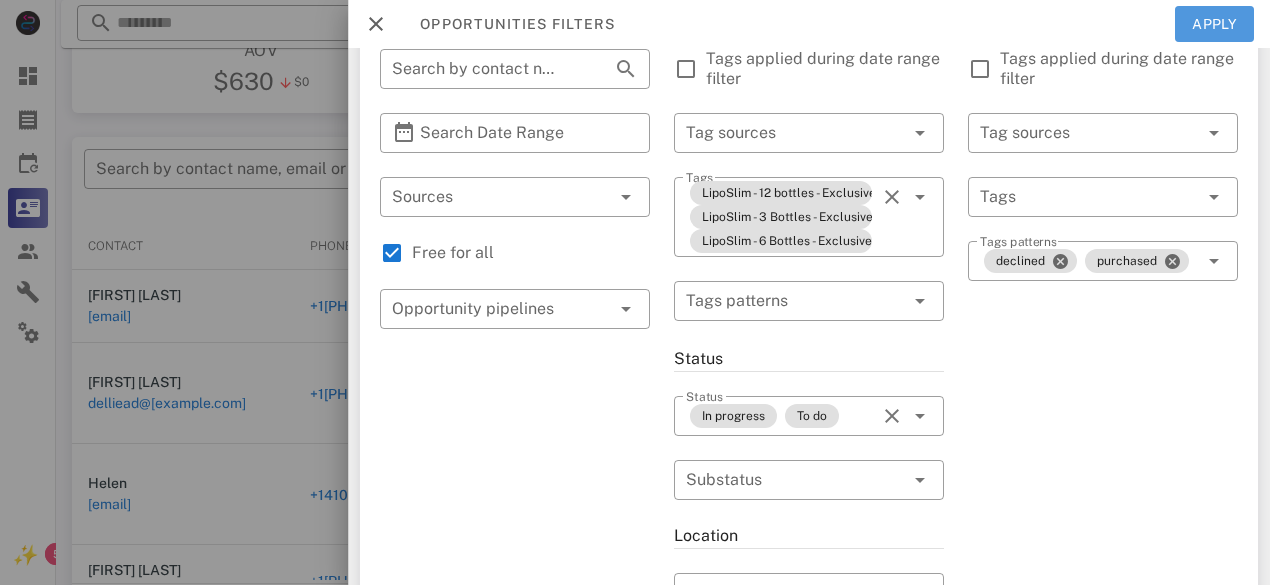 click on "Apply" at bounding box center [1215, 24] 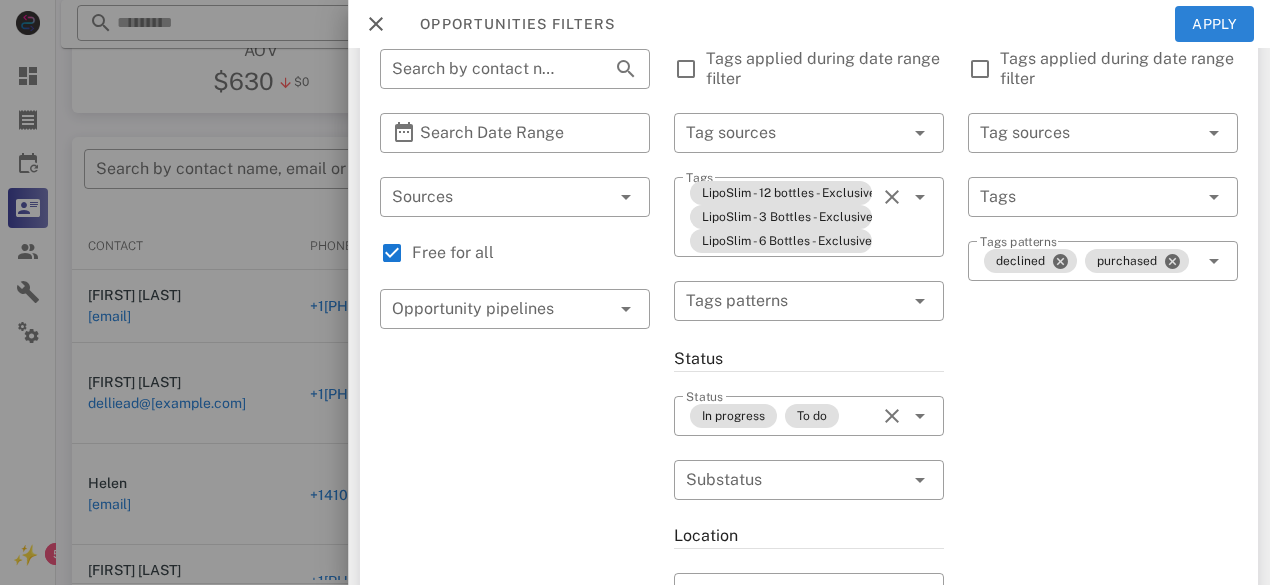 type 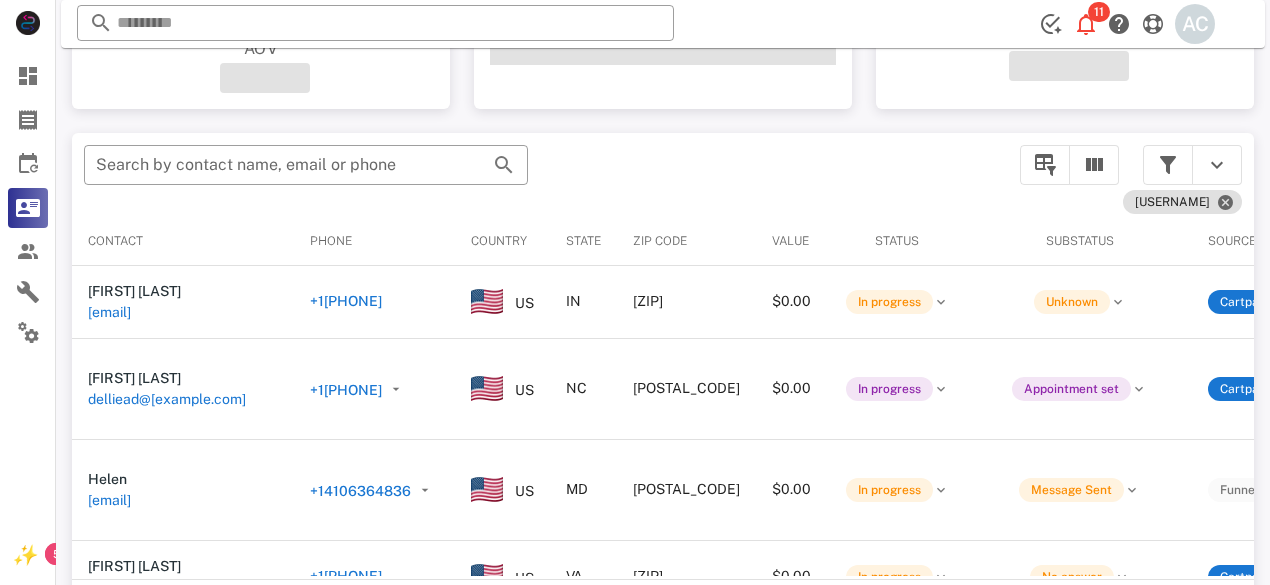 scroll, scrollTop: 307, scrollLeft: 0, axis: vertical 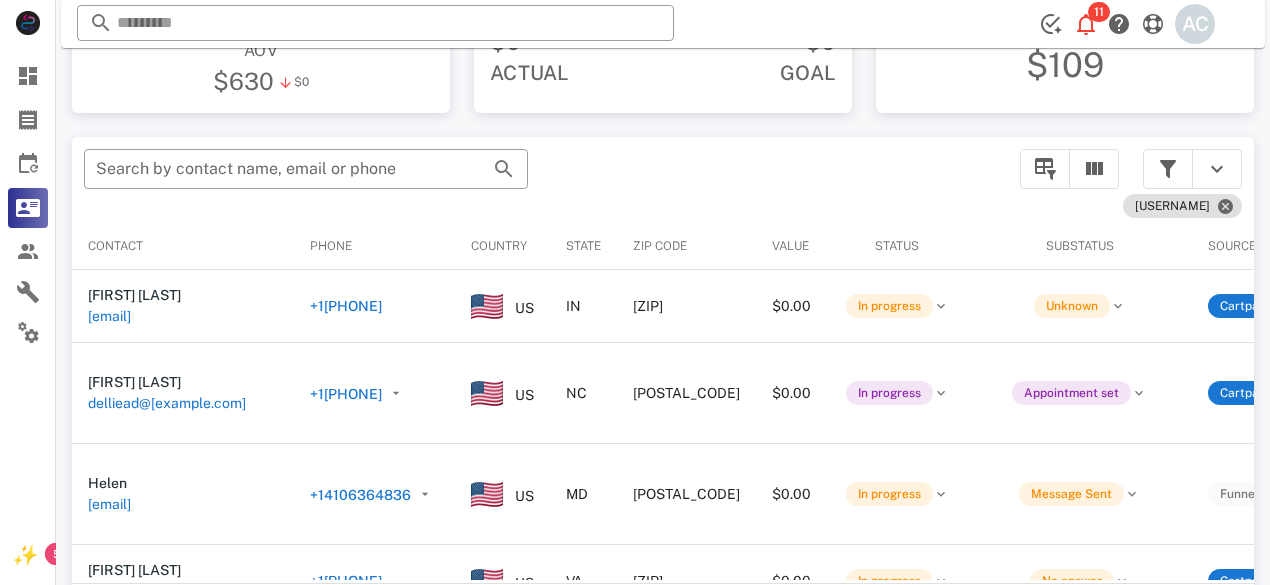 drag, startPoint x: 1241, startPoint y: 311, endPoint x: 1279, endPoint y: 293, distance: 42.047592 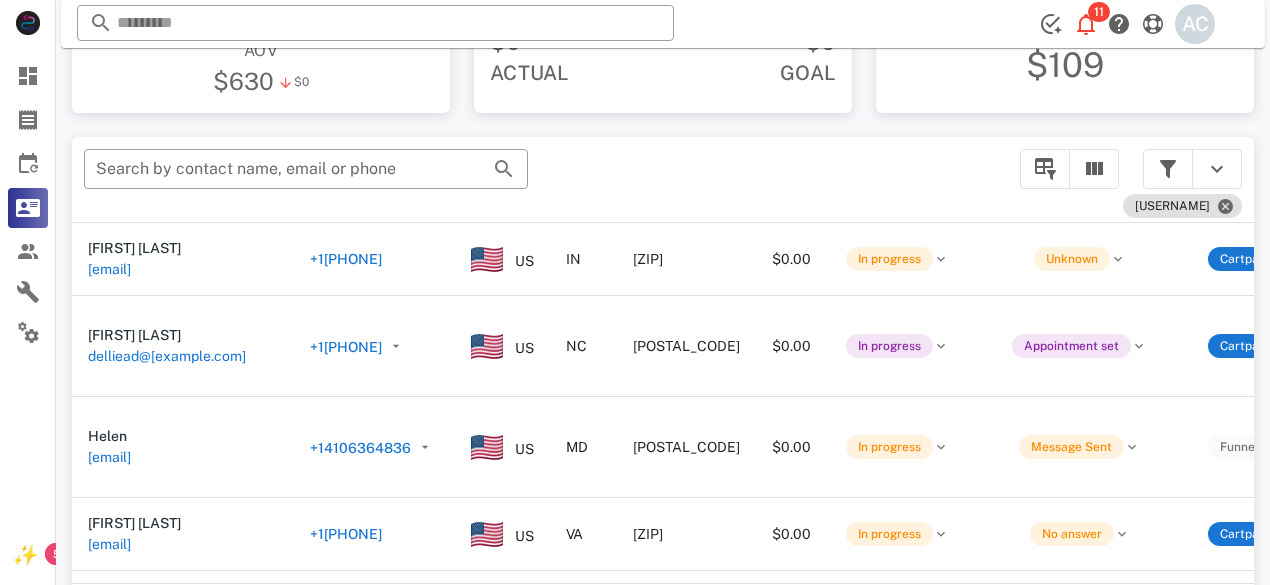 scroll, scrollTop: 0, scrollLeft: 0, axis: both 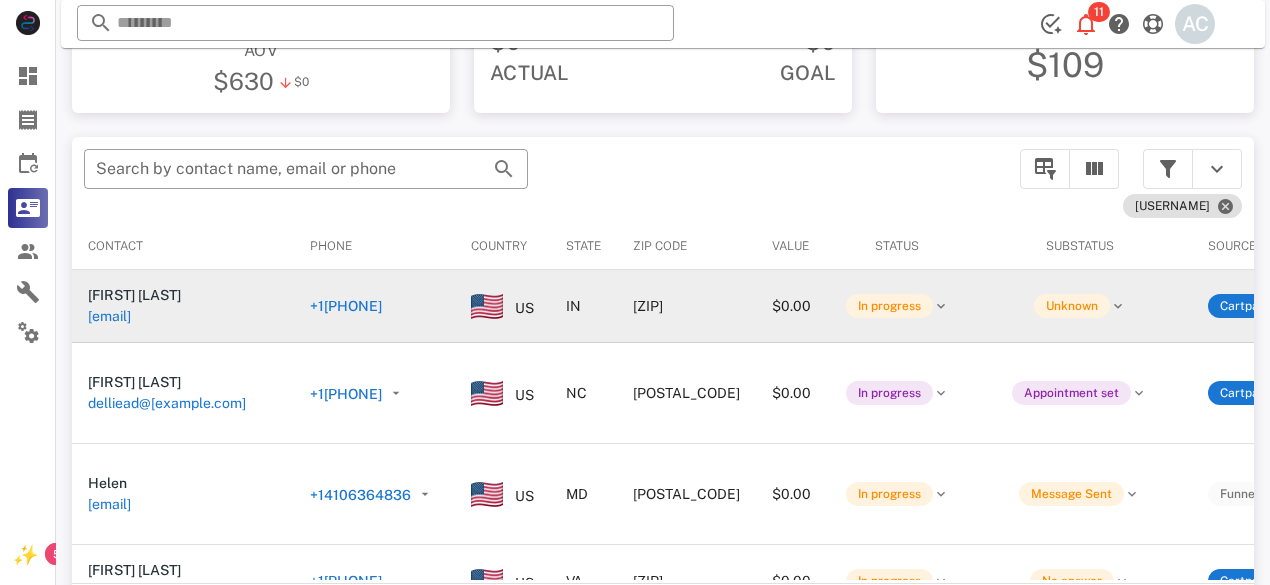 click on "+1[PHONE]" at bounding box center [346, 306] 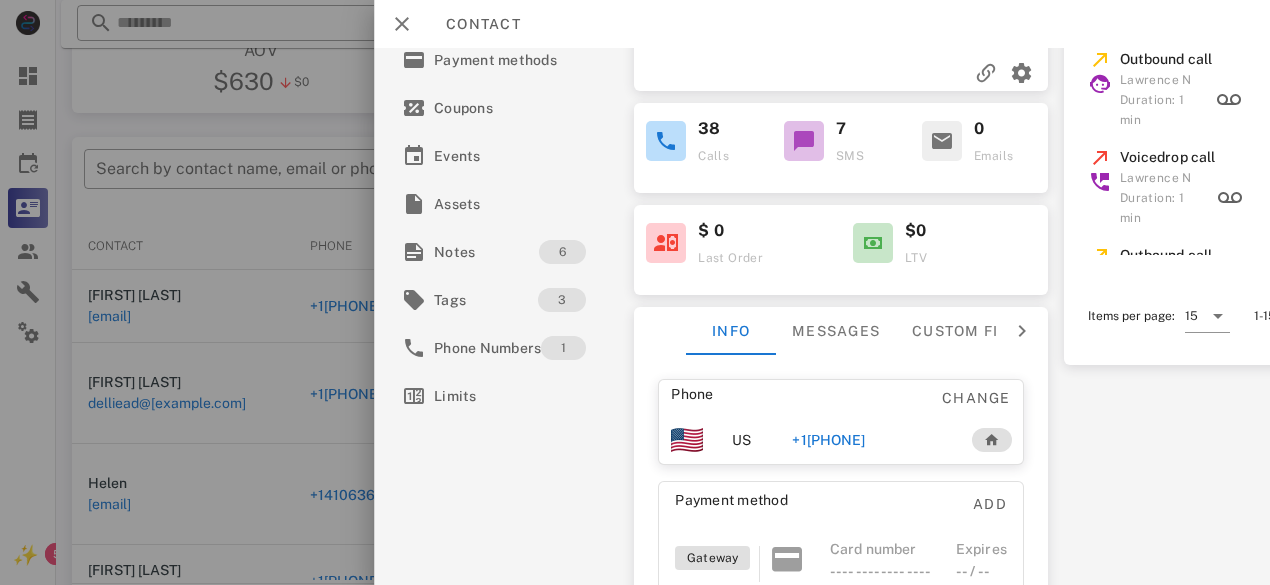 scroll, scrollTop: 242, scrollLeft: 0, axis: vertical 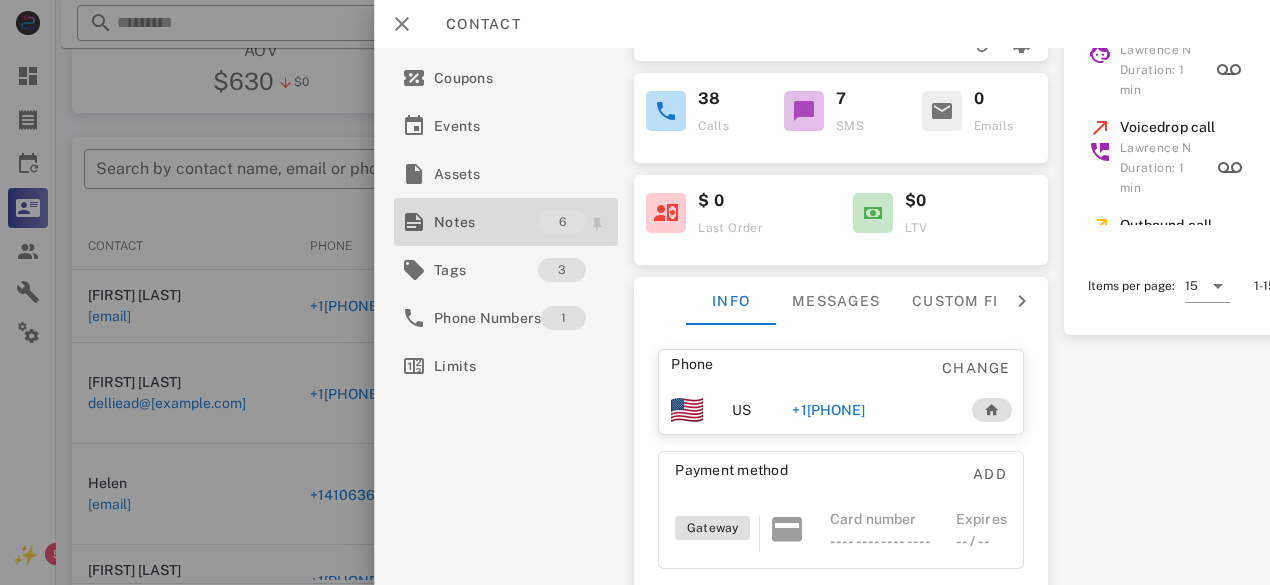click on "Notes" at bounding box center (486, 222) 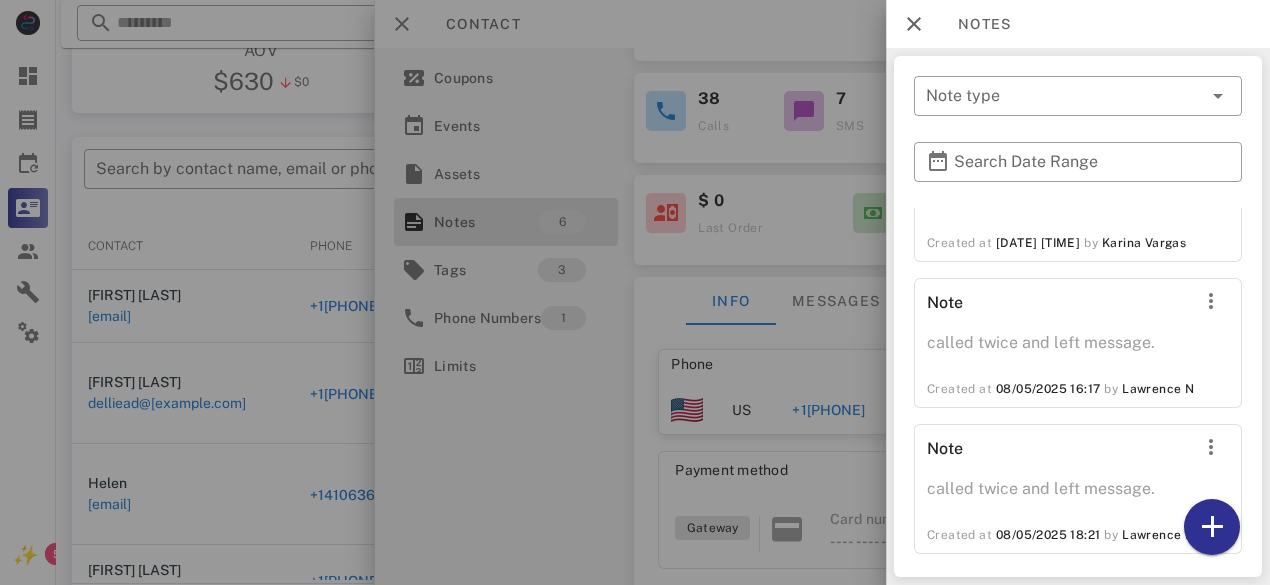 scroll, scrollTop: 691, scrollLeft: 0, axis: vertical 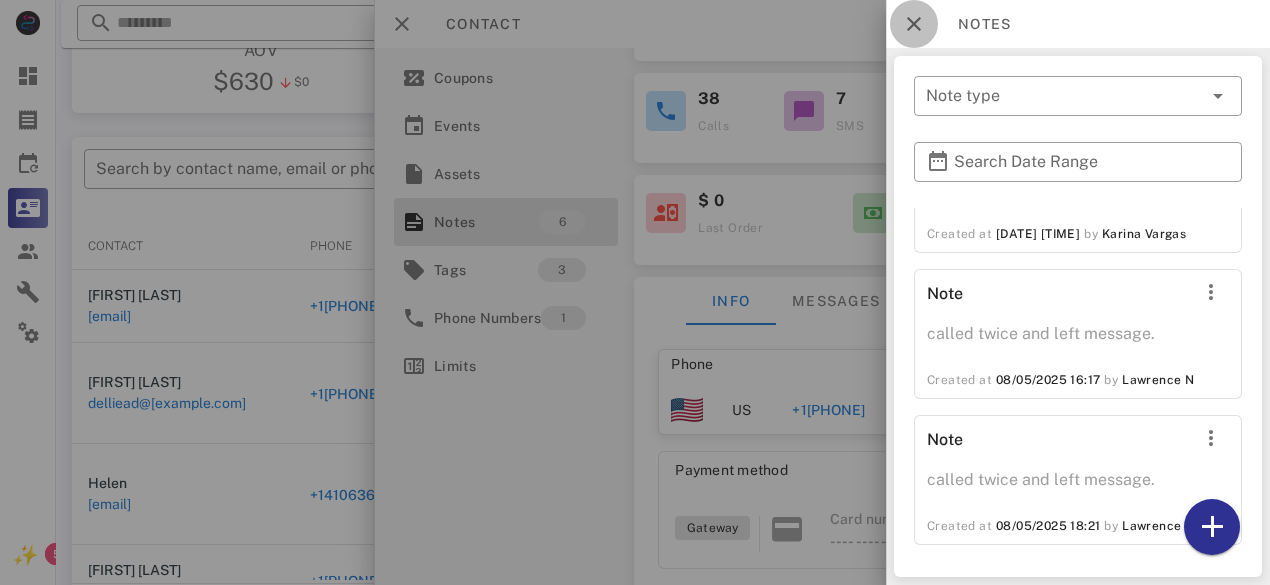 click at bounding box center [914, 24] 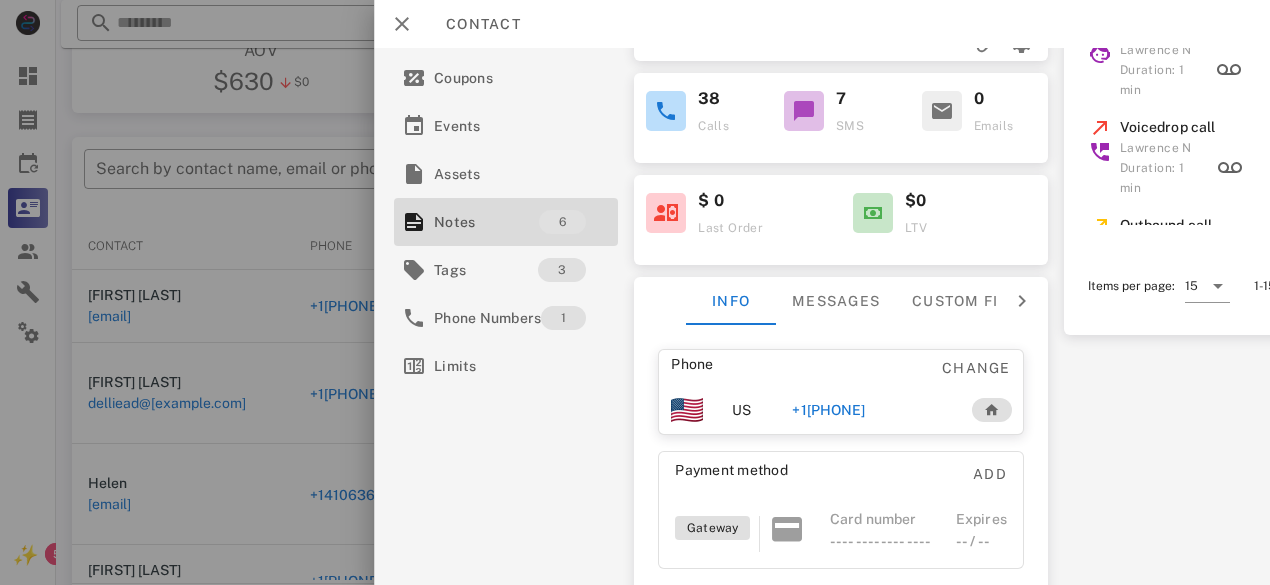 click at bounding box center [635, 292] 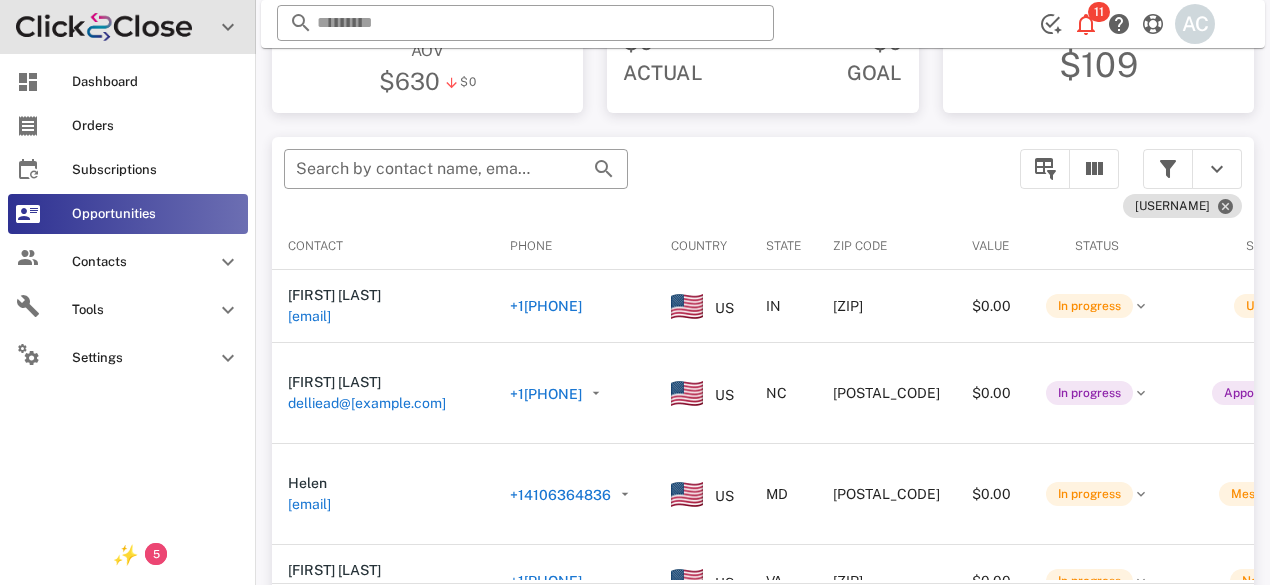 click at bounding box center (228, 27) 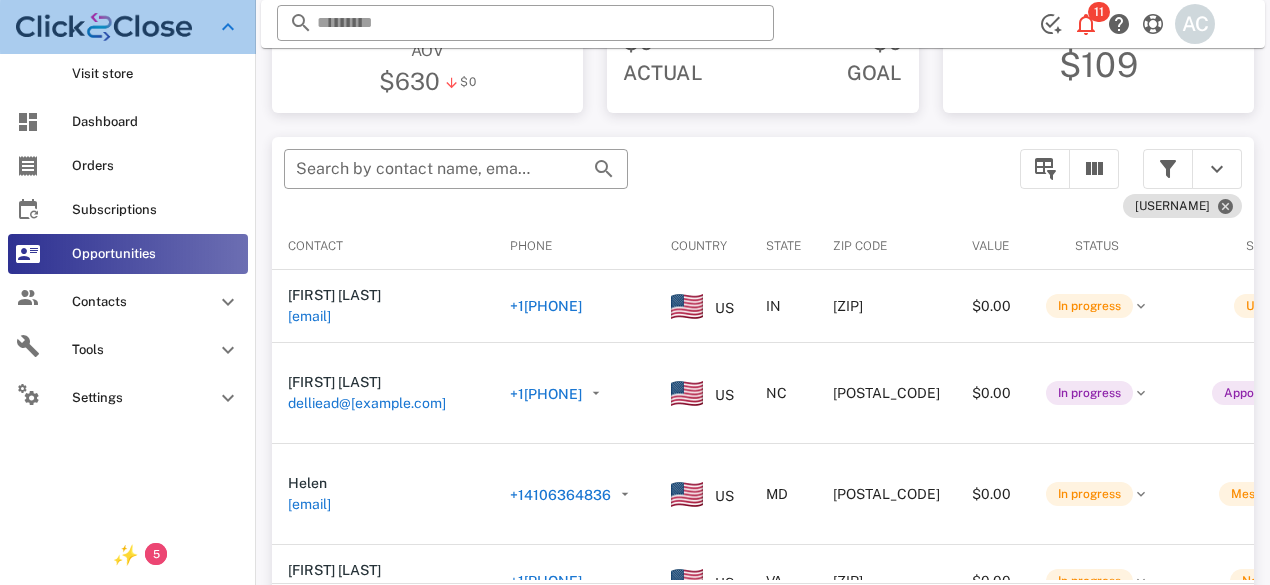 click at bounding box center [228, 27] 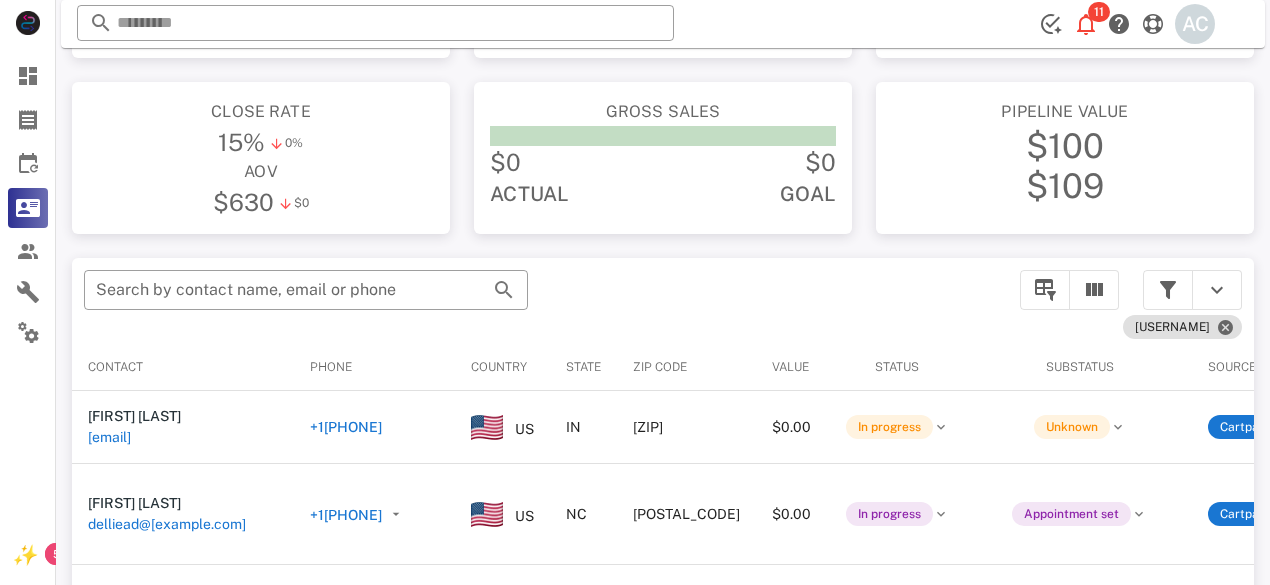 scroll, scrollTop: 188, scrollLeft: 0, axis: vertical 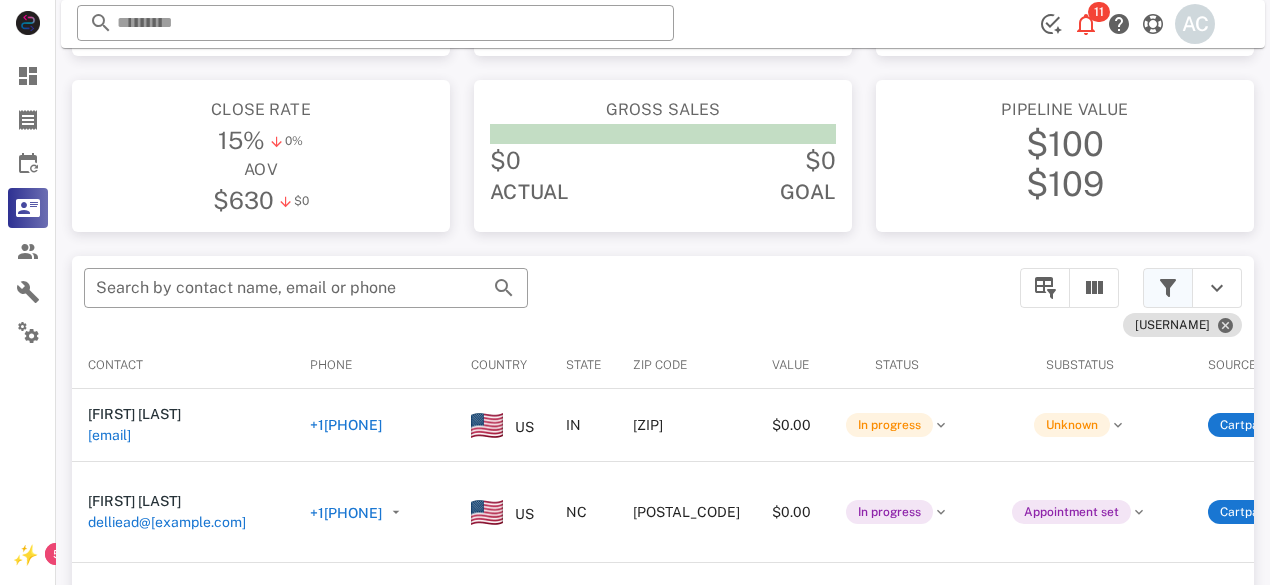 click at bounding box center (1168, 288) 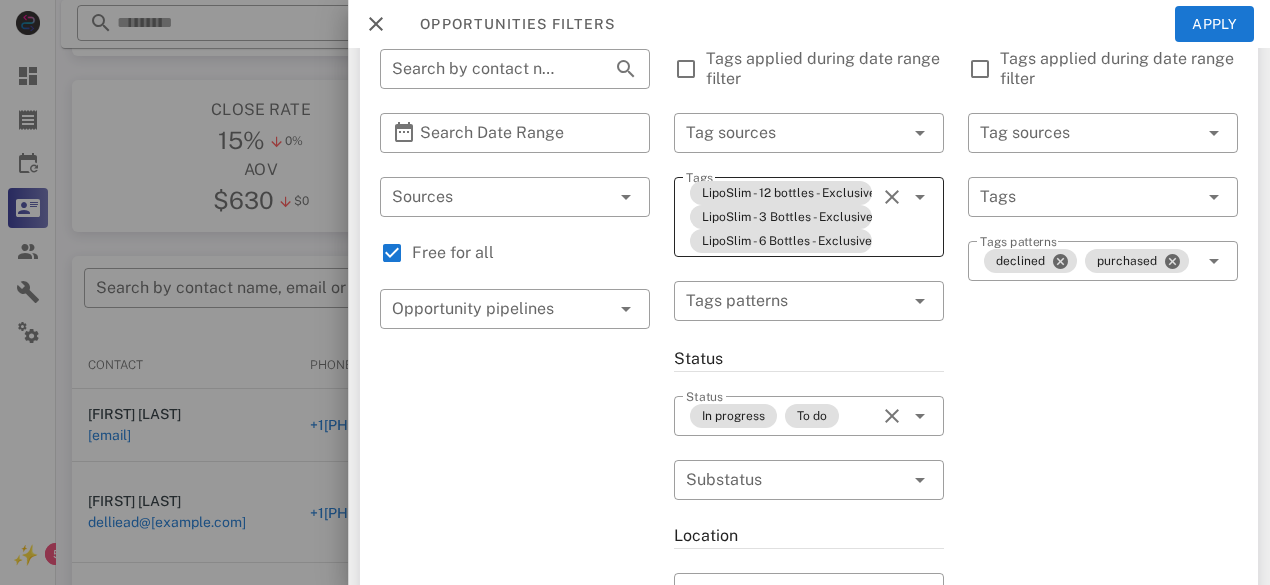 click on "Tags LipoSlim - 12 bottles - Exclusive Deal LipoSlim - 3 Bottles - Exclusive Deal LipoSlim - 6 Bottles - Exclusive Deal" at bounding box center [809, 217] 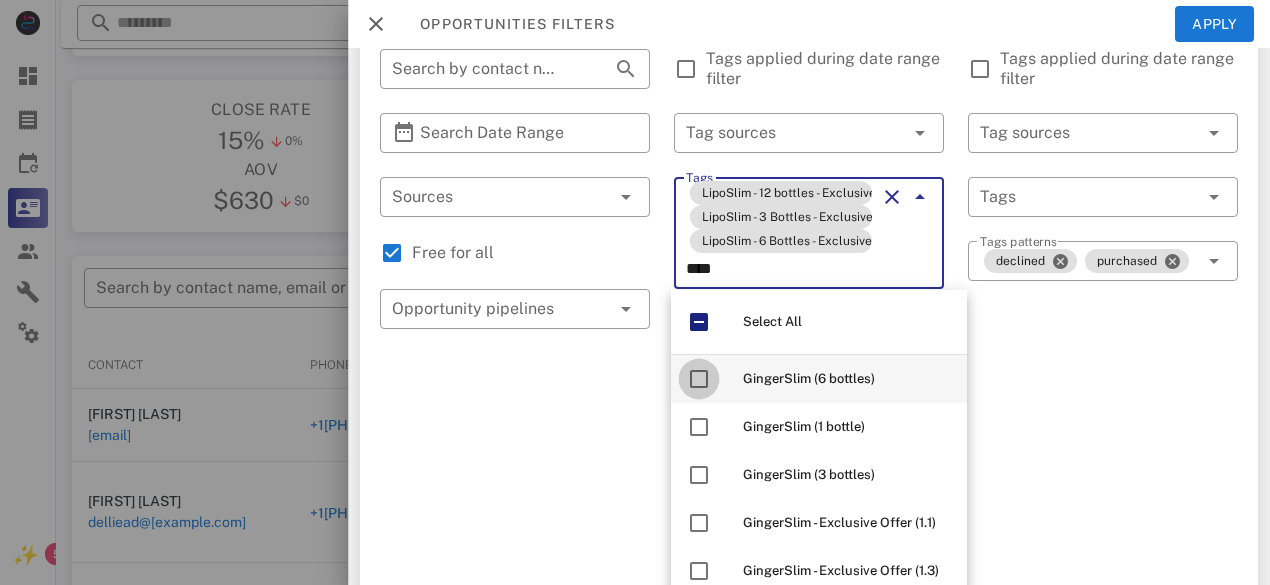 click at bounding box center [699, 379] 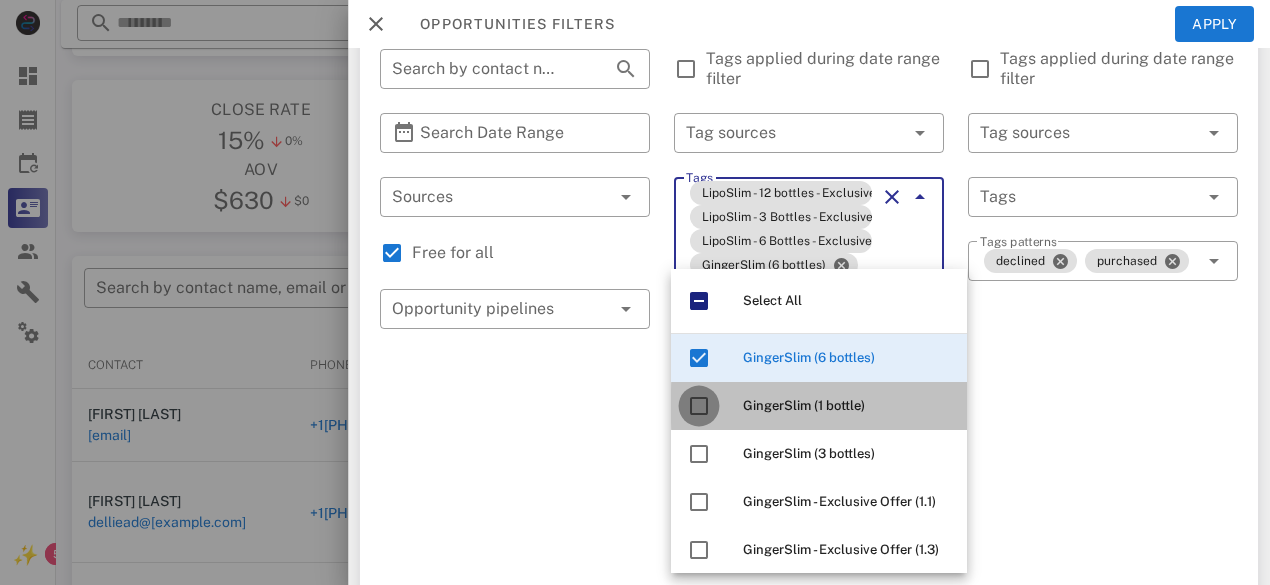 click at bounding box center (699, 406) 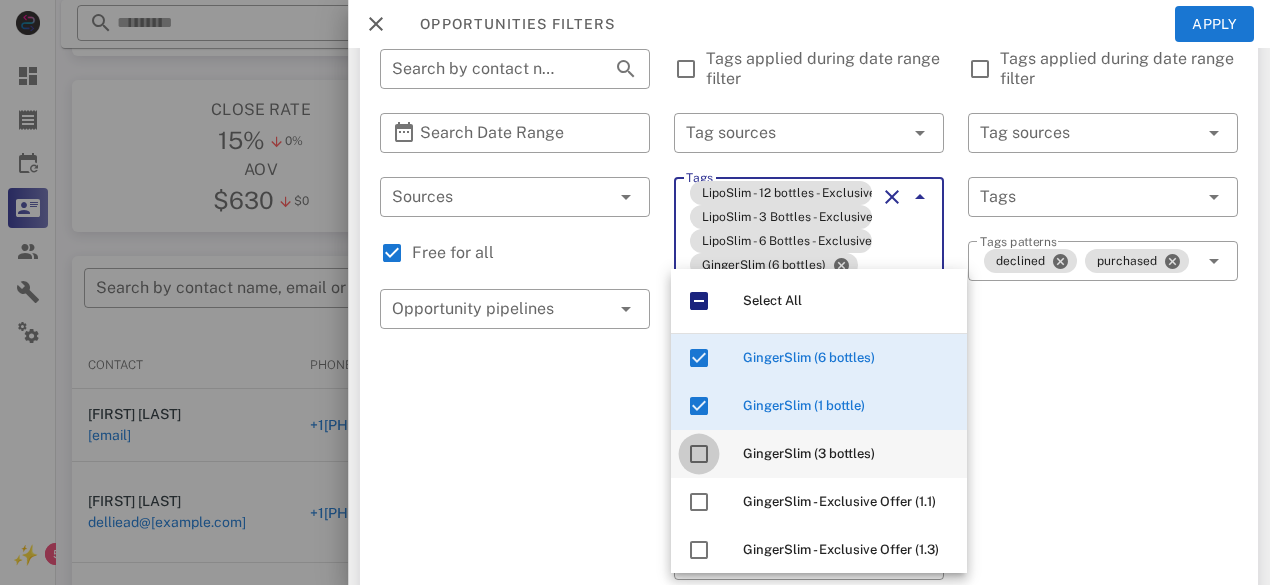 click at bounding box center [699, 454] 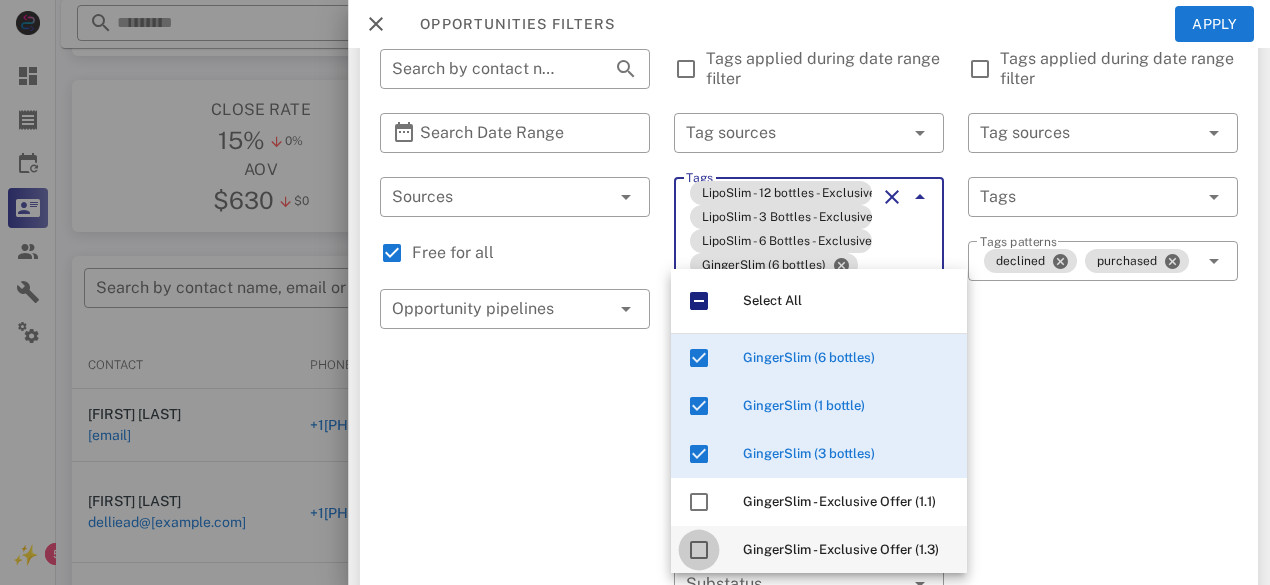 click at bounding box center [699, 550] 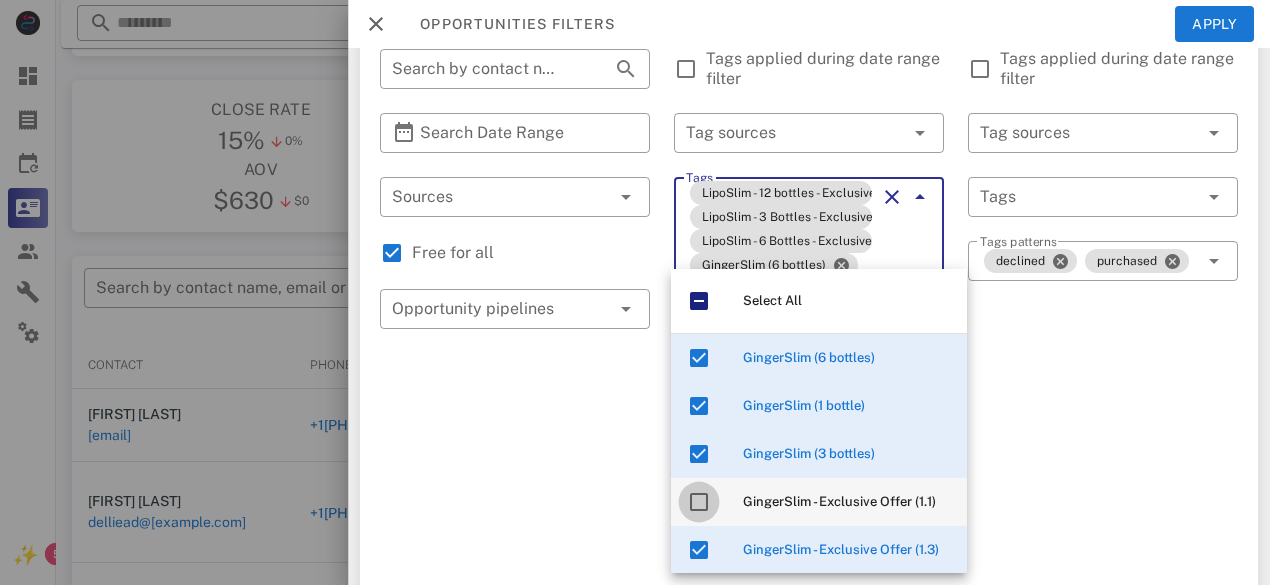 click at bounding box center (699, 502) 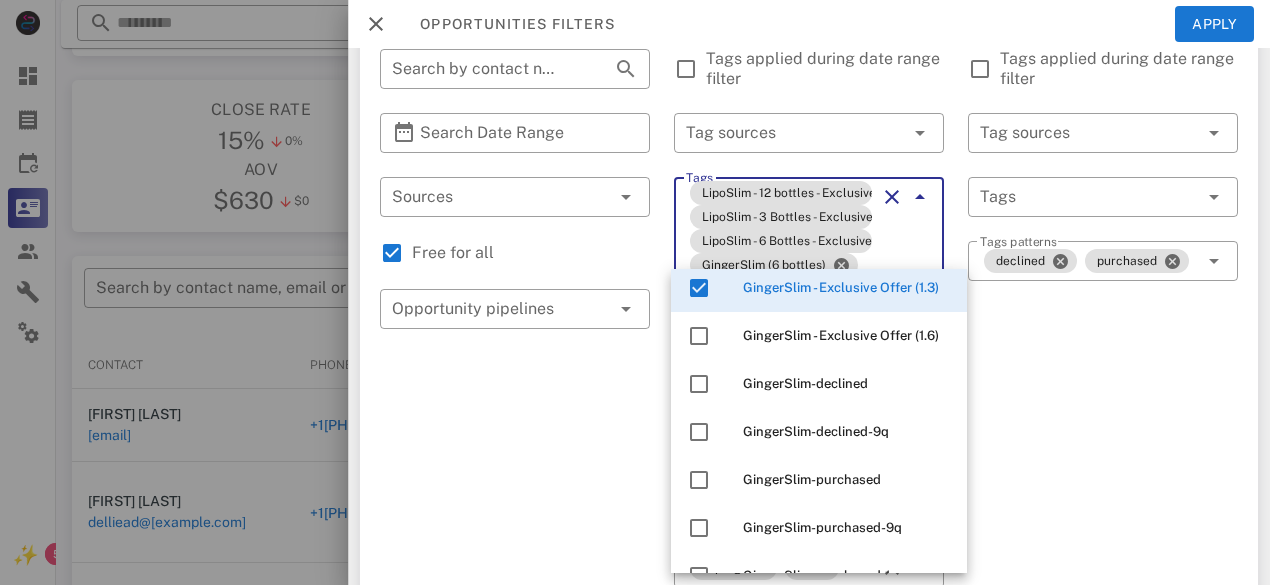 scroll, scrollTop: 264, scrollLeft: 0, axis: vertical 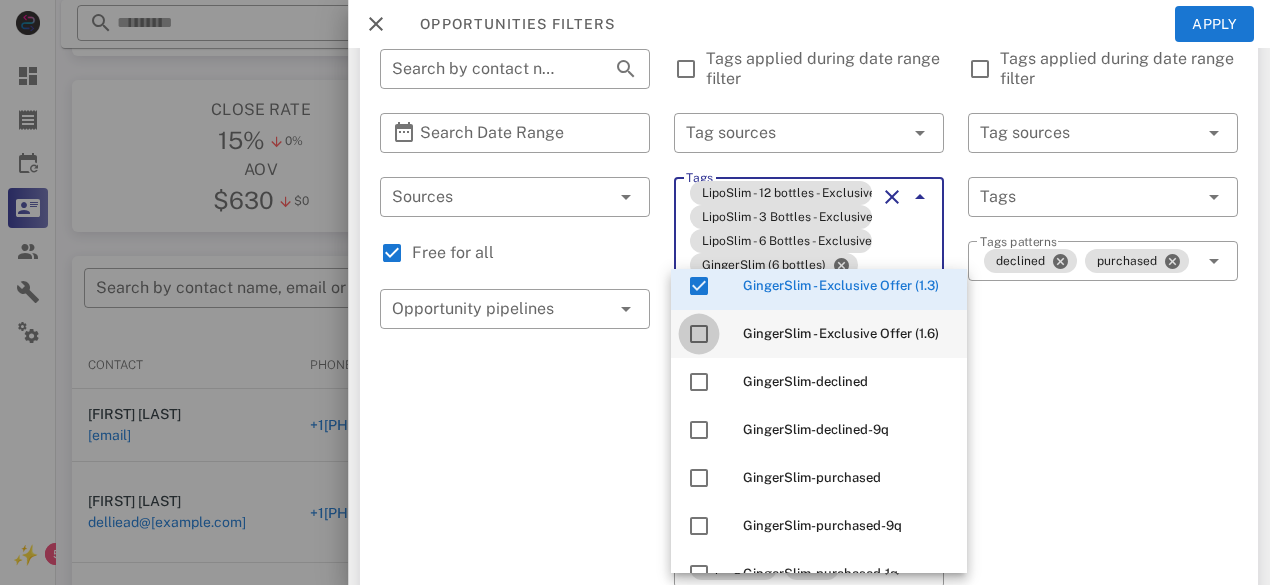 click at bounding box center [699, 334] 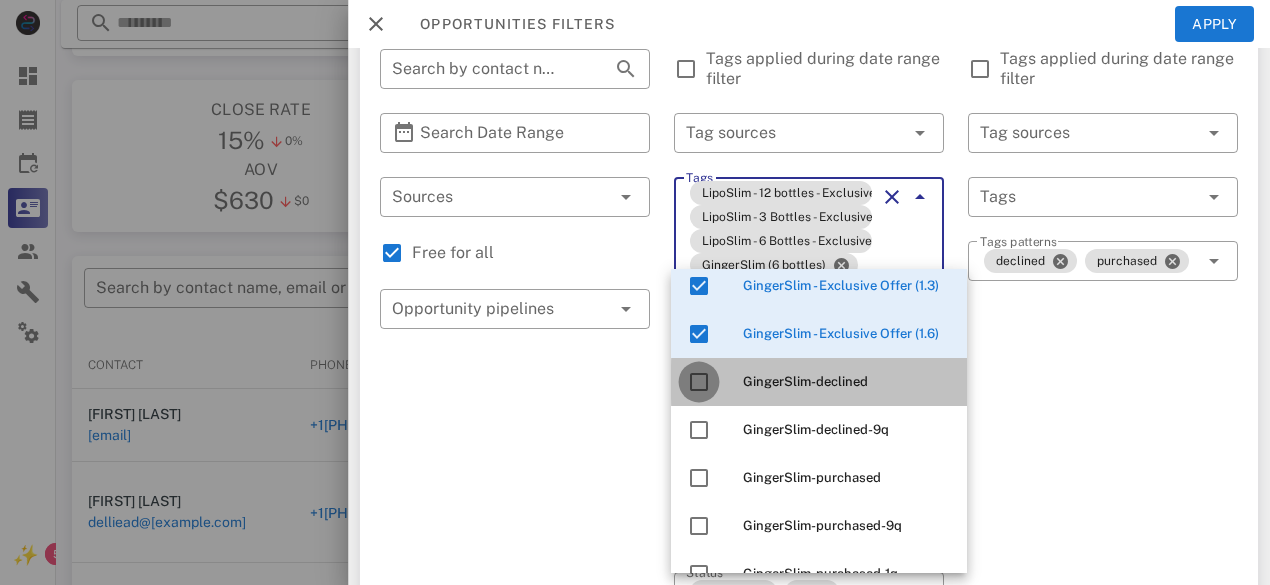 click at bounding box center [699, 382] 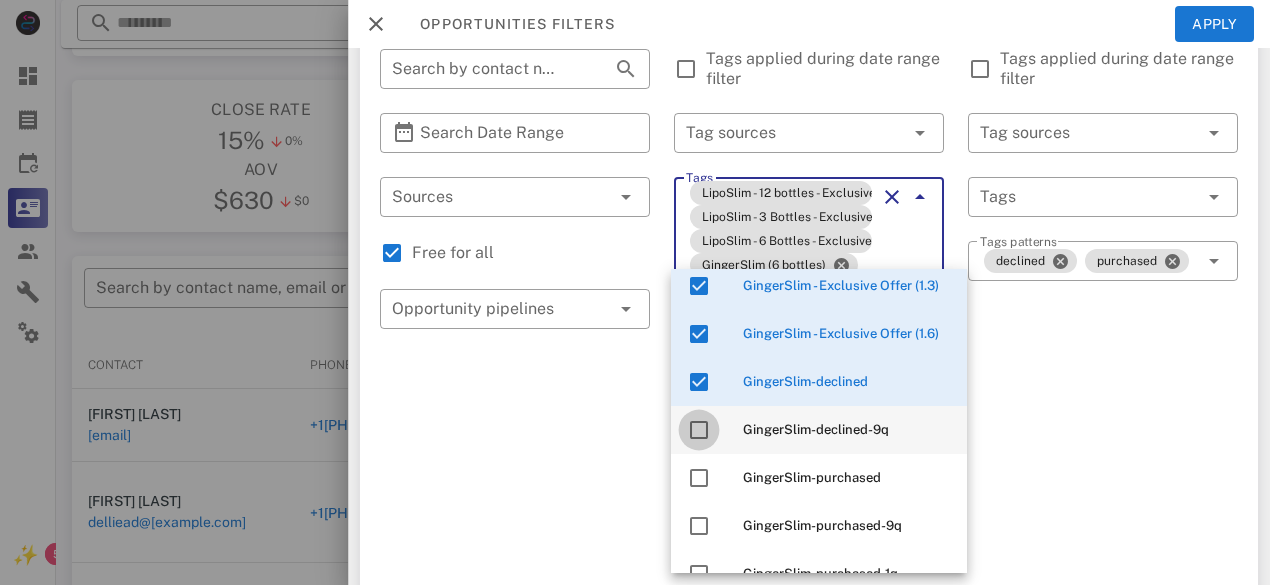 click at bounding box center (699, 430) 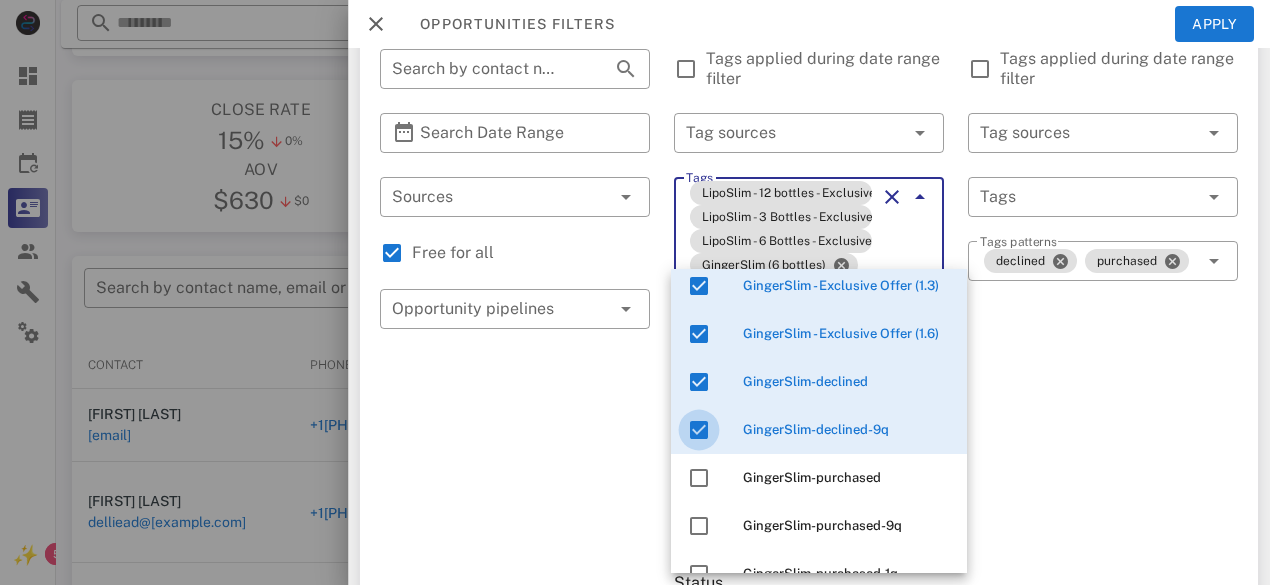 click at bounding box center [699, 430] 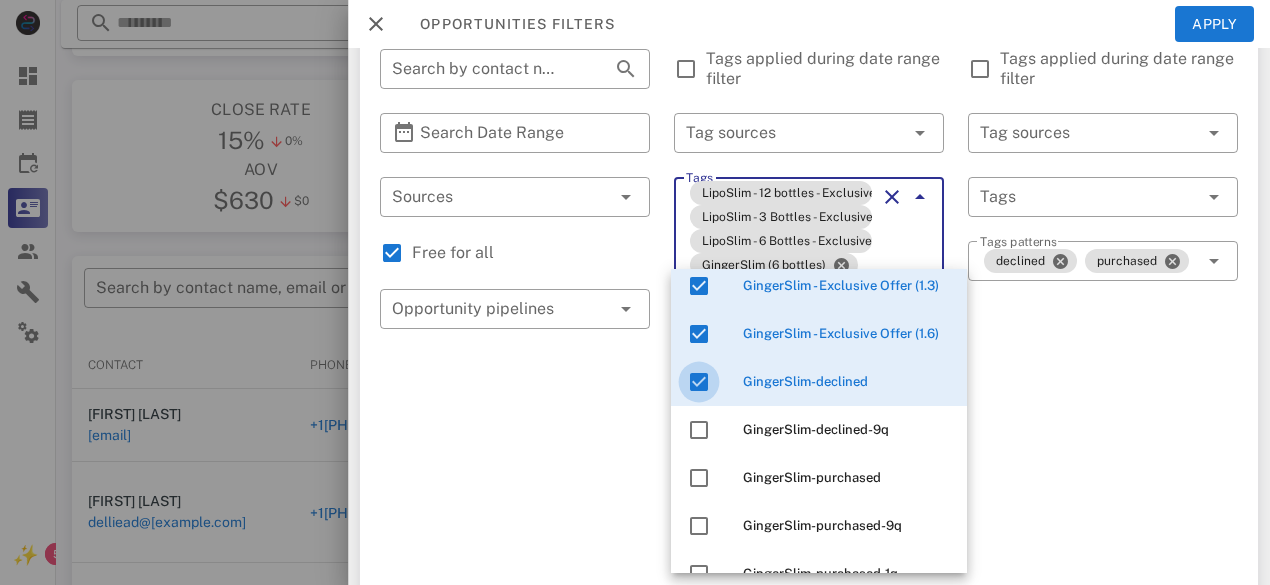 click at bounding box center [699, 382] 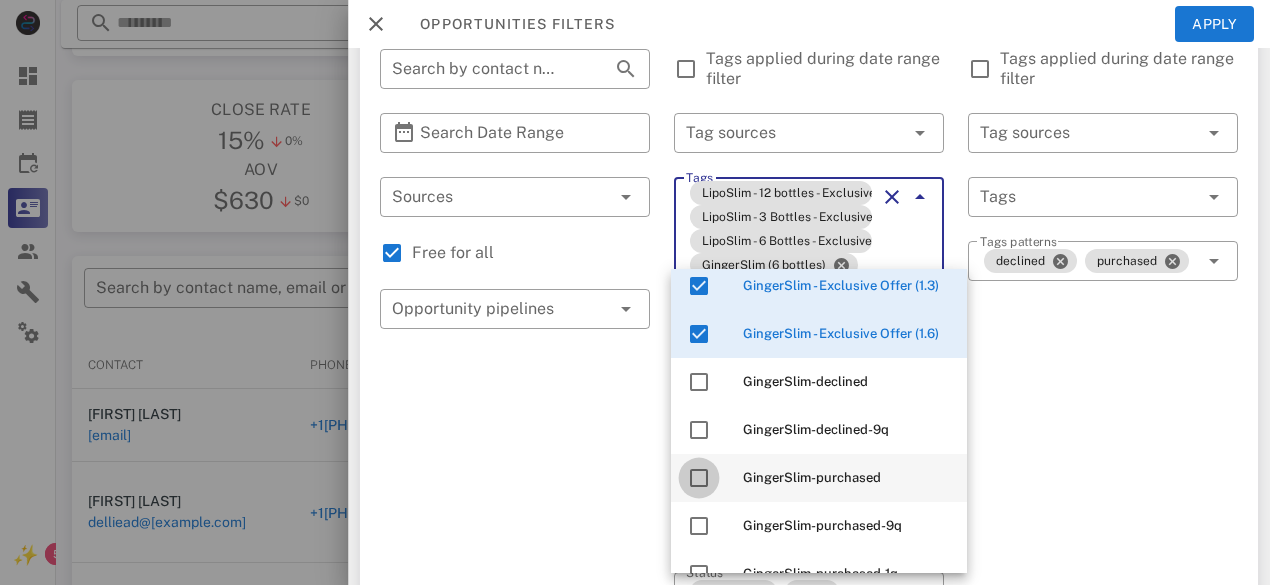 click at bounding box center [699, 478] 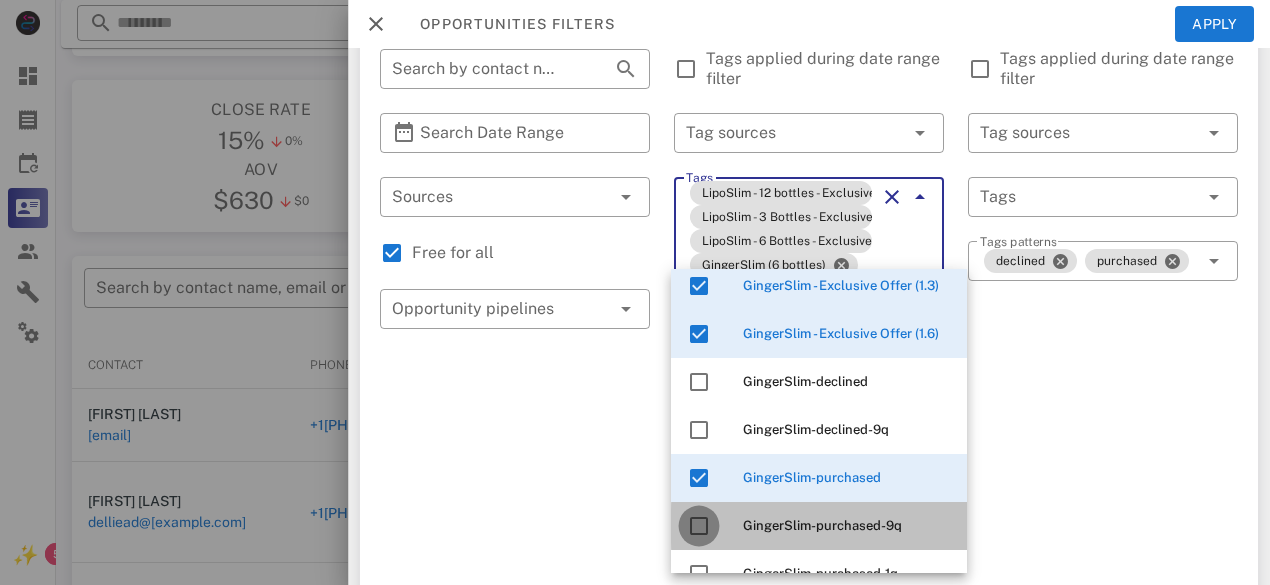 click at bounding box center (699, 526) 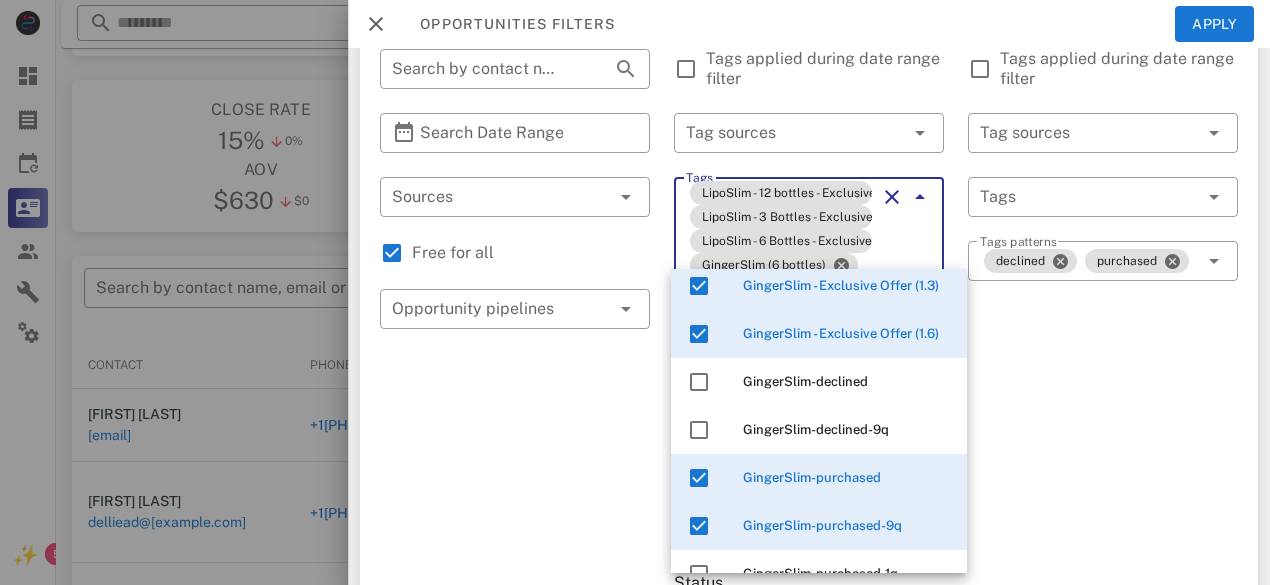 type on "****" 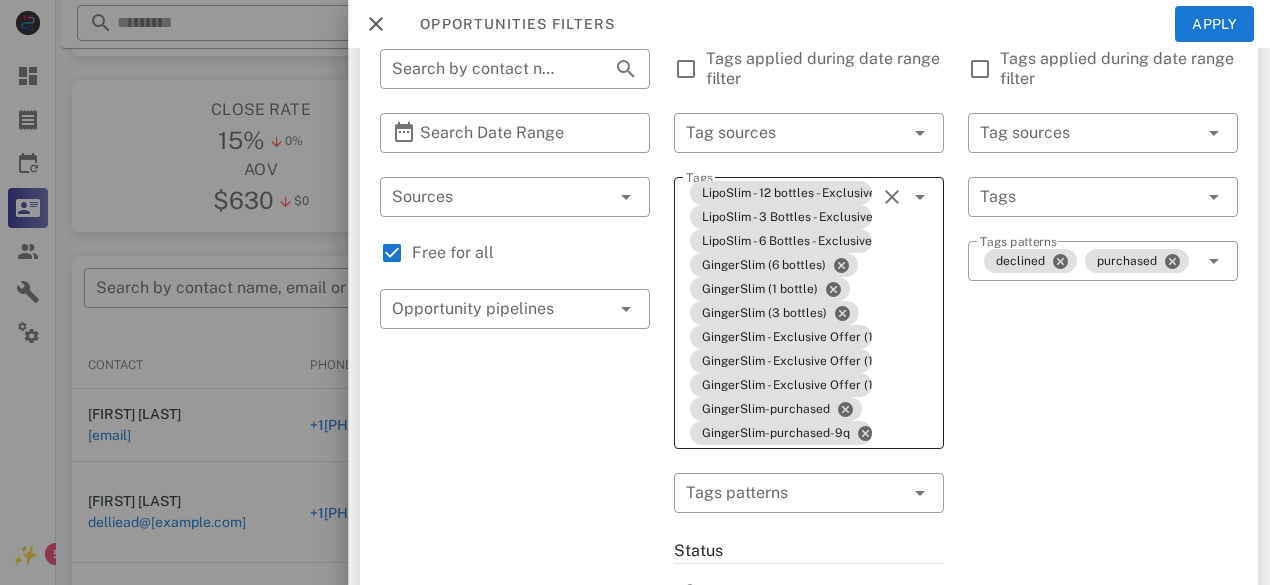 click on "Tags LipoSlim - 12 bottles - Exclusive Deal LipoSlim - 3 Bottles - Exclusive Deal LipoSlim - 6 Bottles - Exclusive Deal GingerSlim (6 bottles) GingerSlim (1 bottle) GingerSlim (3 bottles) GingerSlim - Exclusive Offer (1.3) GingerSlim - Exclusive Offer (1.1) GingerSlim - Exclusive Offer (1.6) GingerSlim-purchased GingerSlim-purchased-9q" at bounding box center (809, 313) 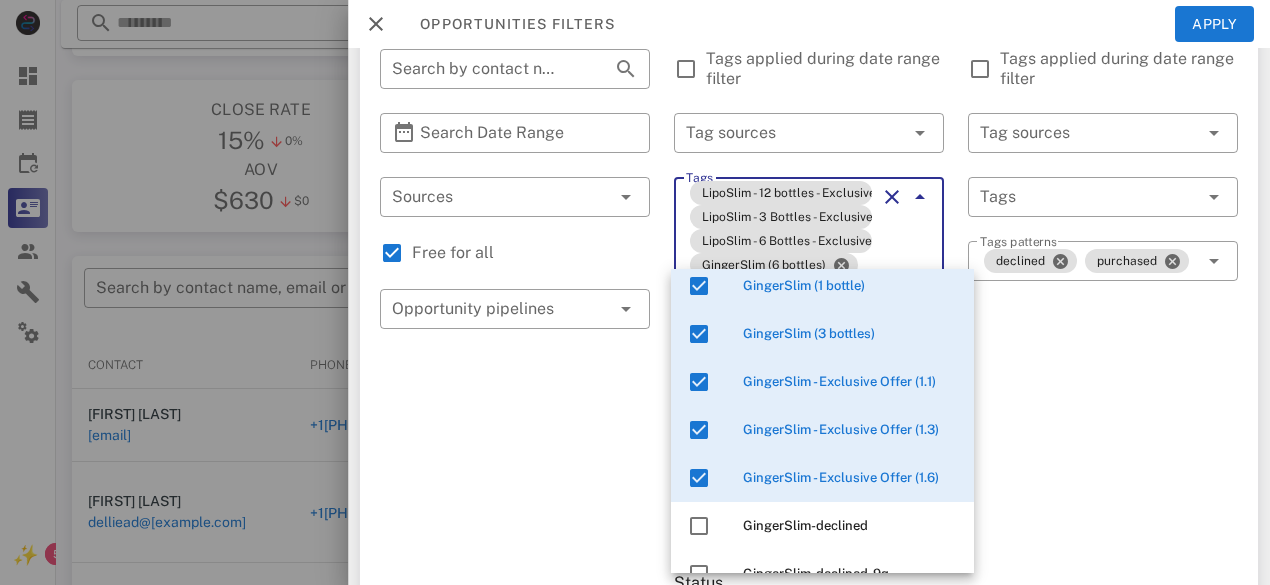 scroll, scrollTop: 17, scrollLeft: 0, axis: vertical 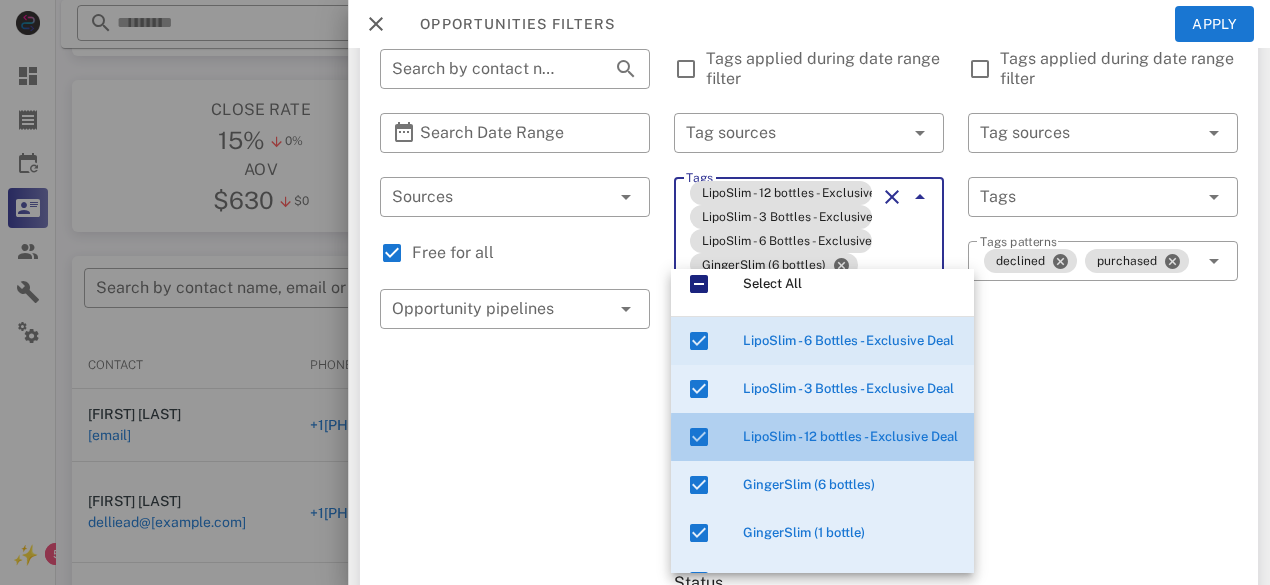click on "LipoSlim - 12 bottles - Exclusive Deal" at bounding box center (850, 437) 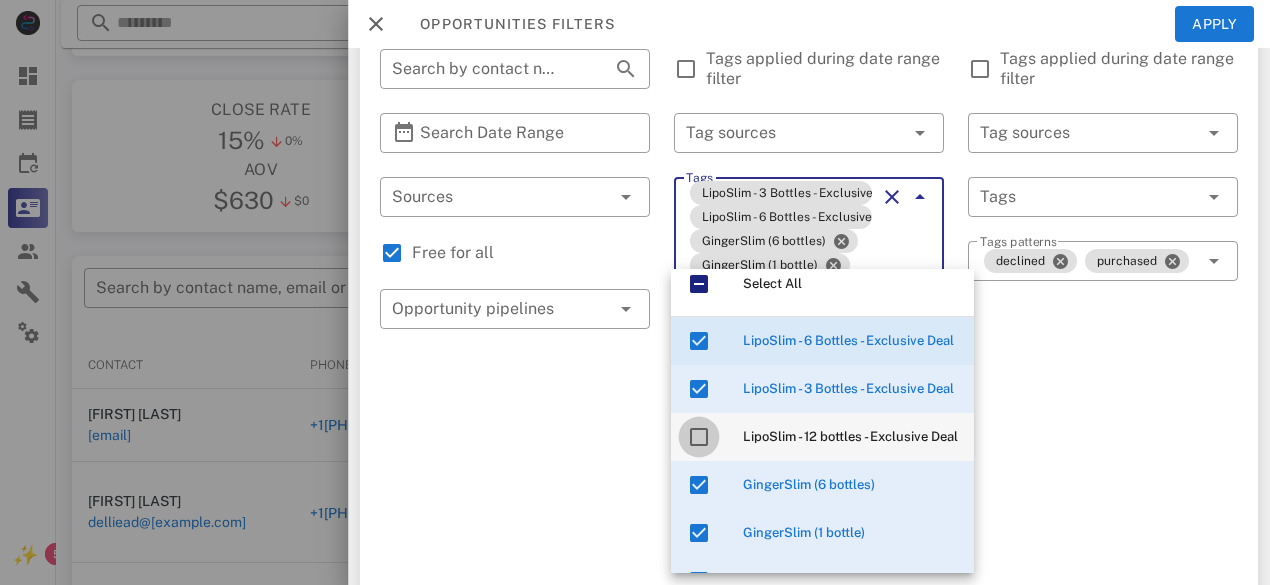click at bounding box center [699, 437] 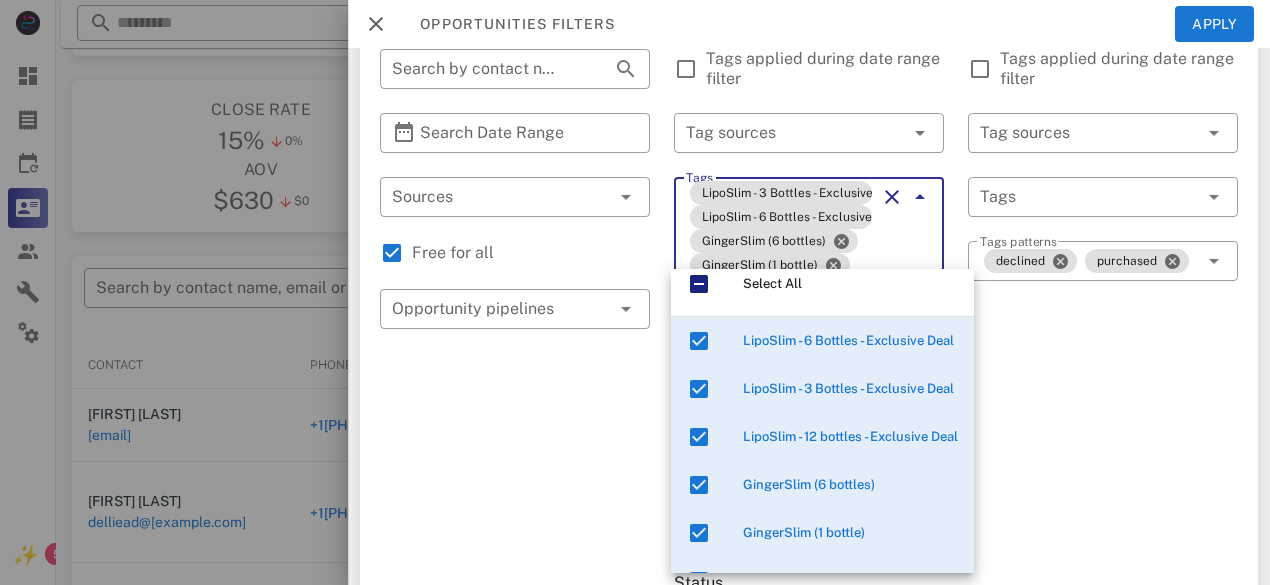 type on "*" 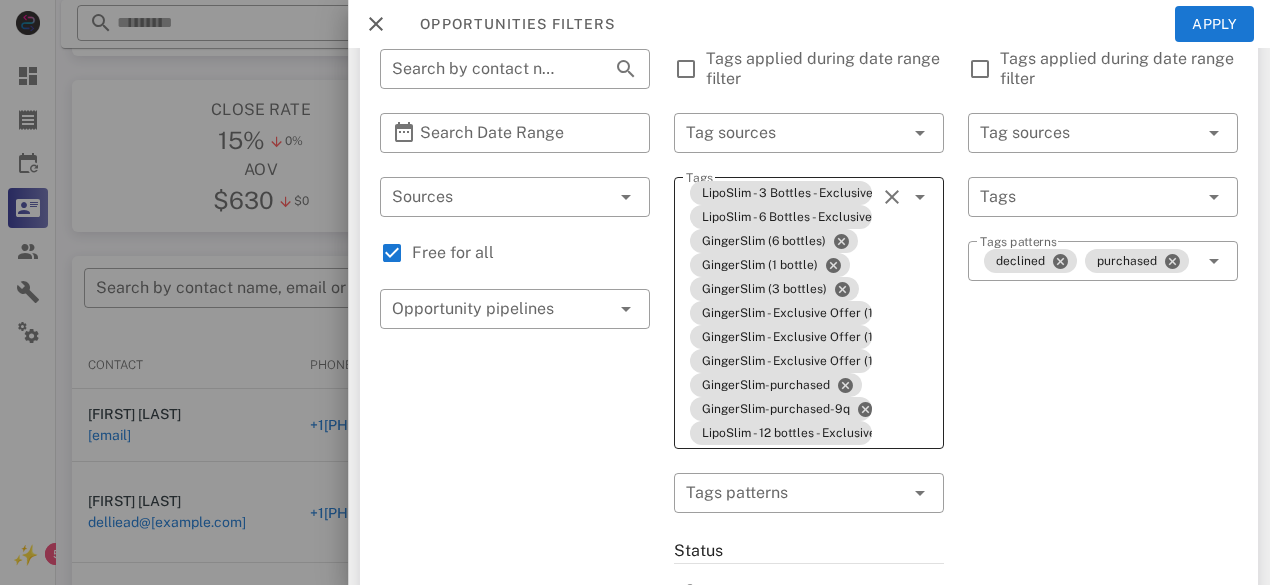 click on "Tags LipoSlim - 3 Bottles - Exclusive Deal LipoSlim - 6 Bottles - Exclusive Deal GingerSlim (6 bottles) GingerSlim (1 bottle) GingerSlim (3 bottles) GingerSlim - Exclusive Offer (1.3) GingerSlim - Exclusive Offer (1.1) GingerSlim - Exclusive Offer (1.6) GingerSlim-purchased GingerSlim-purchased-9q LipoSlim - 12 bottles - Exclusive Deal" at bounding box center [809, 313] 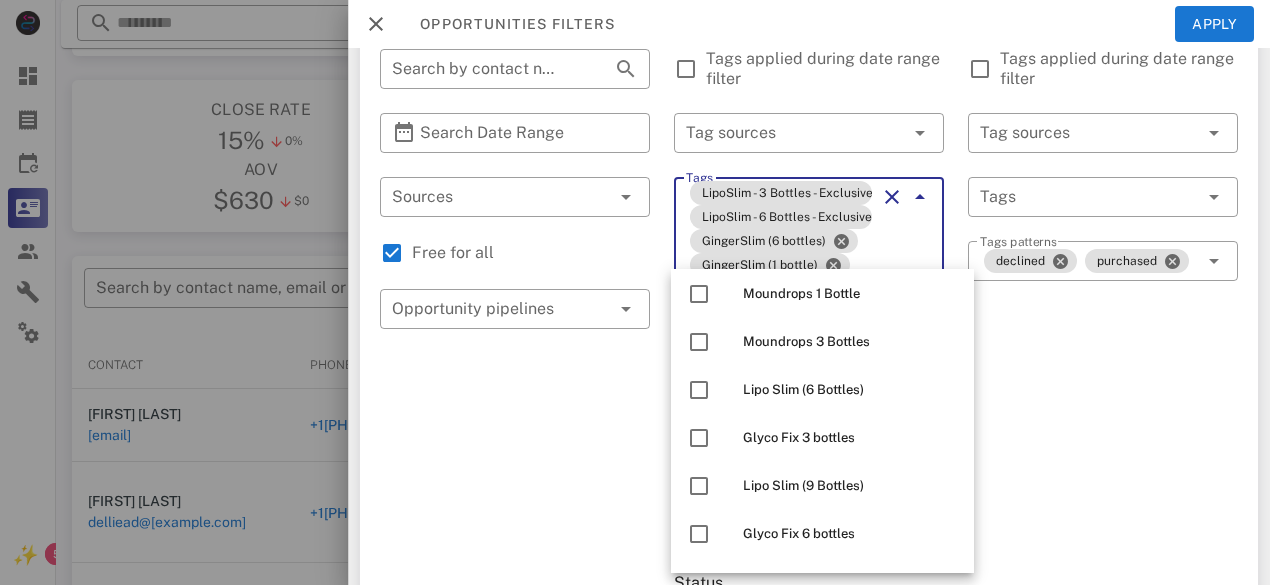 scroll, scrollTop: 673, scrollLeft: 0, axis: vertical 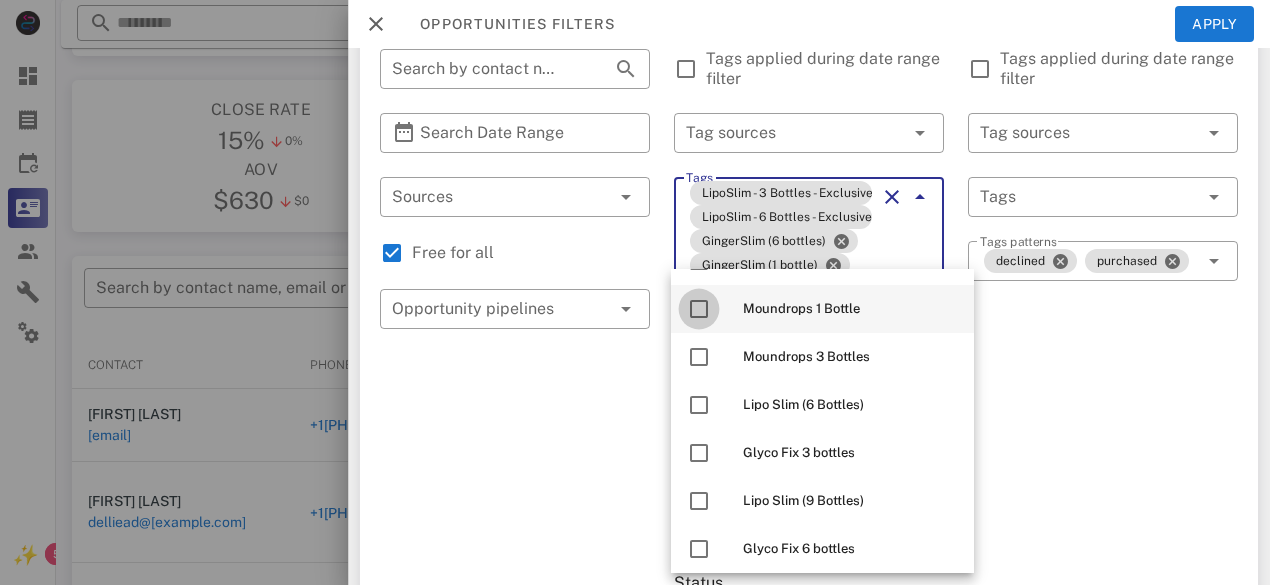 click at bounding box center [699, 309] 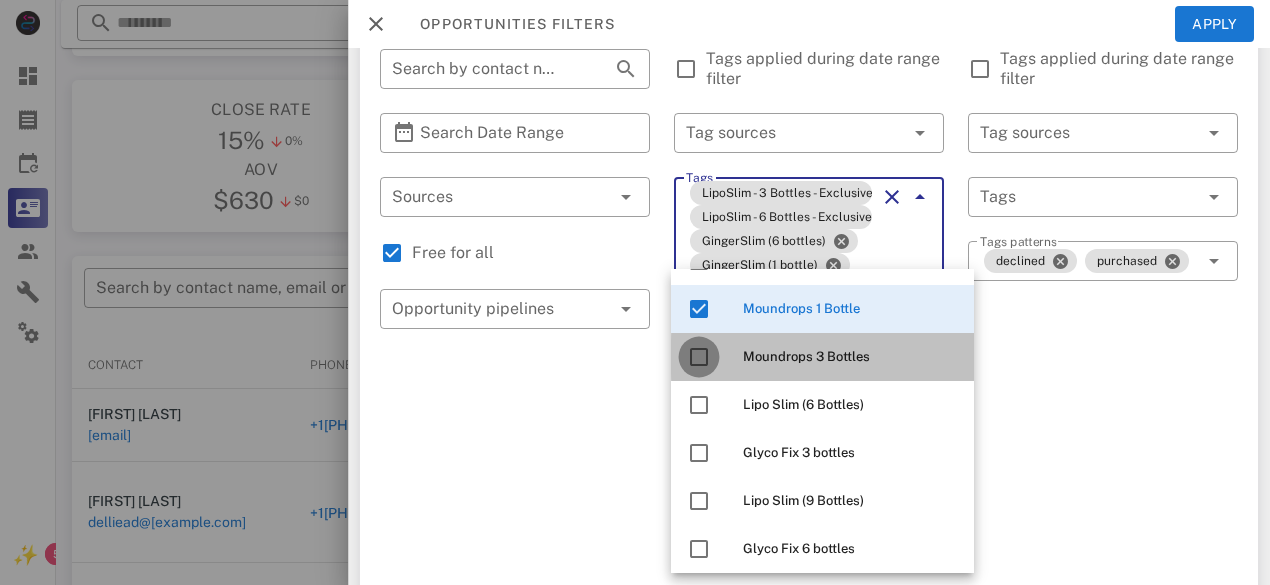 click at bounding box center [699, 357] 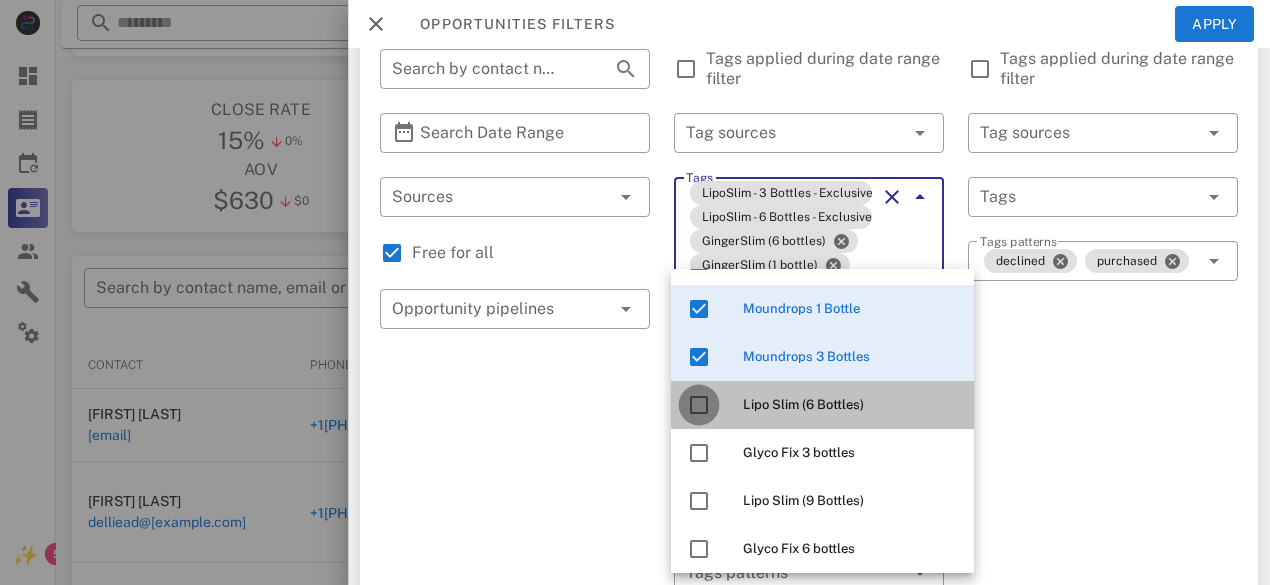 click at bounding box center (699, 405) 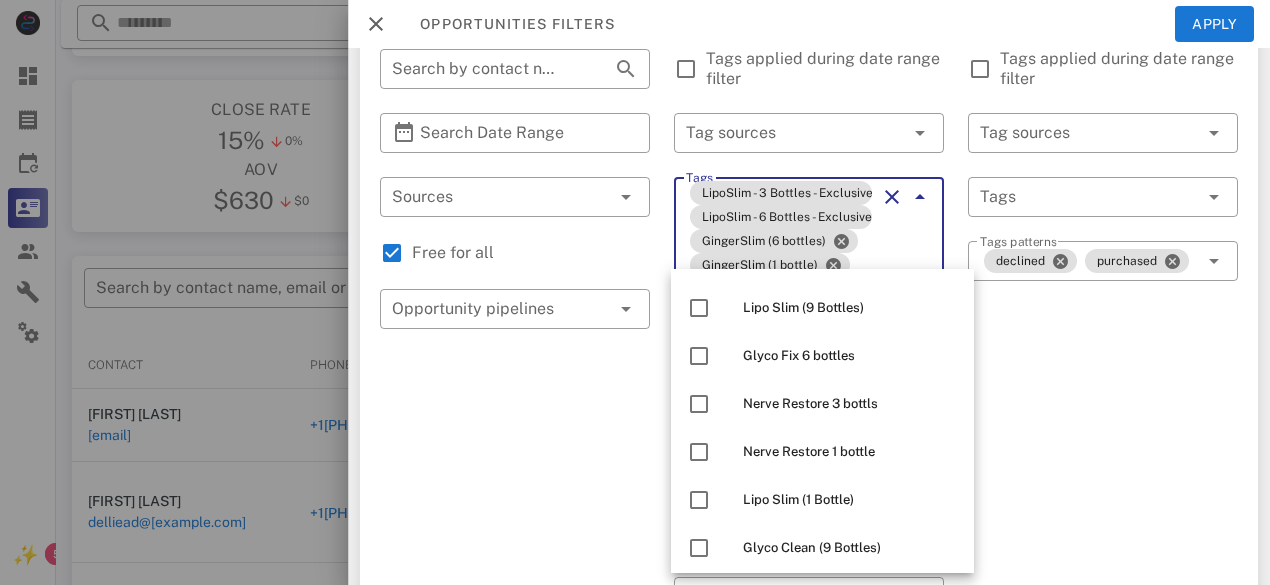 scroll, scrollTop: 870, scrollLeft: 0, axis: vertical 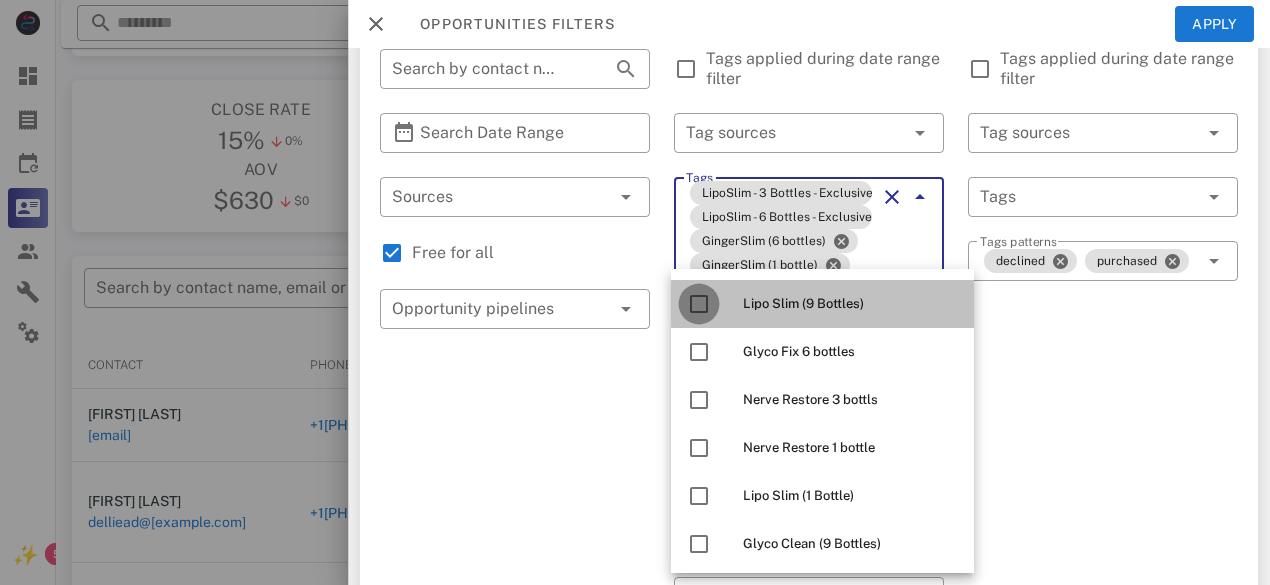 click at bounding box center [699, 304] 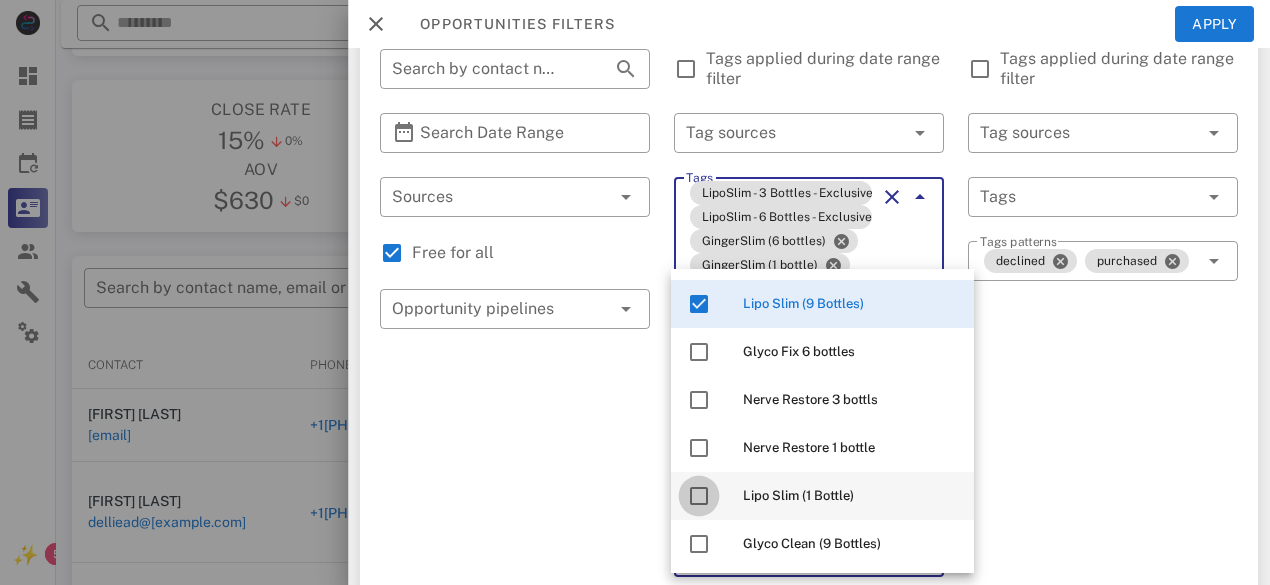 click at bounding box center (699, 496) 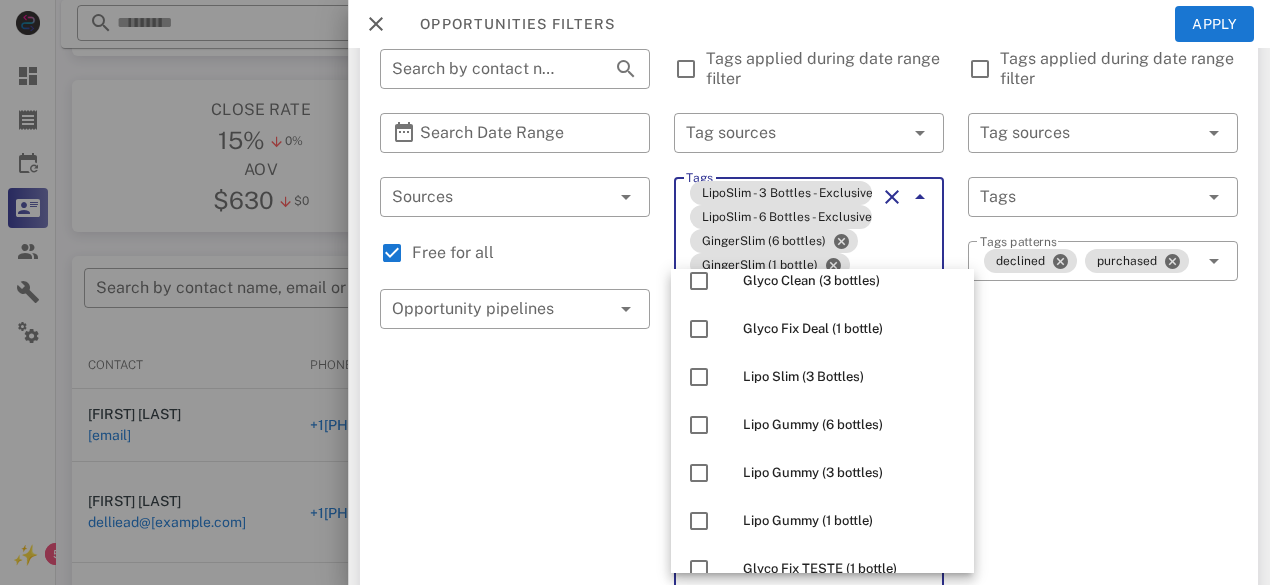 scroll, scrollTop: 1204, scrollLeft: 0, axis: vertical 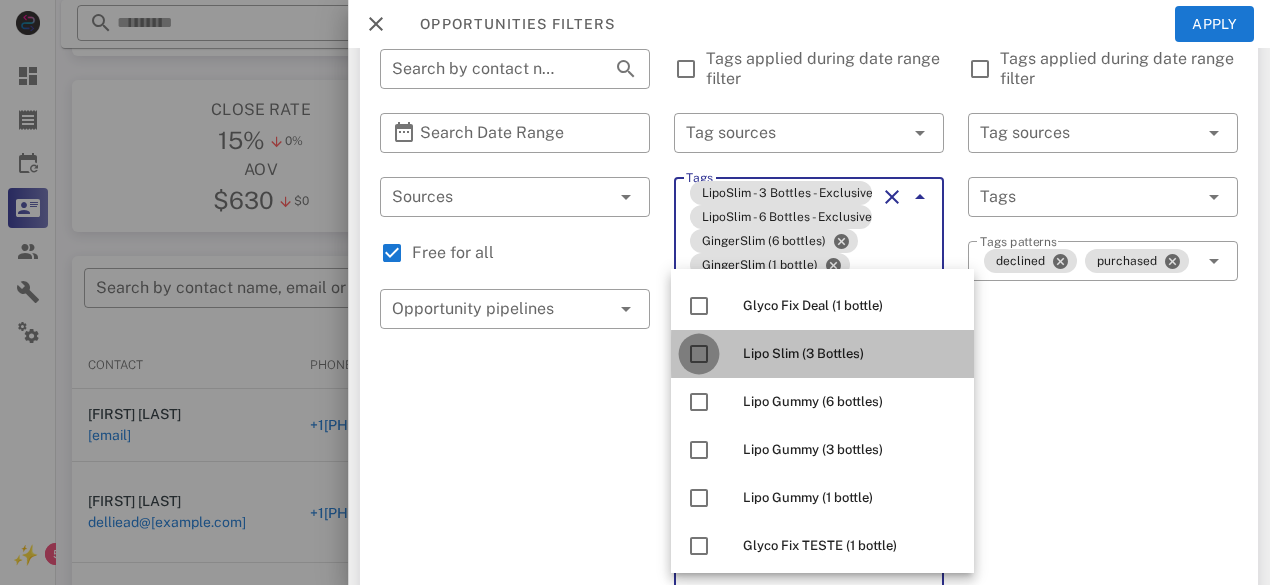 click at bounding box center (699, 354) 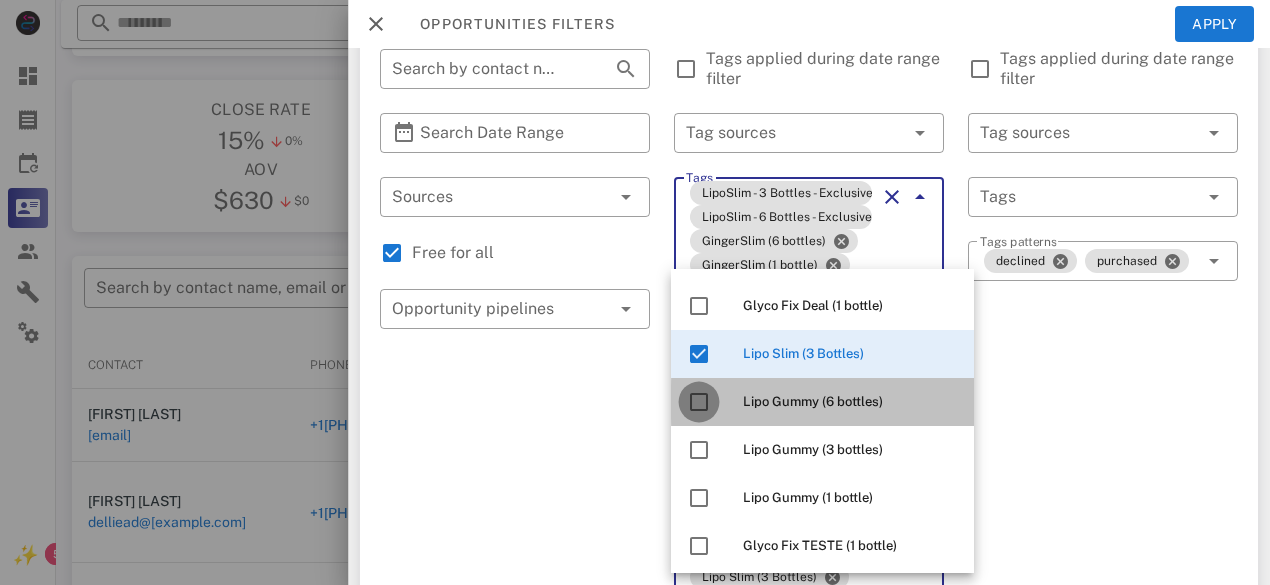 click at bounding box center (699, 402) 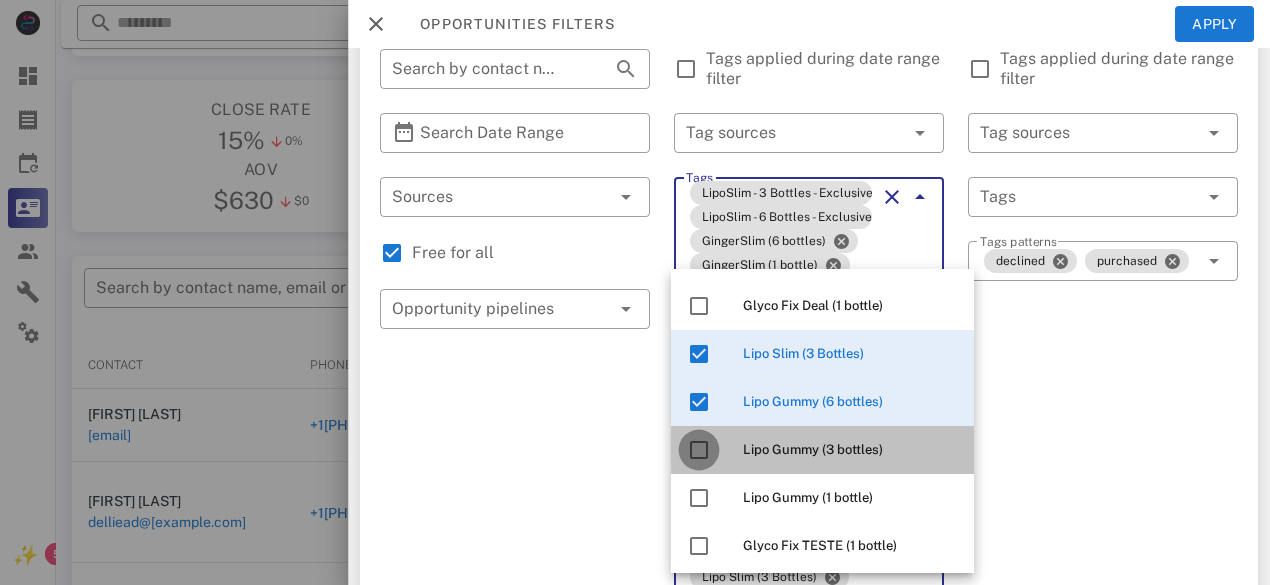 click at bounding box center [699, 450] 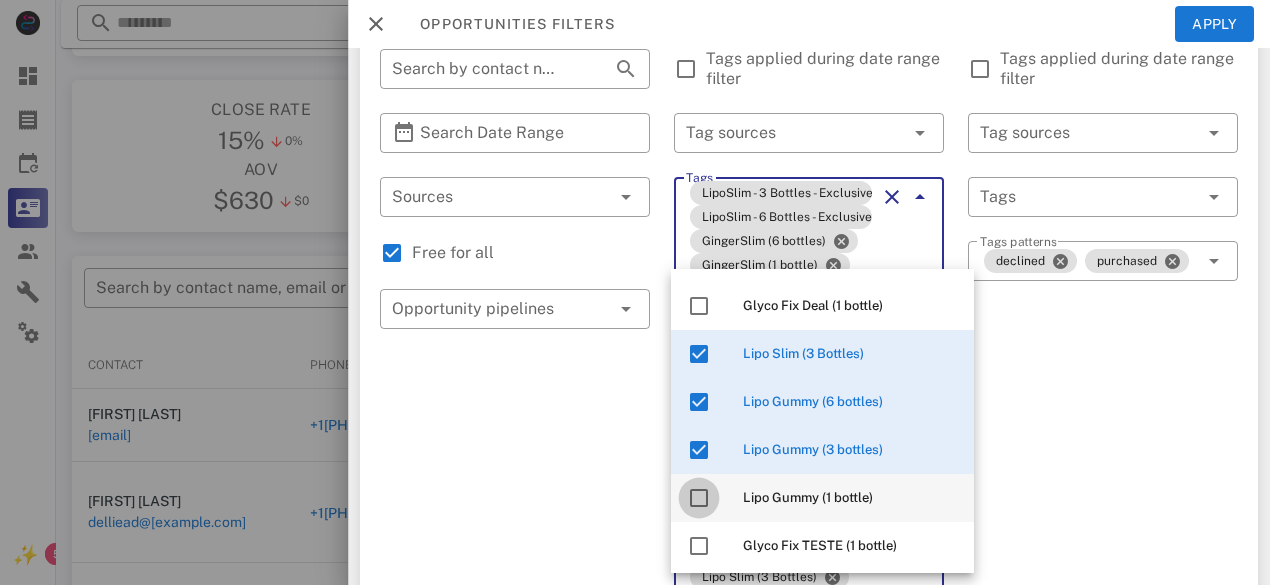 click at bounding box center (699, 498) 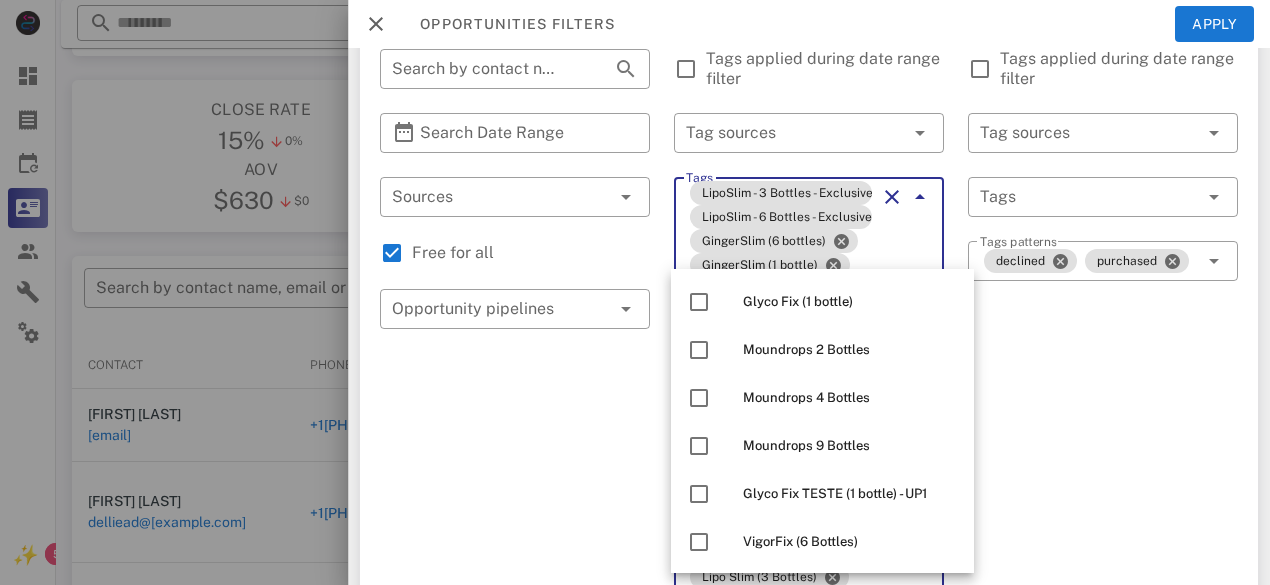 scroll, scrollTop: 1508, scrollLeft: 0, axis: vertical 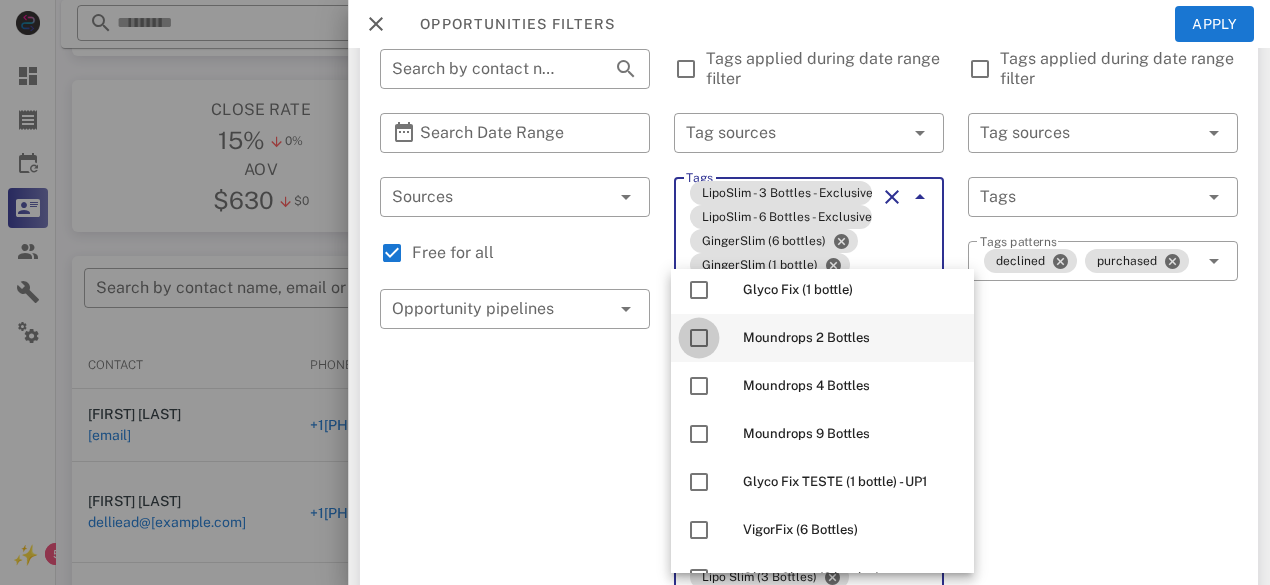 click at bounding box center (699, 338) 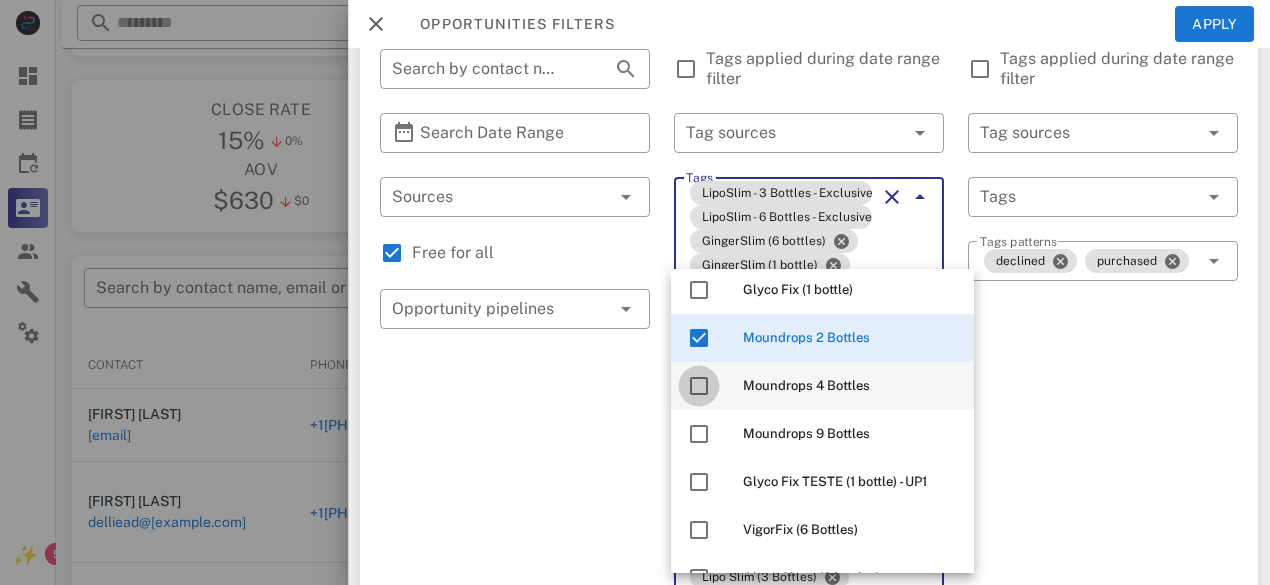 click at bounding box center [699, 386] 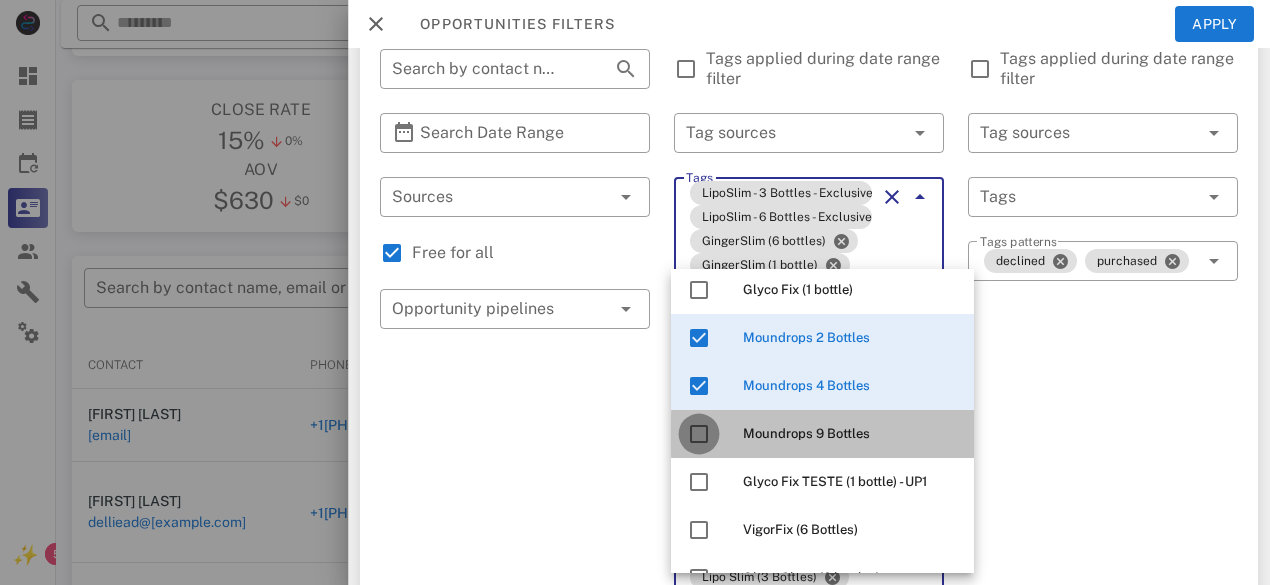 click at bounding box center (699, 434) 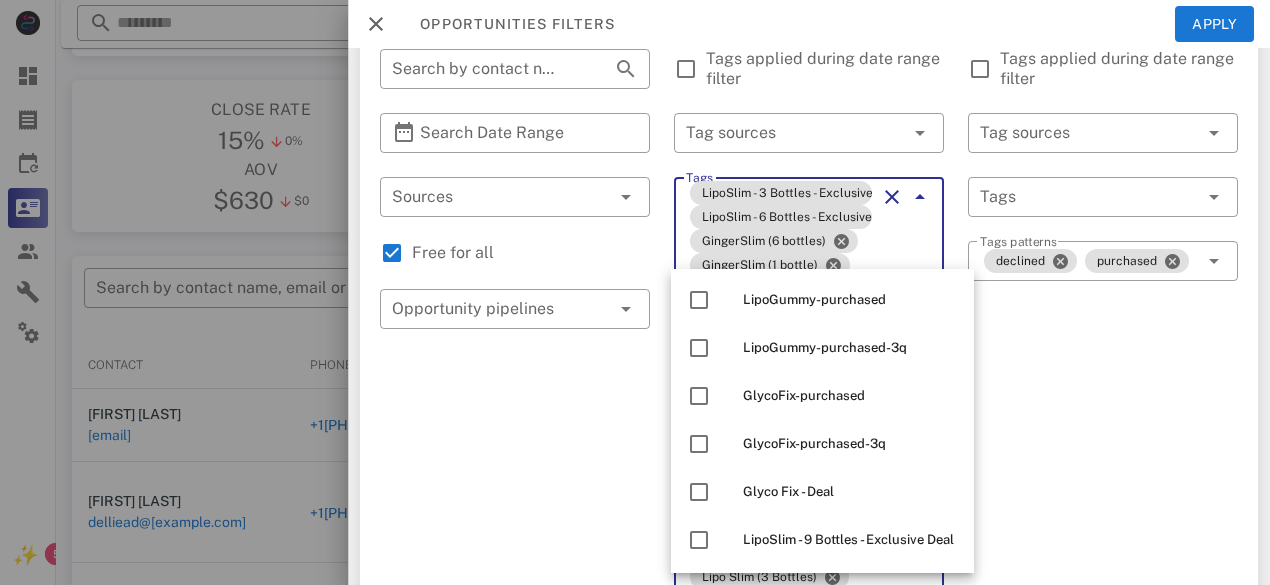 scroll, scrollTop: 2088, scrollLeft: 0, axis: vertical 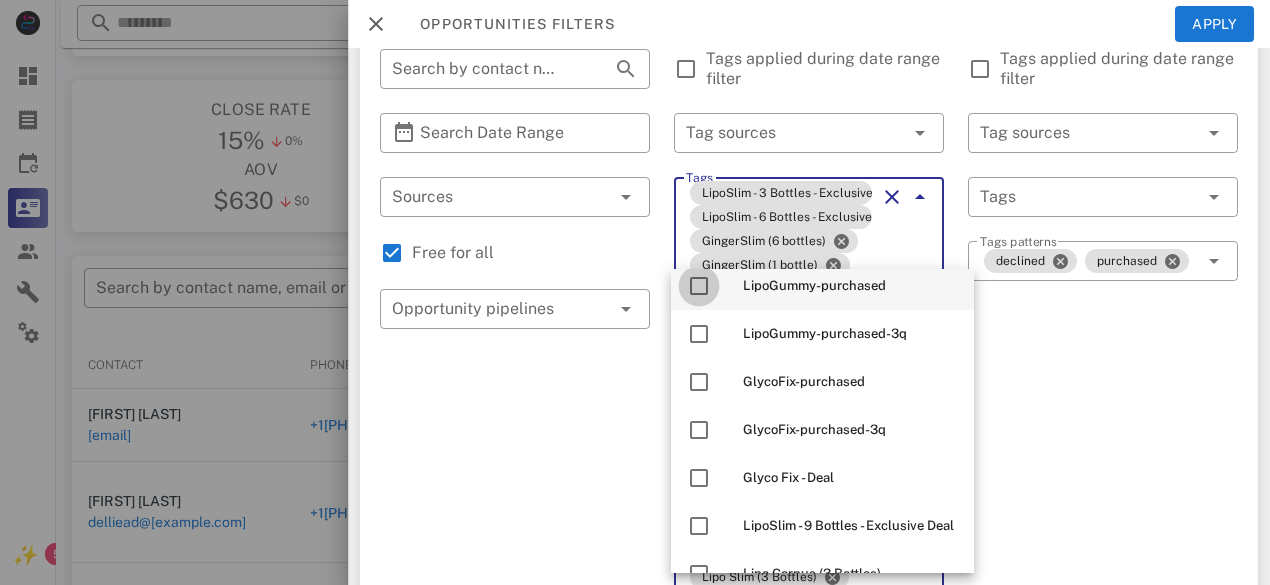 click at bounding box center [699, 286] 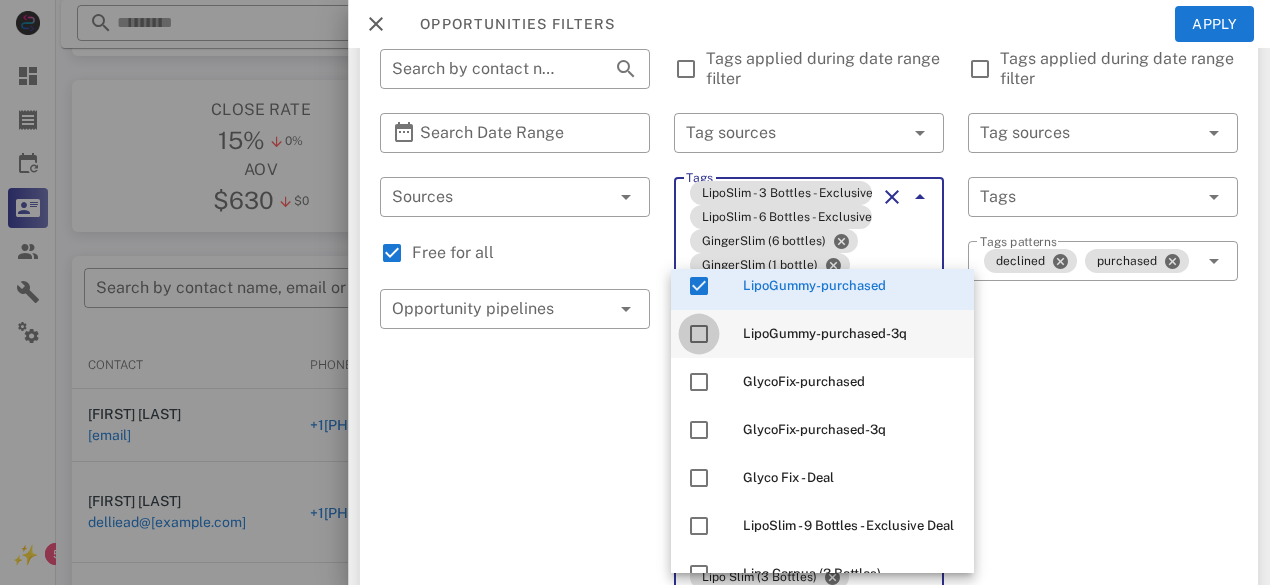 click at bounding box center (699, 334) 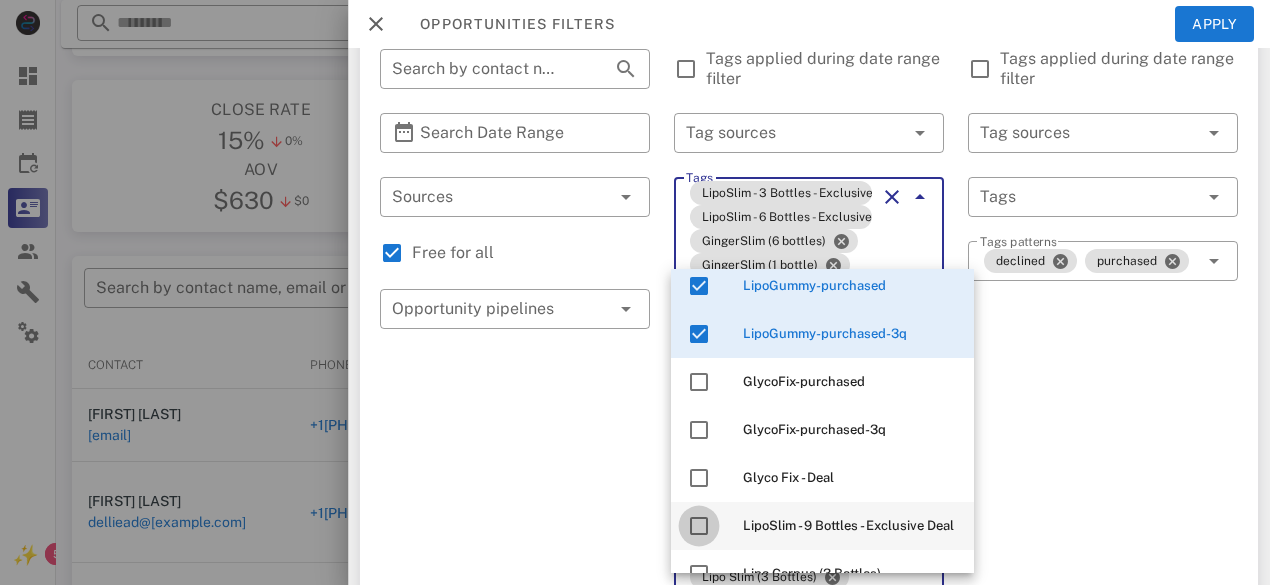 click at bounding box center (699, 526) 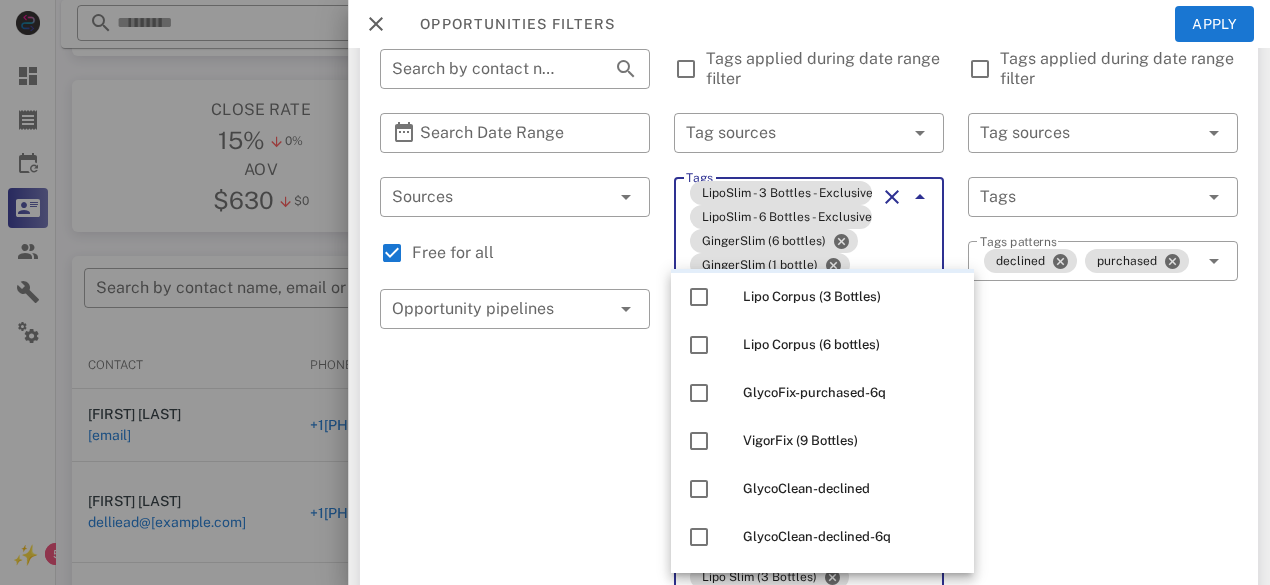 scroll, scrollTop: 2330, scrollLeft: 0, axis: vertical 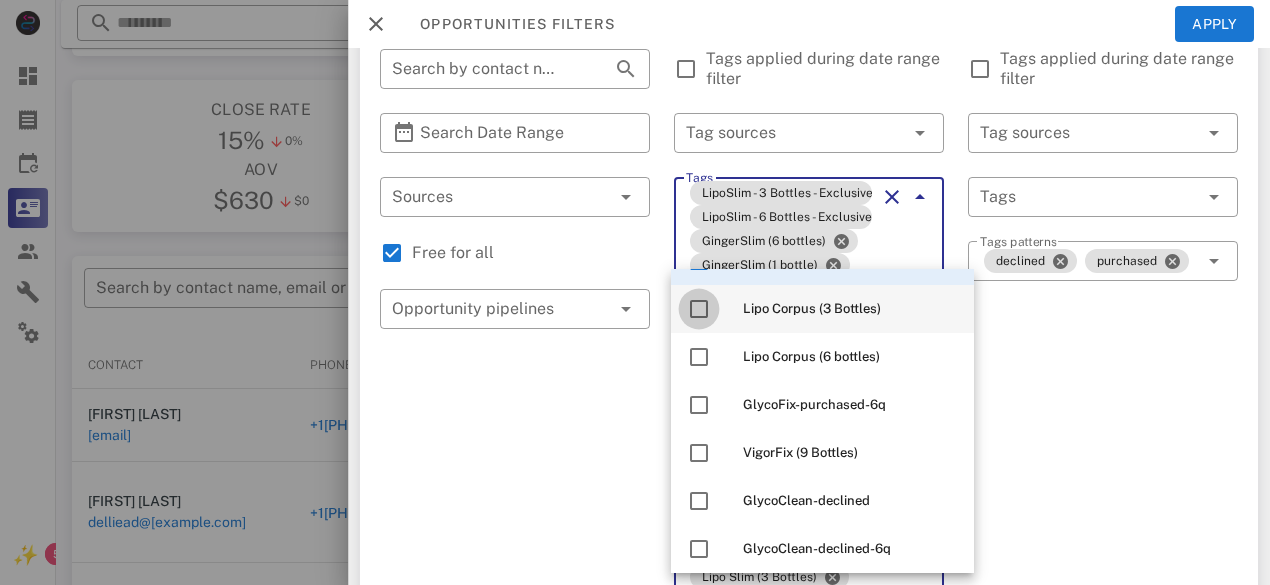 click on "Lipo Corpus (3 Bottles)" at bounding box center (822, 309) 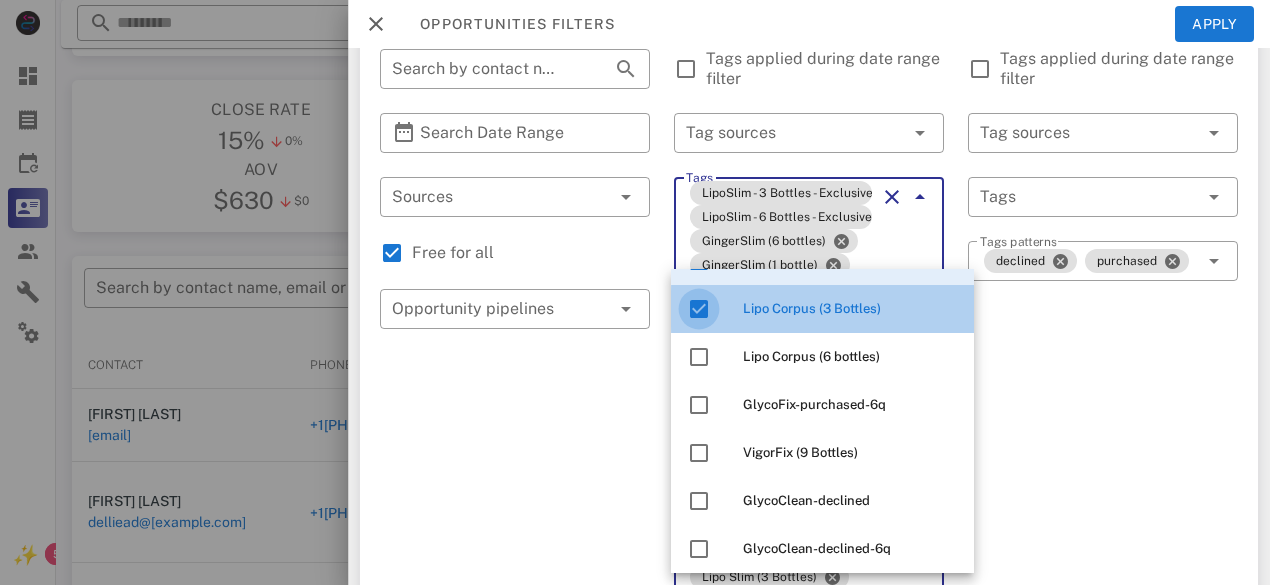 scroll, scrollTop: 2354, scrollLeft: 0, axis: vertical 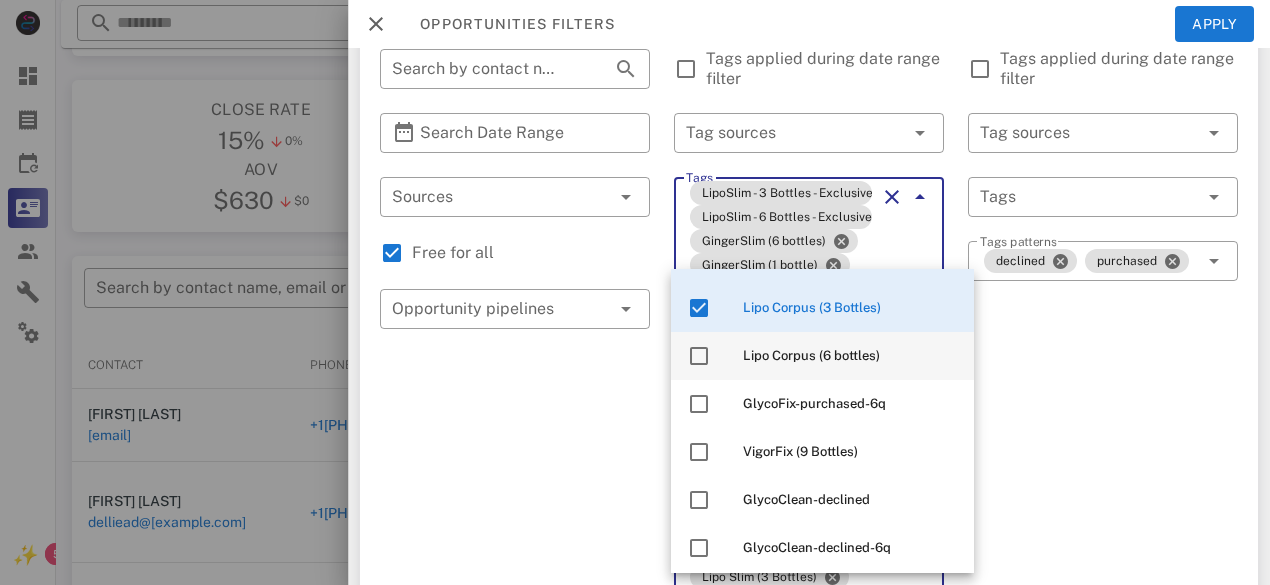 click on "Lipo Corpus (6 bottles)" at bounding box center [822, 356] 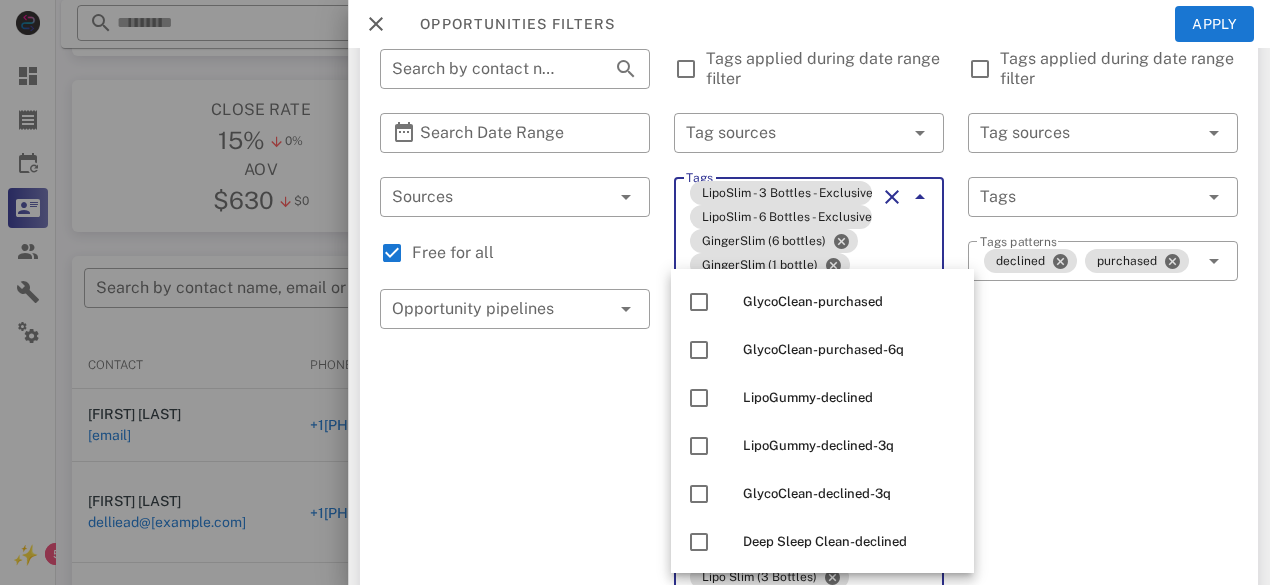scroll, scrollTop: 2666, scrollLeft: 0, axis: vertical 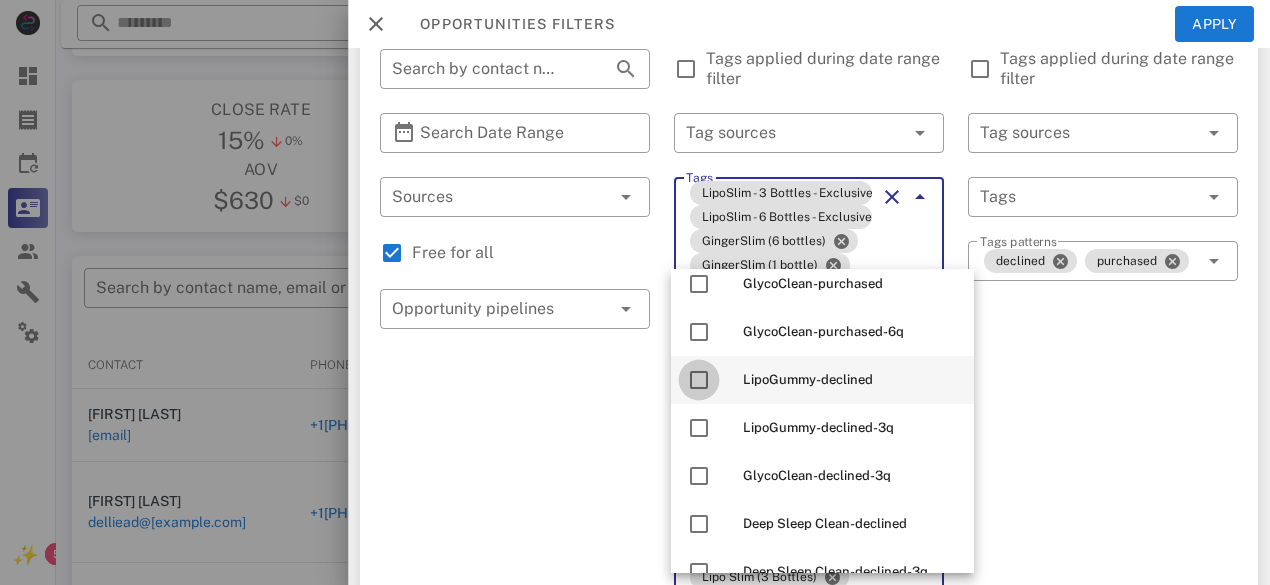 click at bounding box center [699, 380] 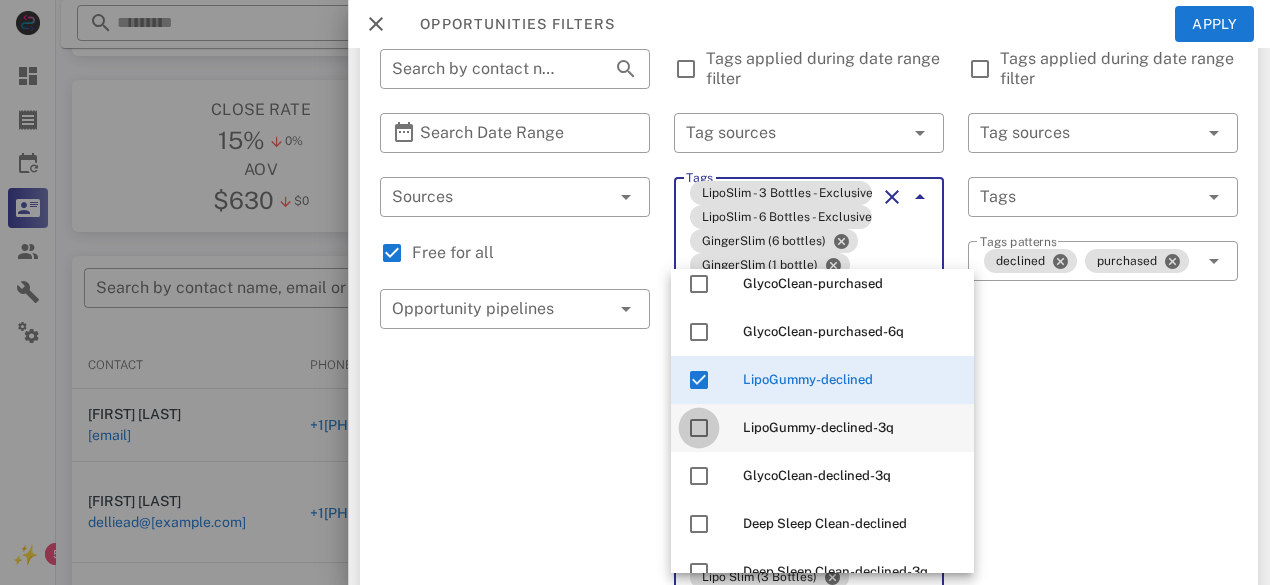 click at bounding box center [699, 428] 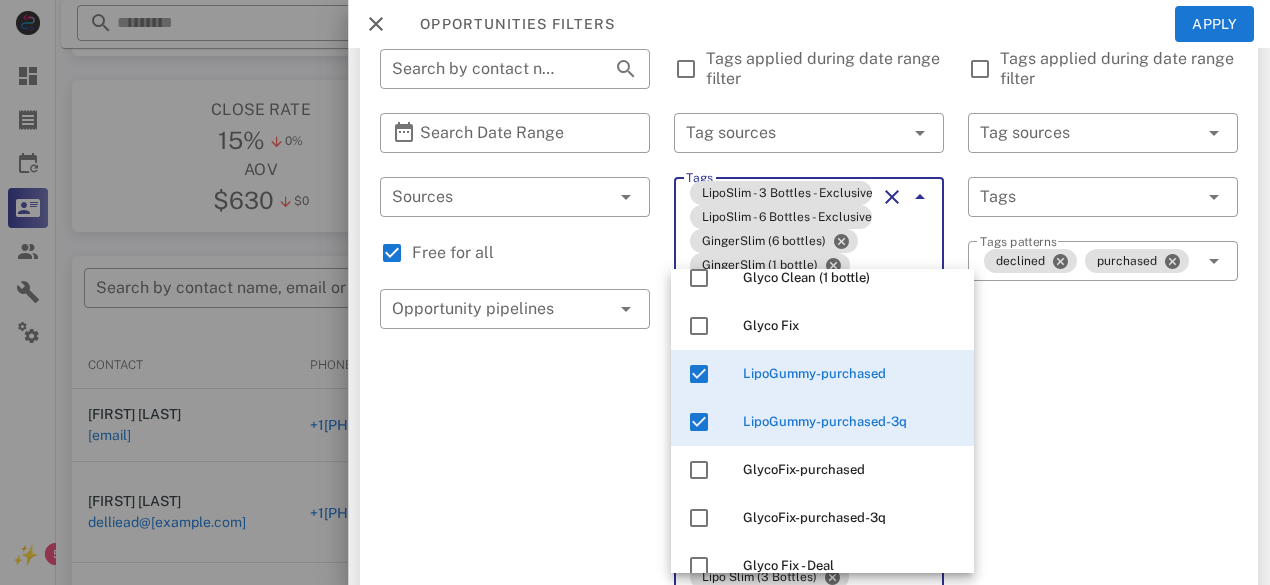 scroll, scrollTop: 2009, scrollLeft: 0, axis: vertical 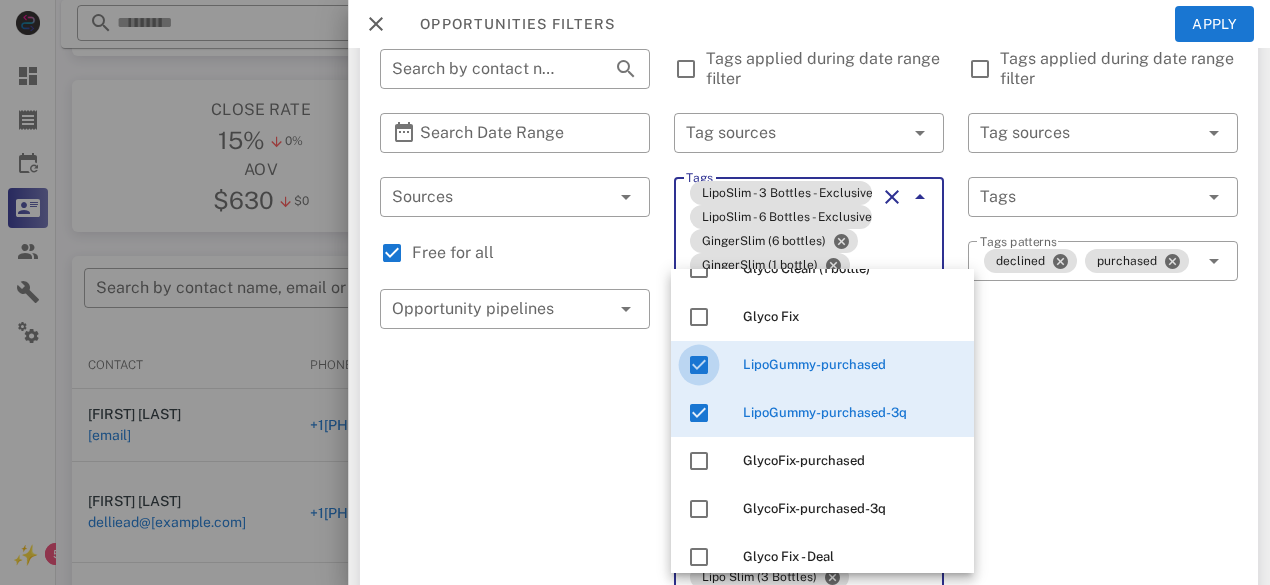 click at bounding box center [699, 365] 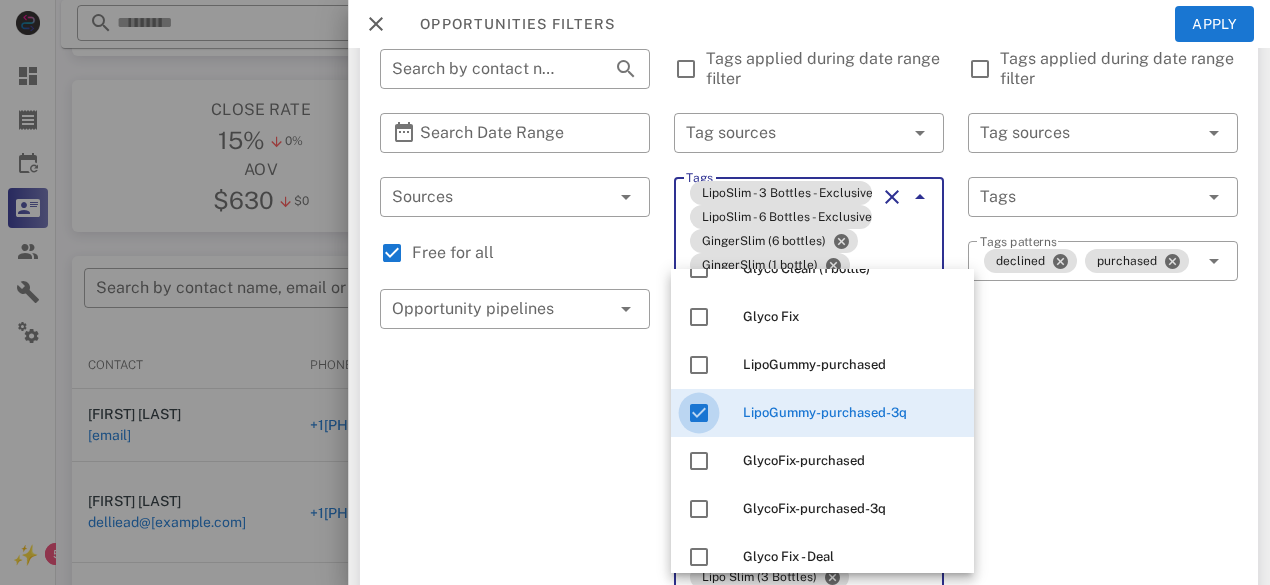 click at bounding box center (699, 413) 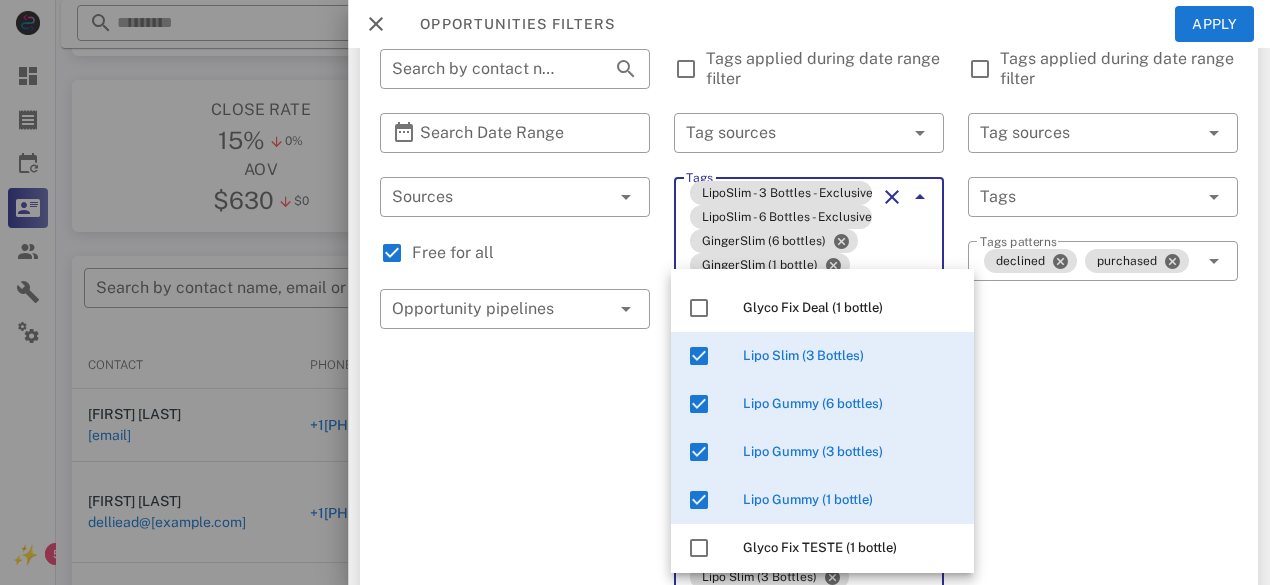 scroll, scrollTop: 1212, scrollLeft: 0, axis: vertical 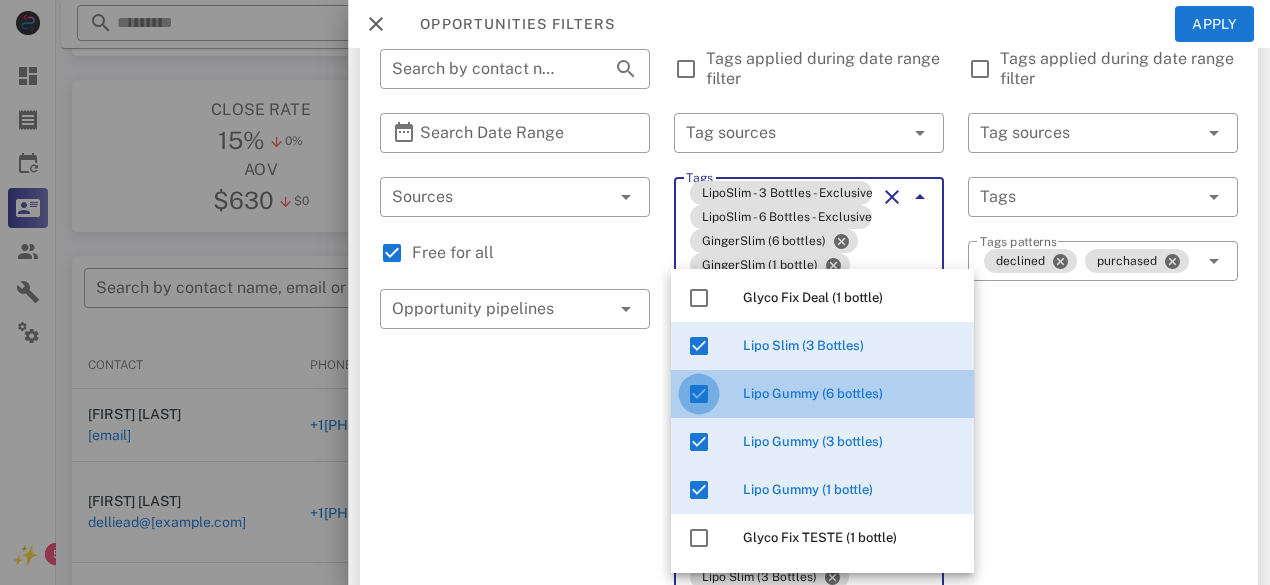 click at bounding box center [699, 394] 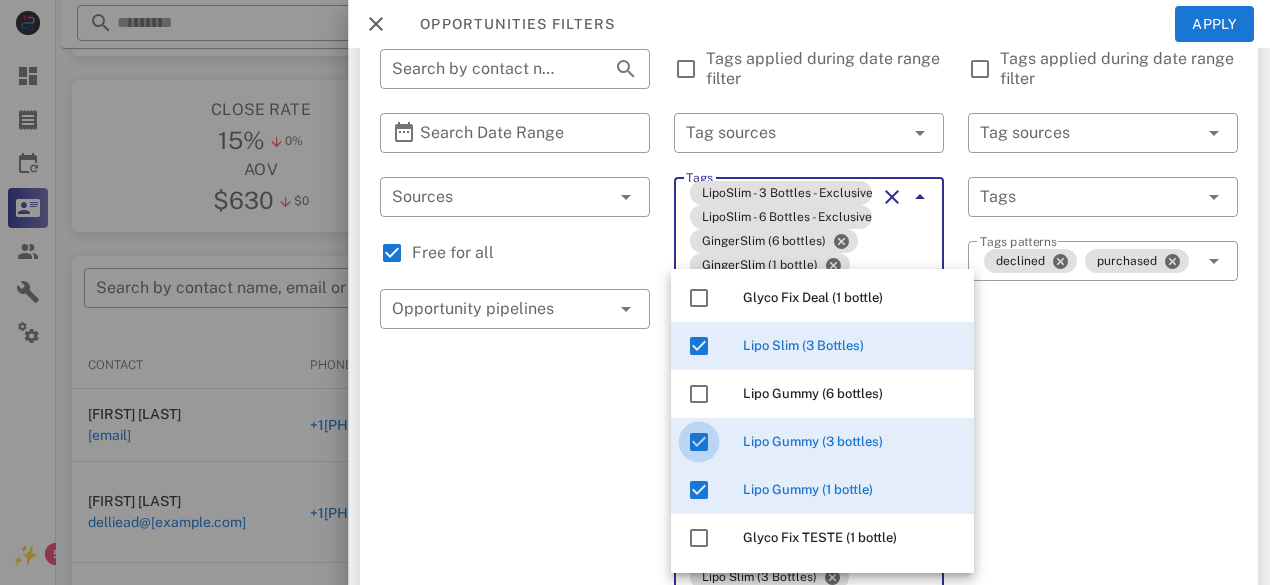 click at bounding box center [699, 442] 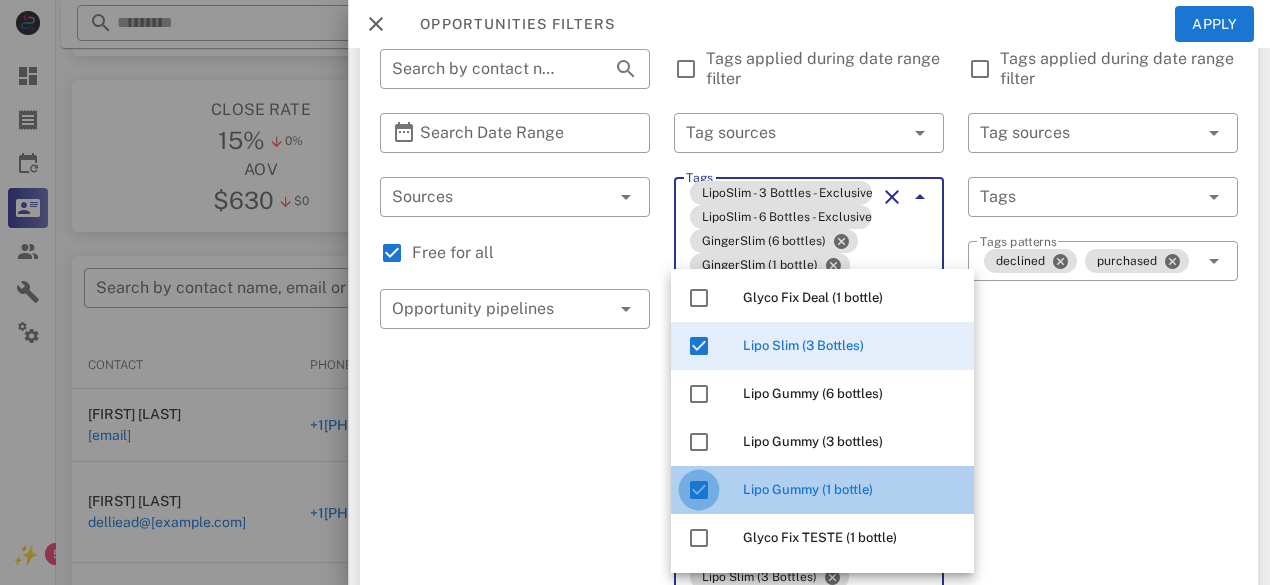 click at bounding box center (699, 490) 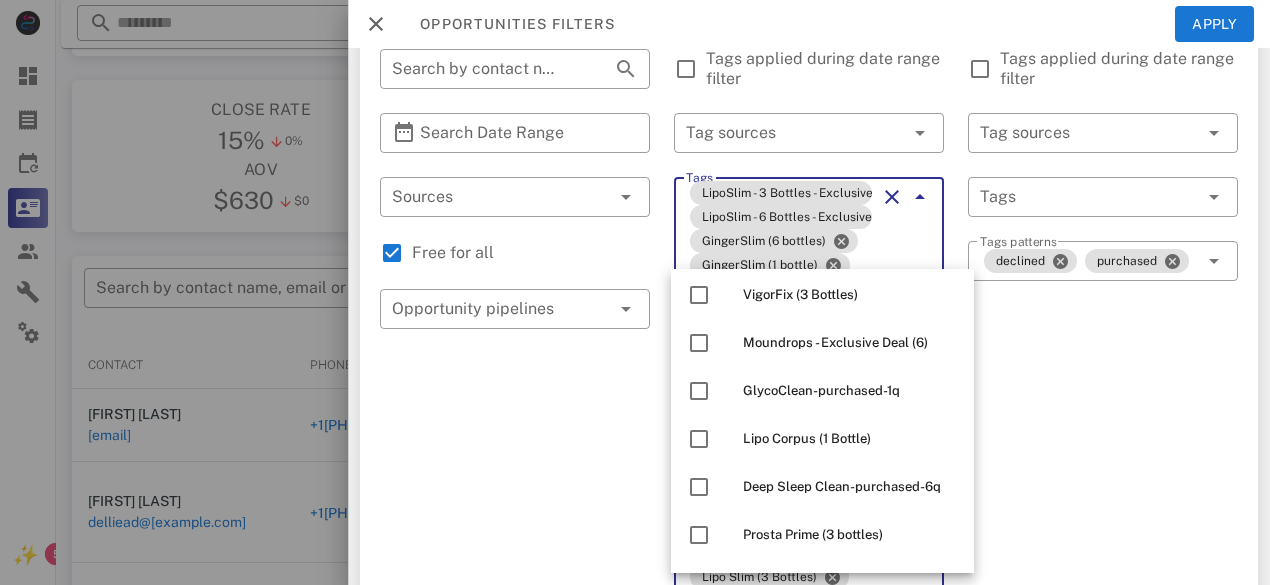 scroll, scrollTop: 4005, scrollLeft: 0, axis: vertical 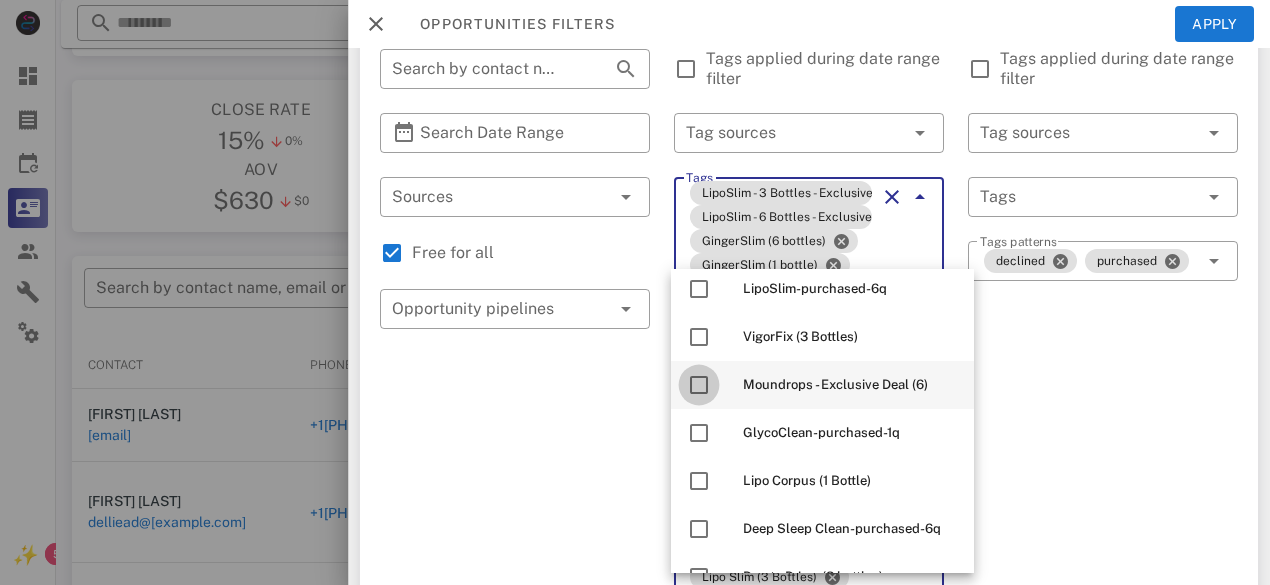click at bounding box center (699, 385) 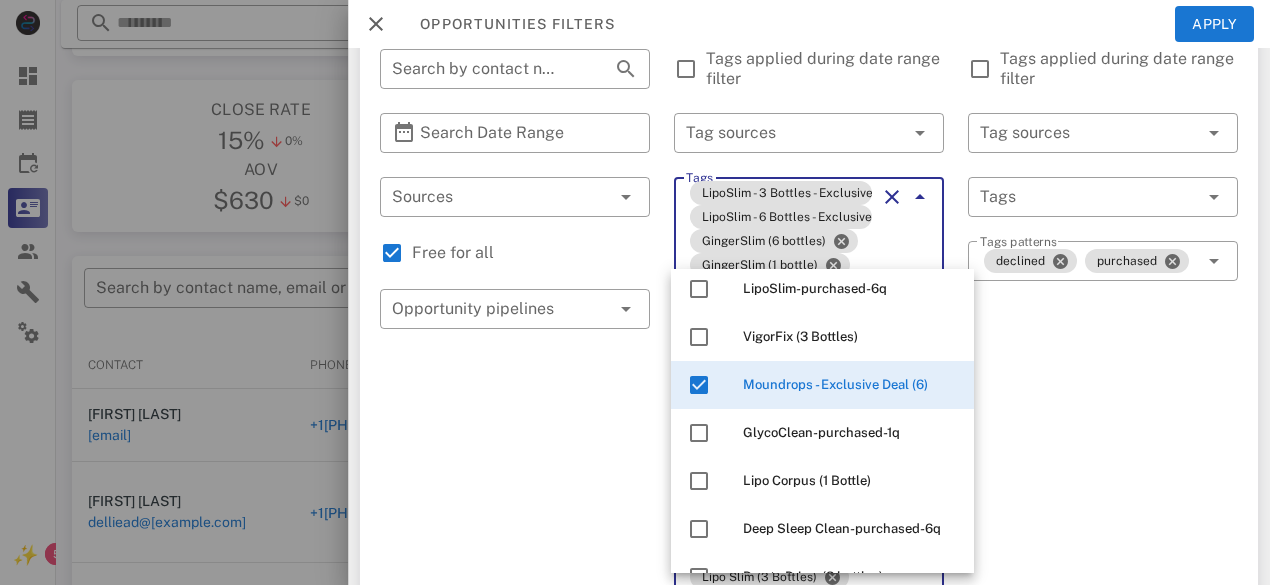click on "Exclusion filters Tags applied during date range filter ​ Tag sources ​ Tags ​ Tags patterns declined purchased" at bounding box center (1103, 869) 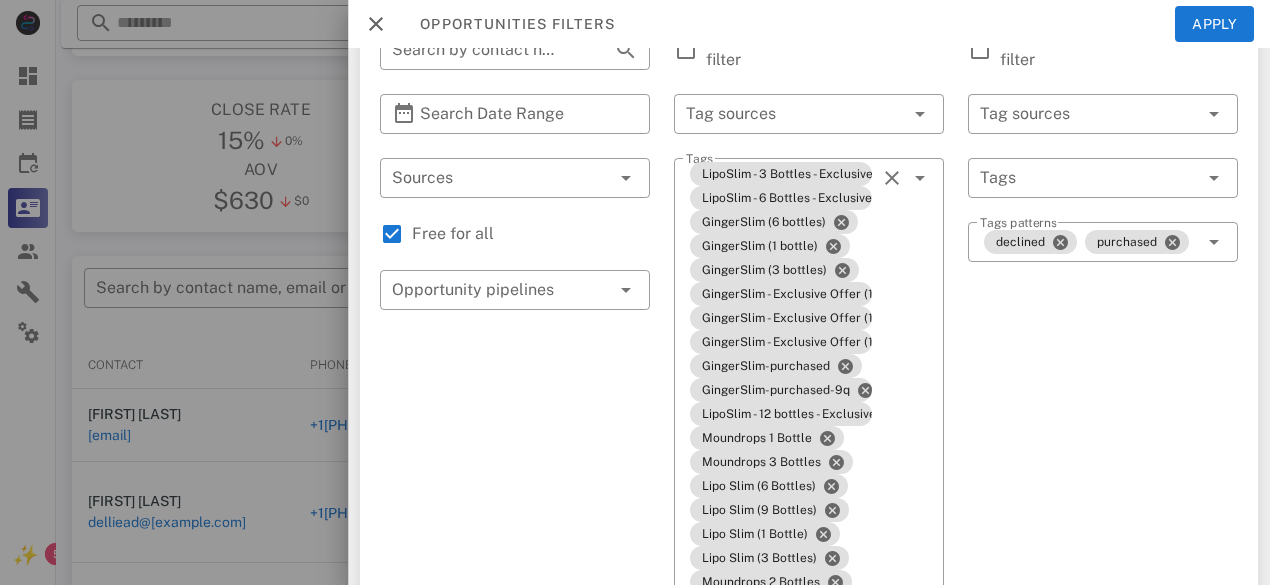 scroll, scrollTop: 80, scrollLeft: 0, axis: vertical 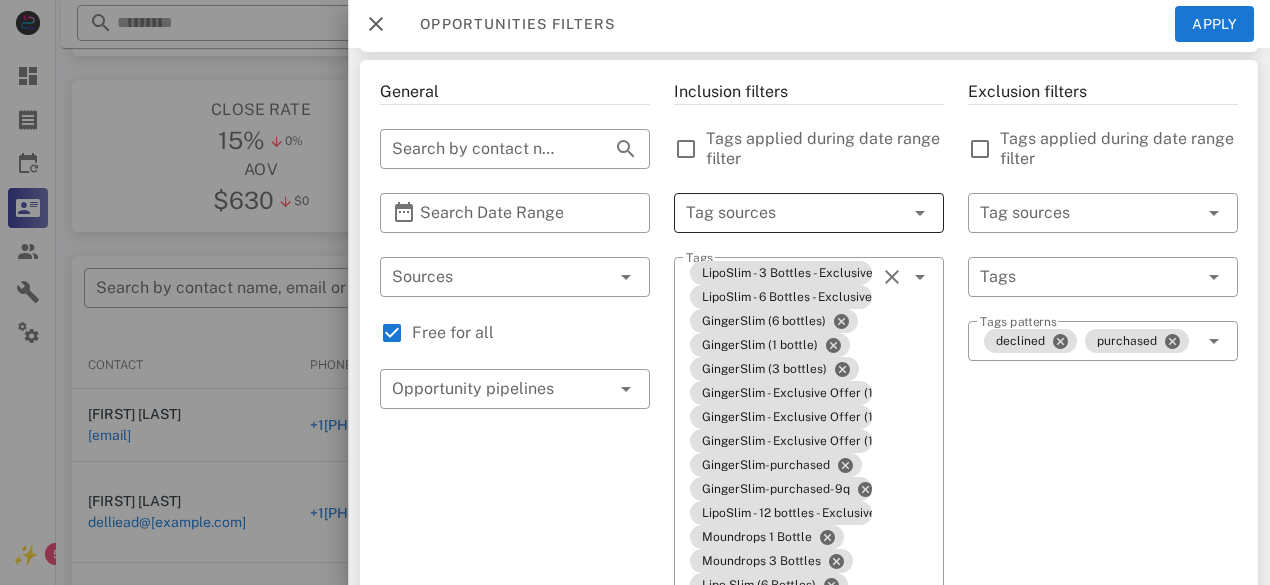 click at bounding box center [920, 213] 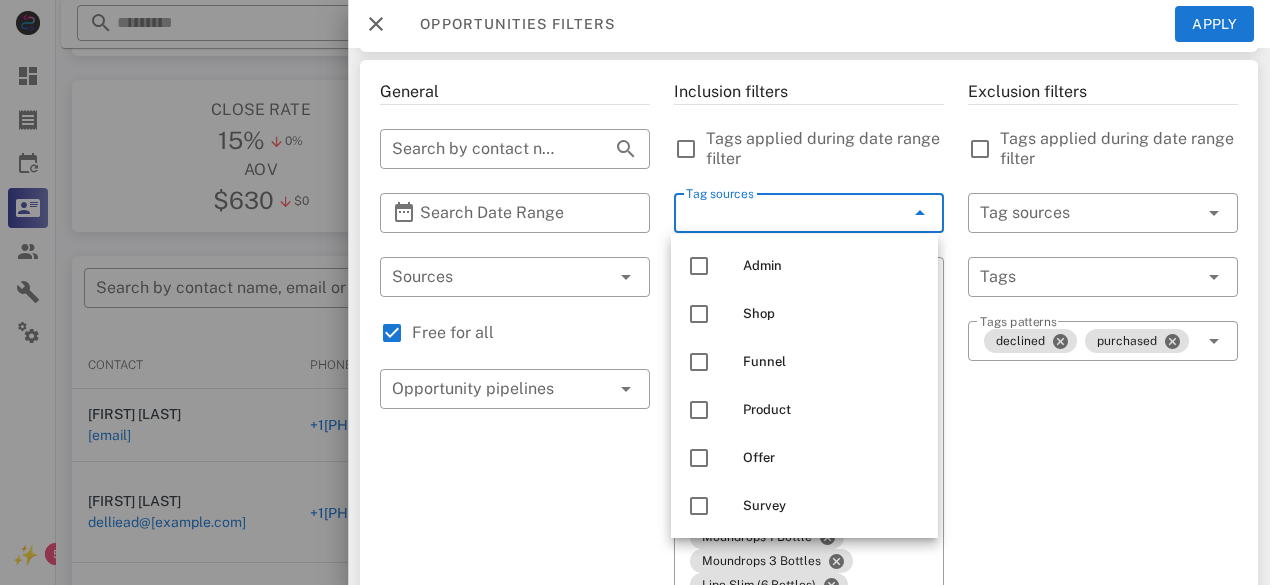 click on "Exclusion filters Tags applied during date range filter ​ Tag sources ​ Tags ​ Tags patterns declined purchased" at bounding box center (1103, 933) 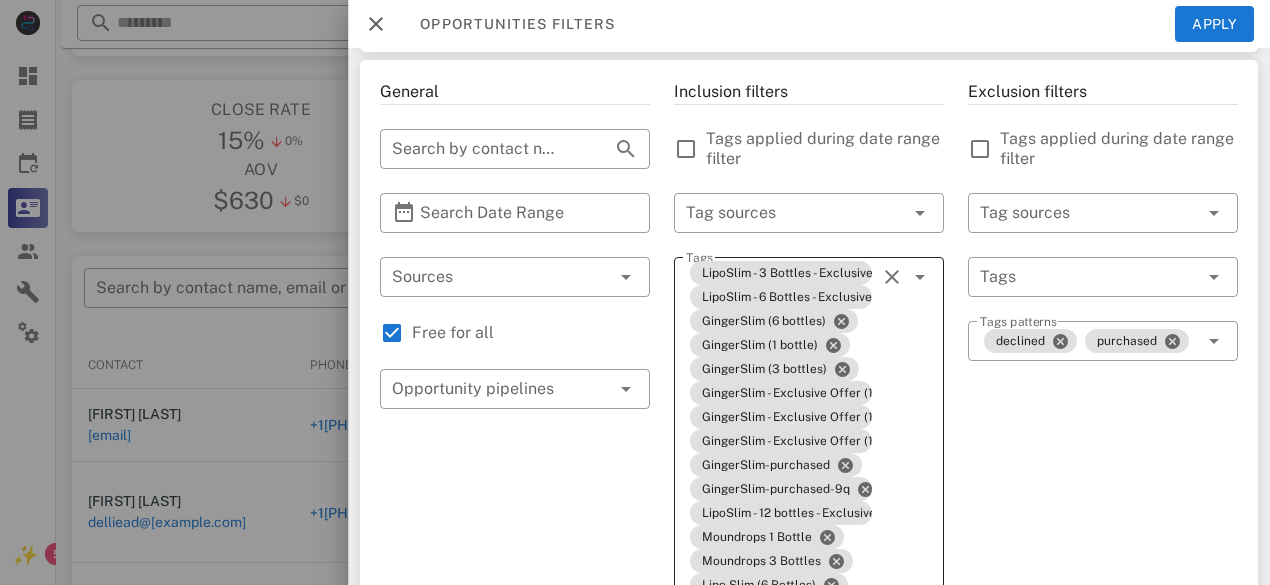 click on "Tags LipoSlim - 3 Bottles - Exclusive Deal LipoSlim - 6 Bottles - Exclusive Deal GingerSlim (6 bottles) GingerSlim (1 bottle) GingerSlim (3 bottles) GingerSlim - Exclusive Offer (1.3) GingerSlim - Exclusive Offer (1.1) GingerSlim - Exclusive Offer (1.6) GingerSlim-purchased GingerSlim-purchased-9q LipoSlim - 12 bottles - Exclusive Deal Moundrops 1 Bottle Moundrops 3 Bottles Lipo Slim (6 Bottles) Lipo Slim (9 Bottles) Lipo Slim (1 Bottle) Lipo Slim (3 Bottles) Moundrops 2 Bottles Moundrops 4 Bottles Moundrops 9 Bottles LipoSlim - 9 Bottles - Exclusive Deal Lipo Corpus (3 Bottles) Lipo Corpus (6 bottles) LipoGummy-declined LipoGummy-declined-3q Moundrops - Exclusive Deal (6)" at bounding box center [809, 573] 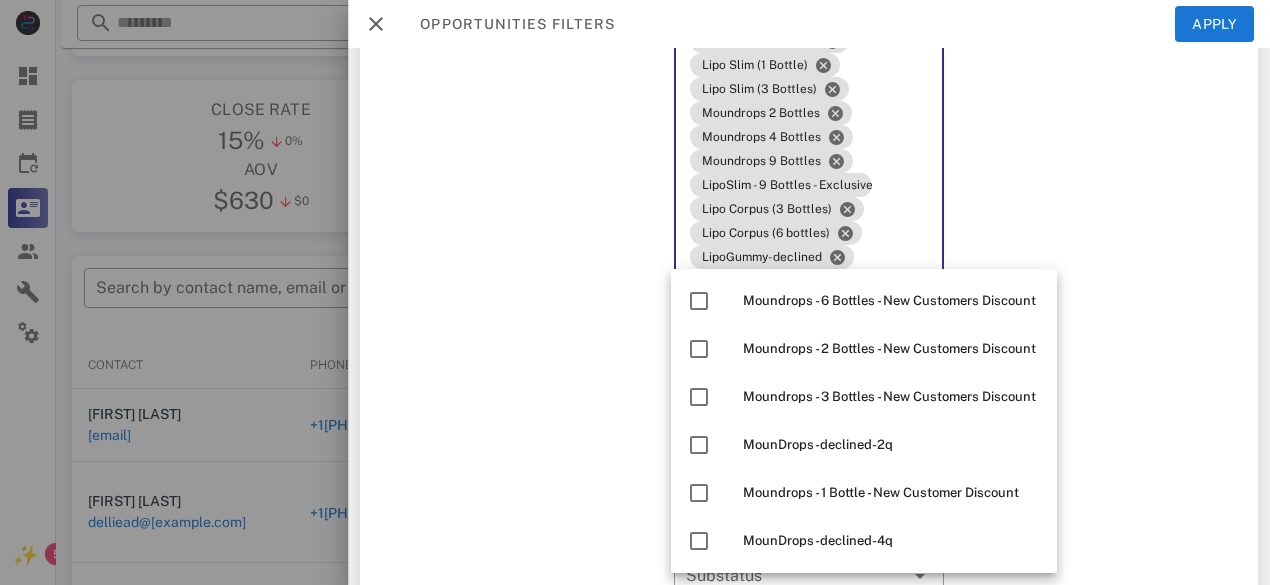 scroll, scrollTop: 3176, scrollLeft: 0, axis: vertical 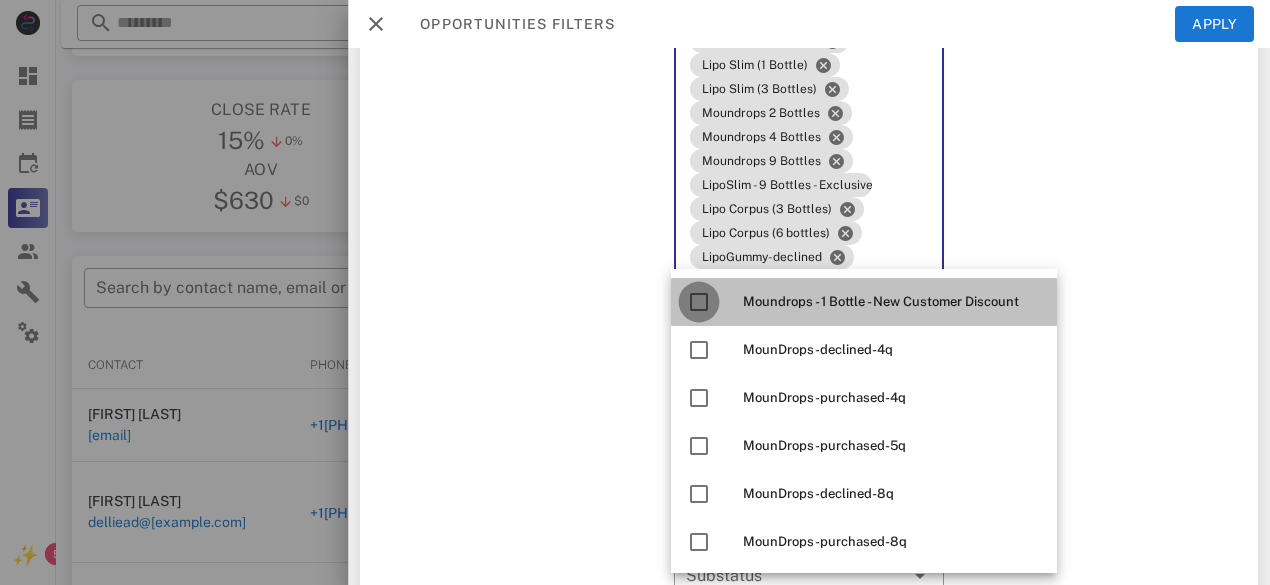 click at bounding box center [699, 302] 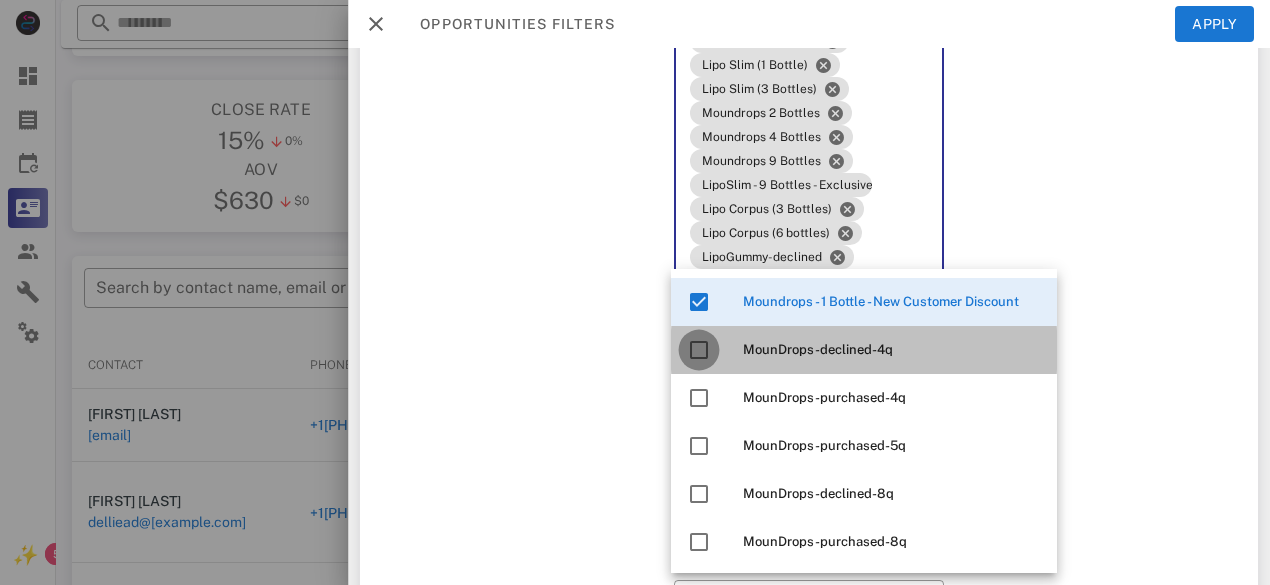click at bounding box center (699, 350) 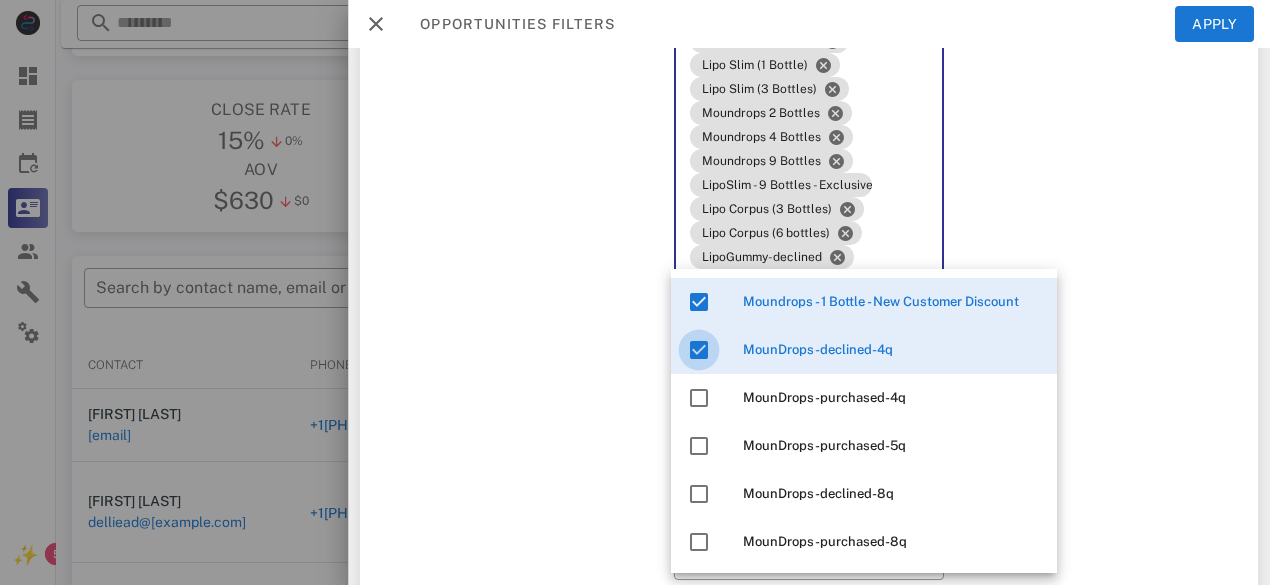 click at bounding box center [699, 350] 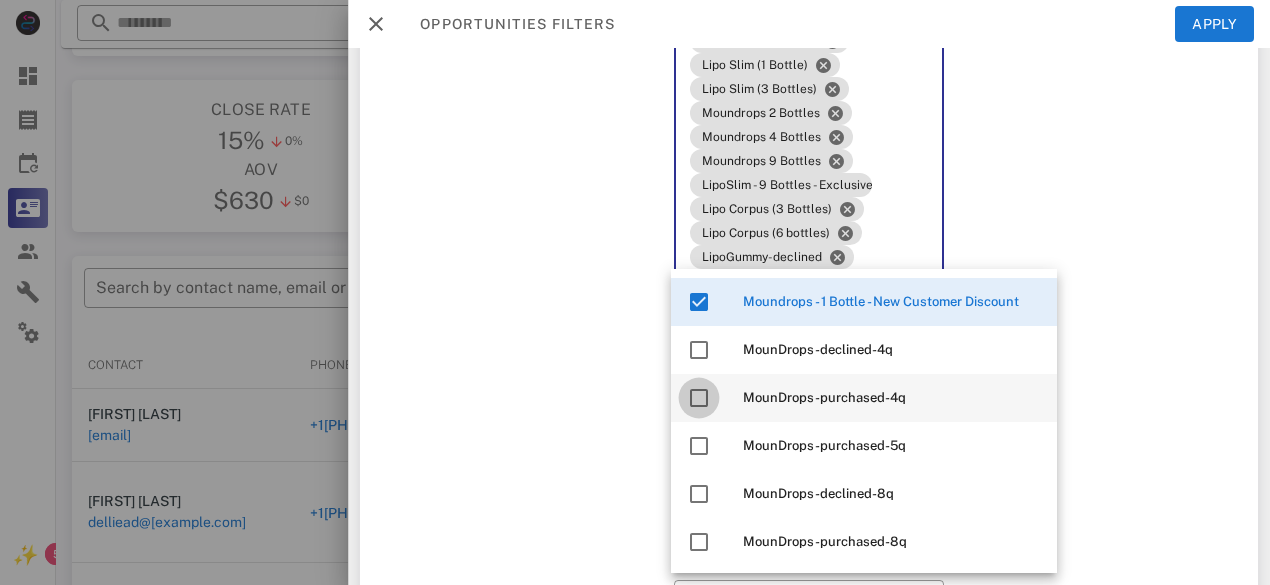 click at bounding box center (699, 398) 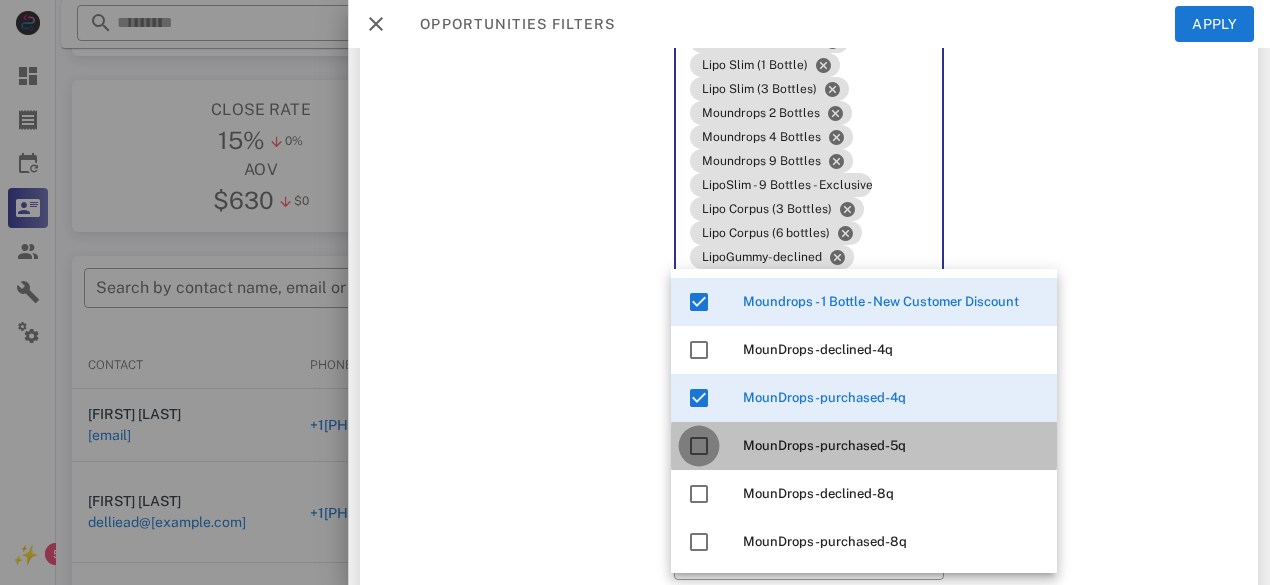 click at bounding box center [699, 446] 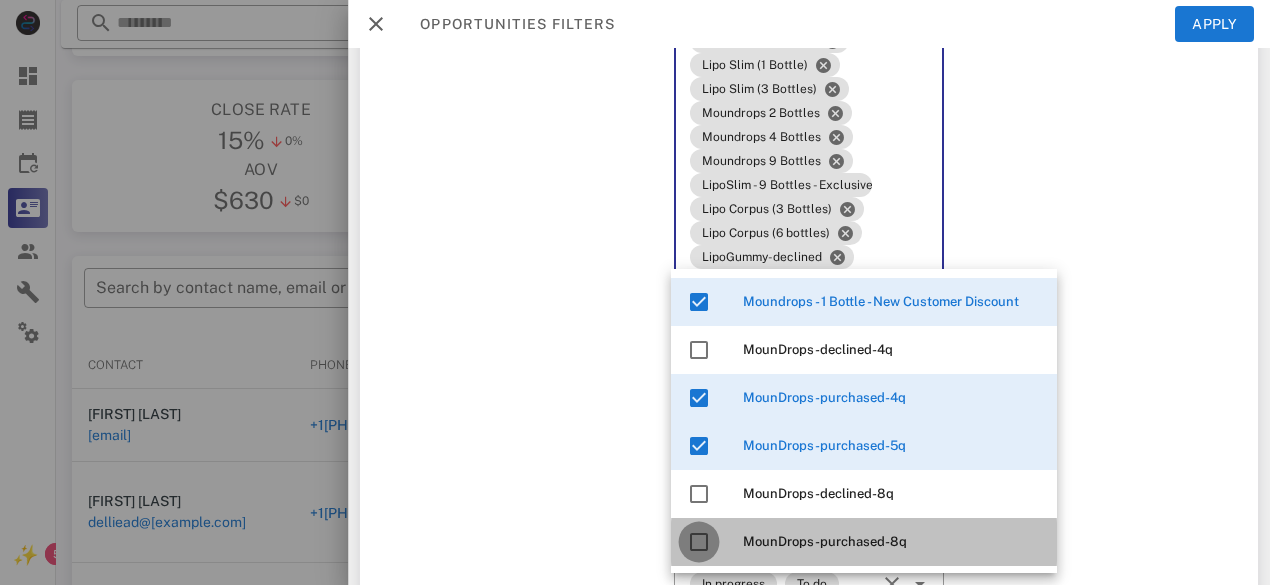click at bounding box center (699, 542) 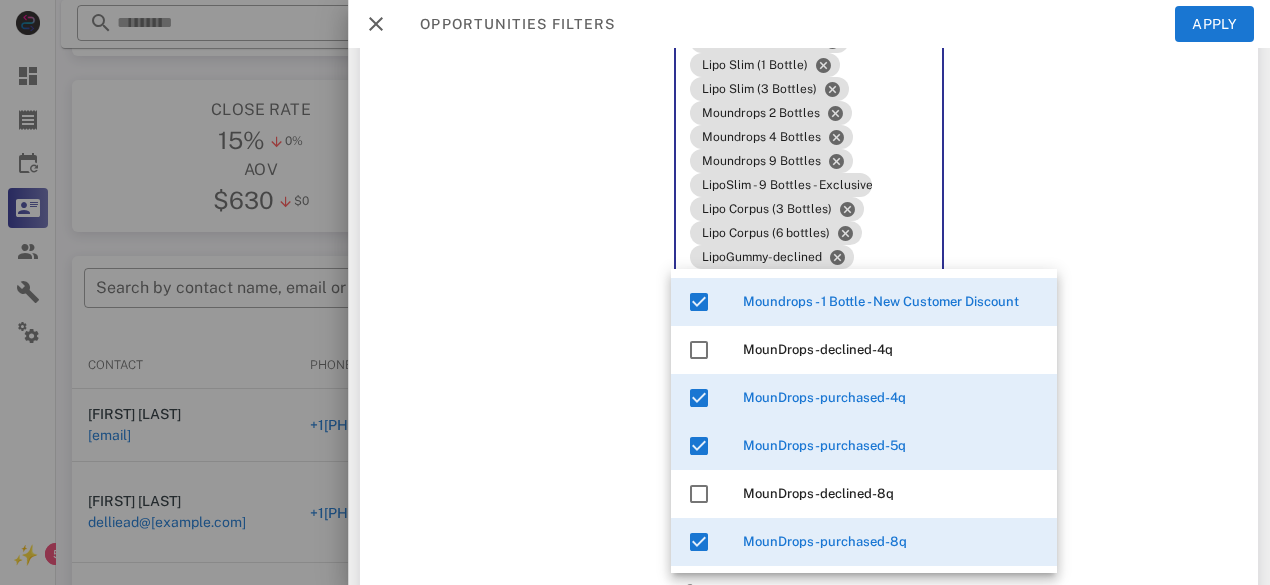 type on "****" 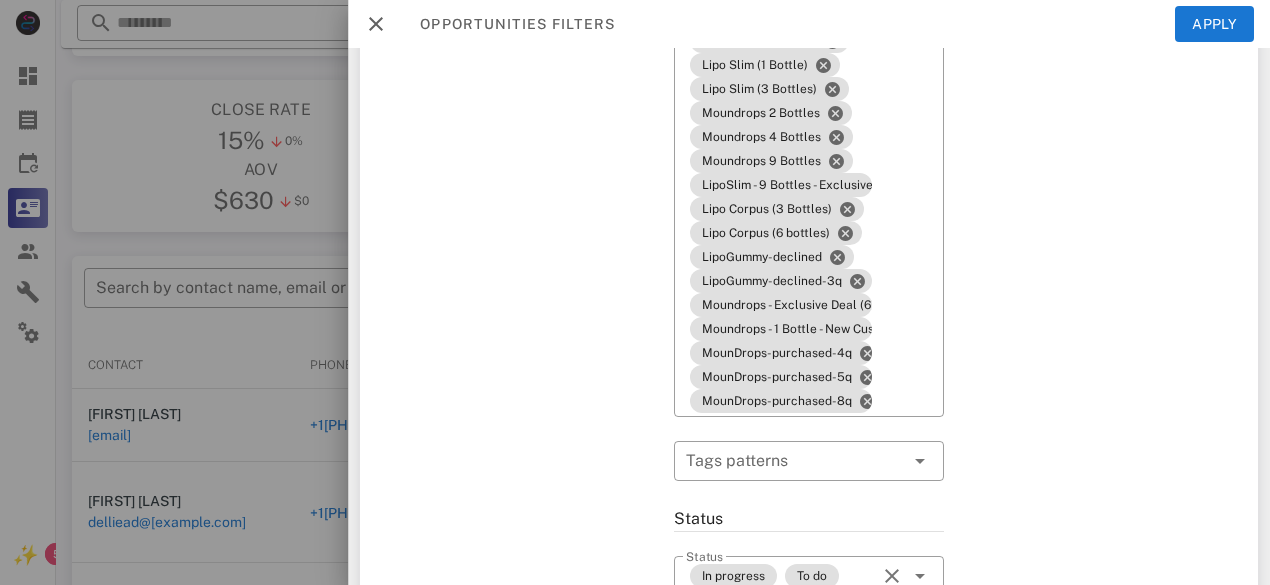 click on "Exclusion filters Tags applied during date range filter ​ Tag sources ​ Tags ​ Tags patterns declined purchased" at bounding box center [1103, 413] 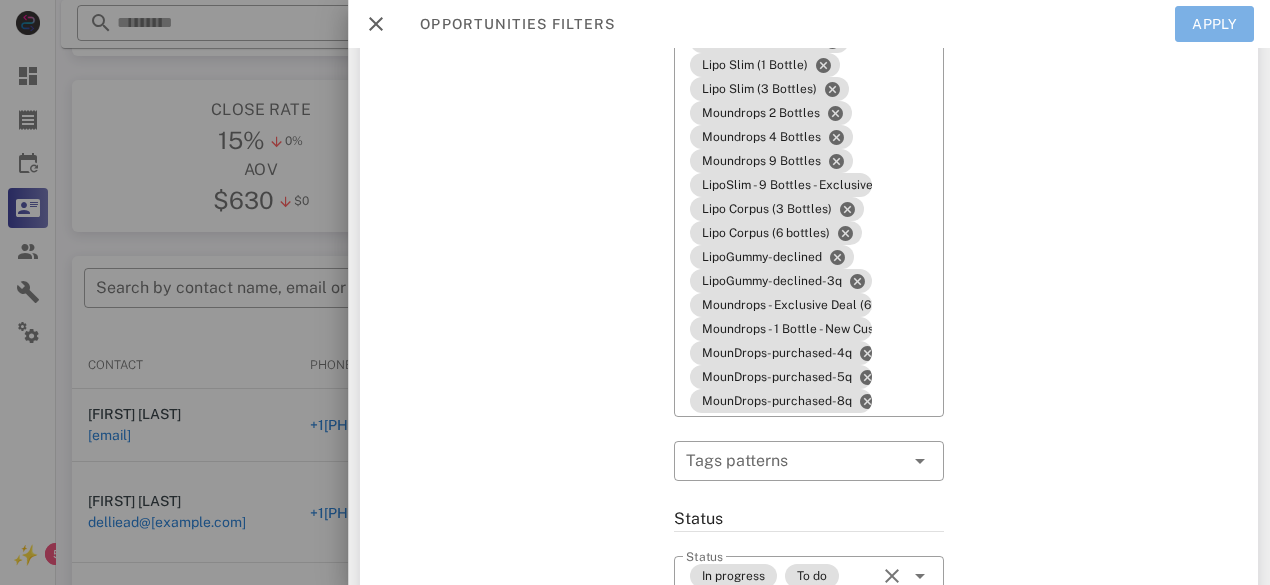 click on "Apply" at bounding box center [1215, 24] 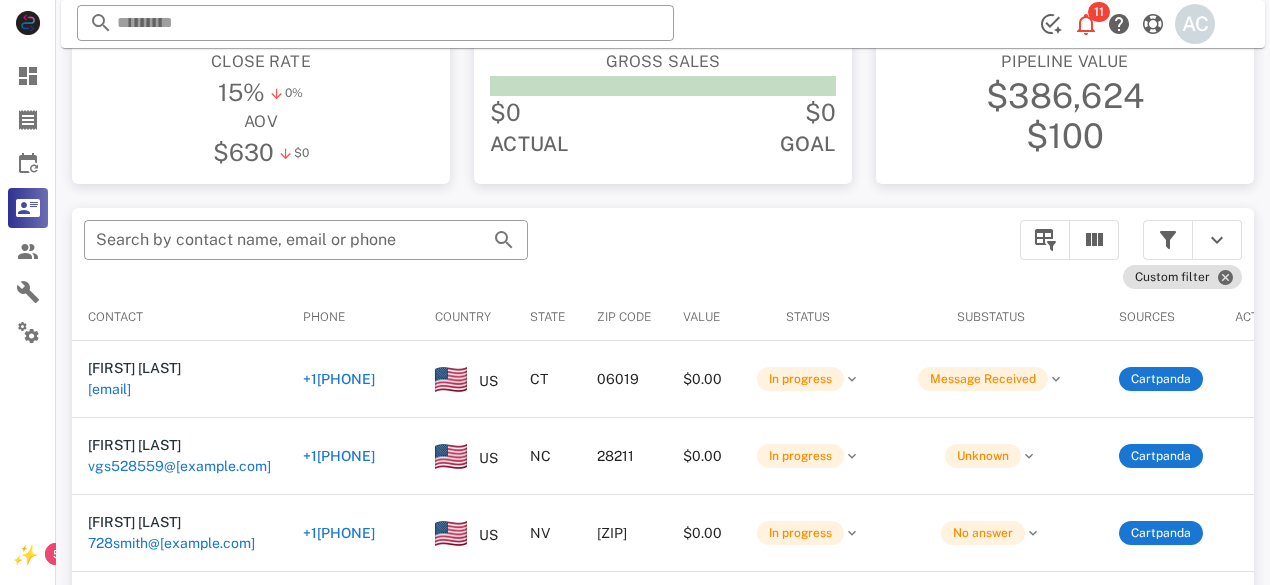scroll, scrollTop: 254, scrollLeft: 0, axis: vertical 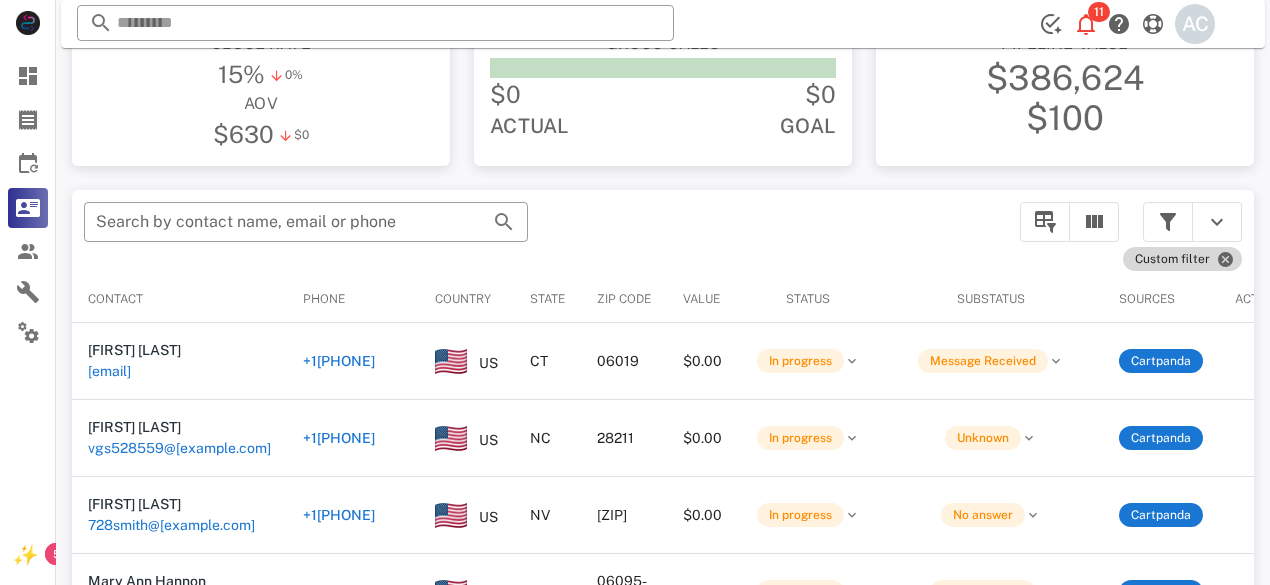 click on "Custom filter" at bounding box center [1182, 259] 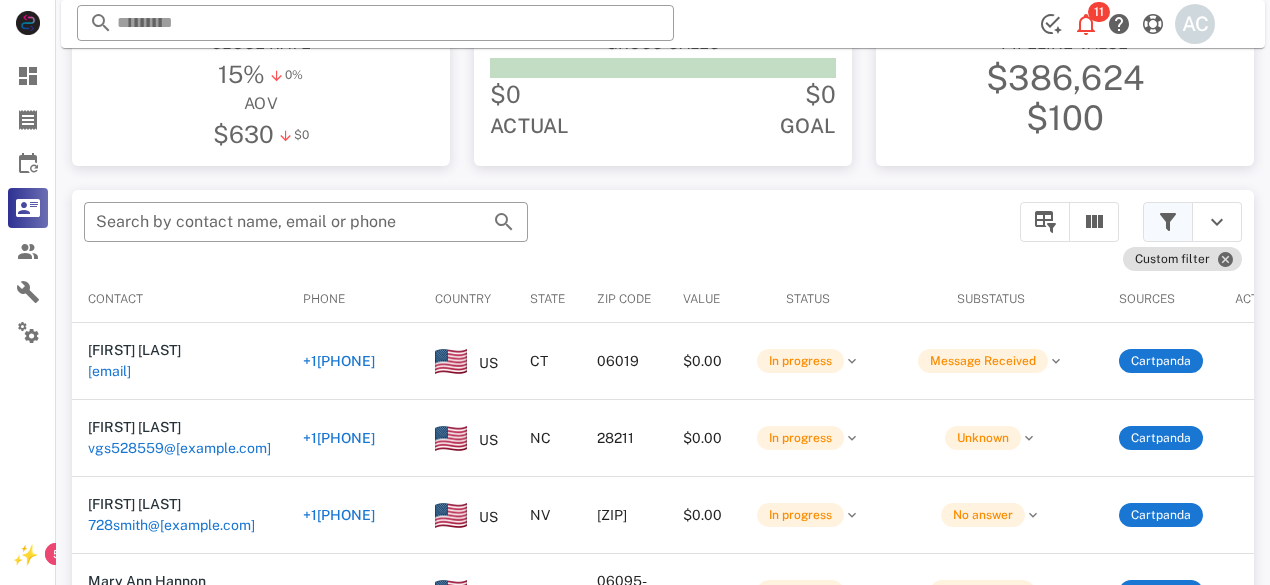 click at bounding box center (1168, 222) 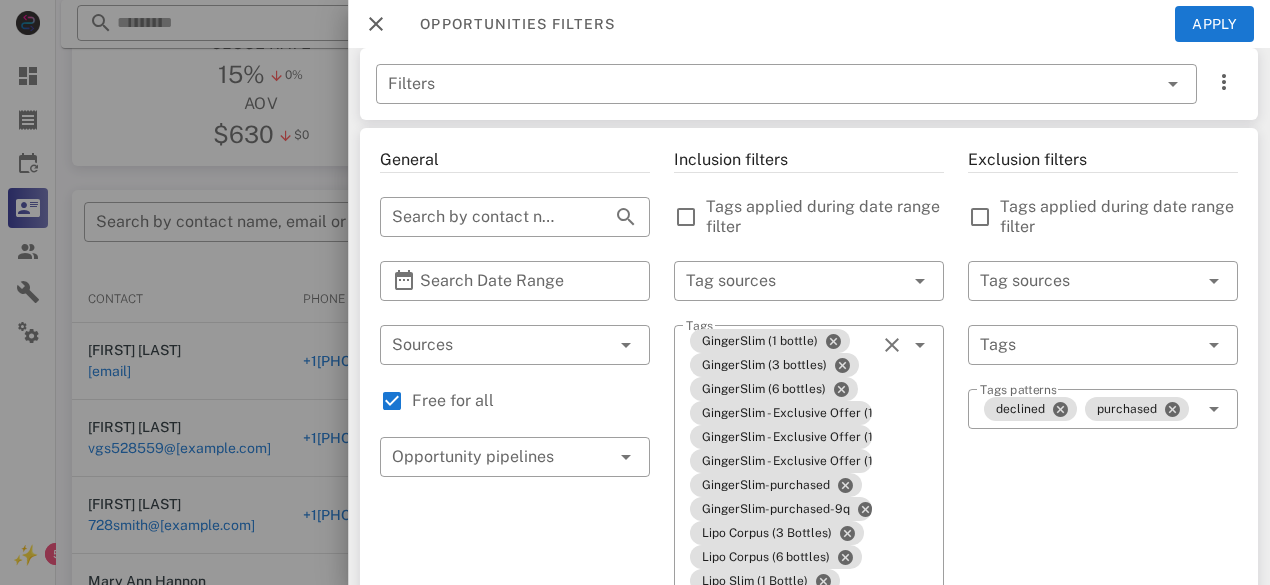 scroll, scrollTop: 0, scrollLeft: 0, axis: both 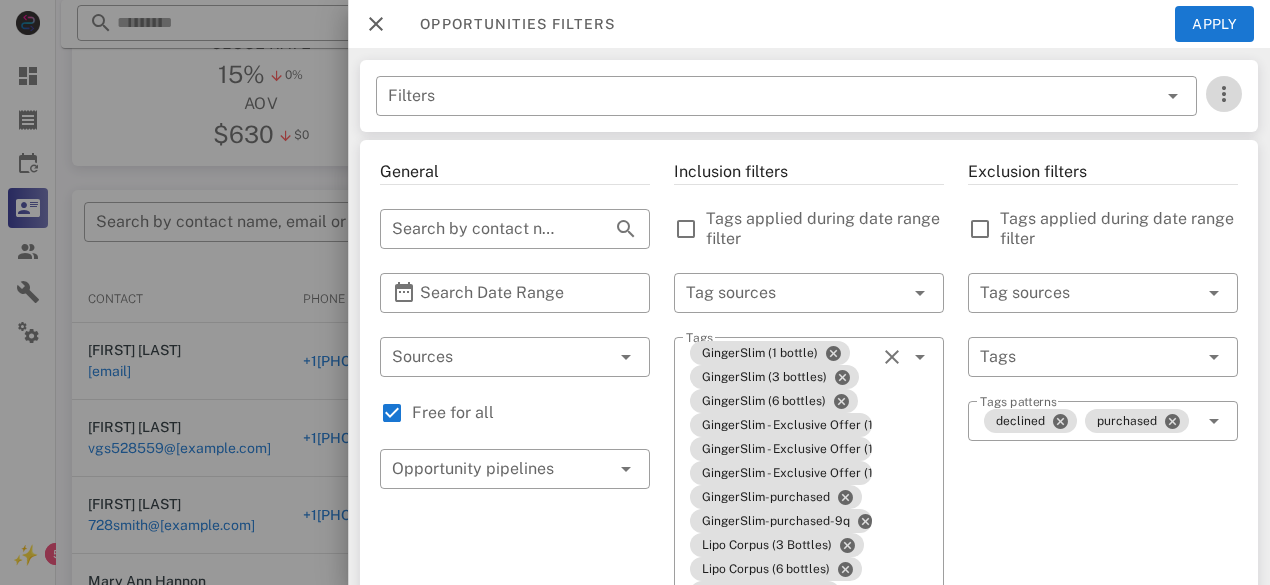 click at bounding box center [1224, 94] 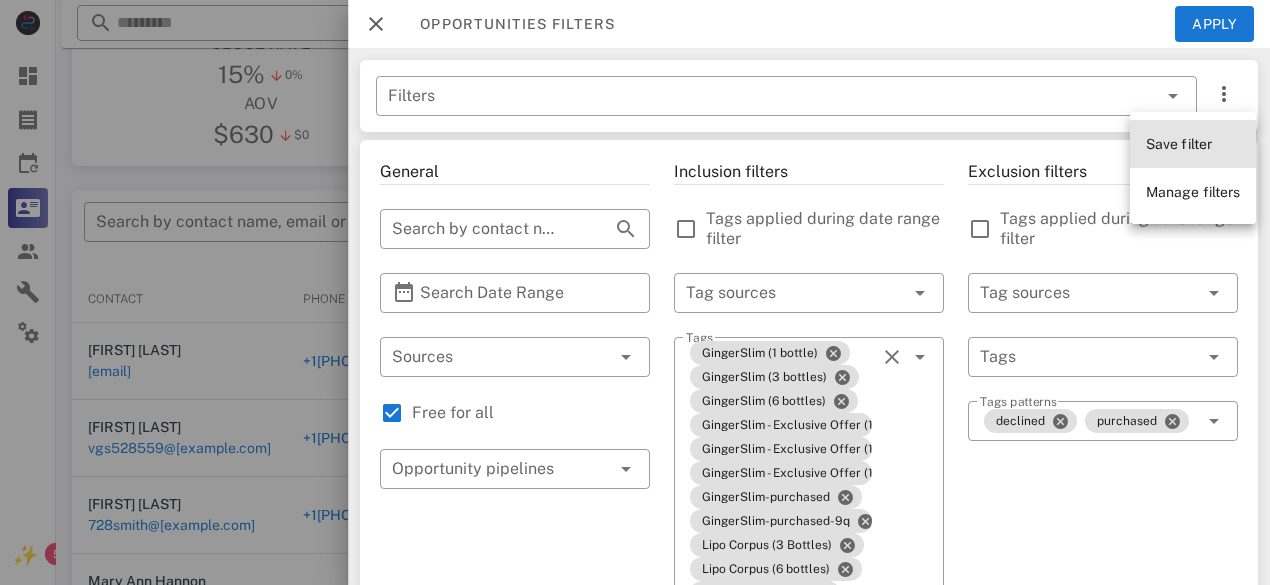 click on "Save filter" at bounding box center [1179, 144] 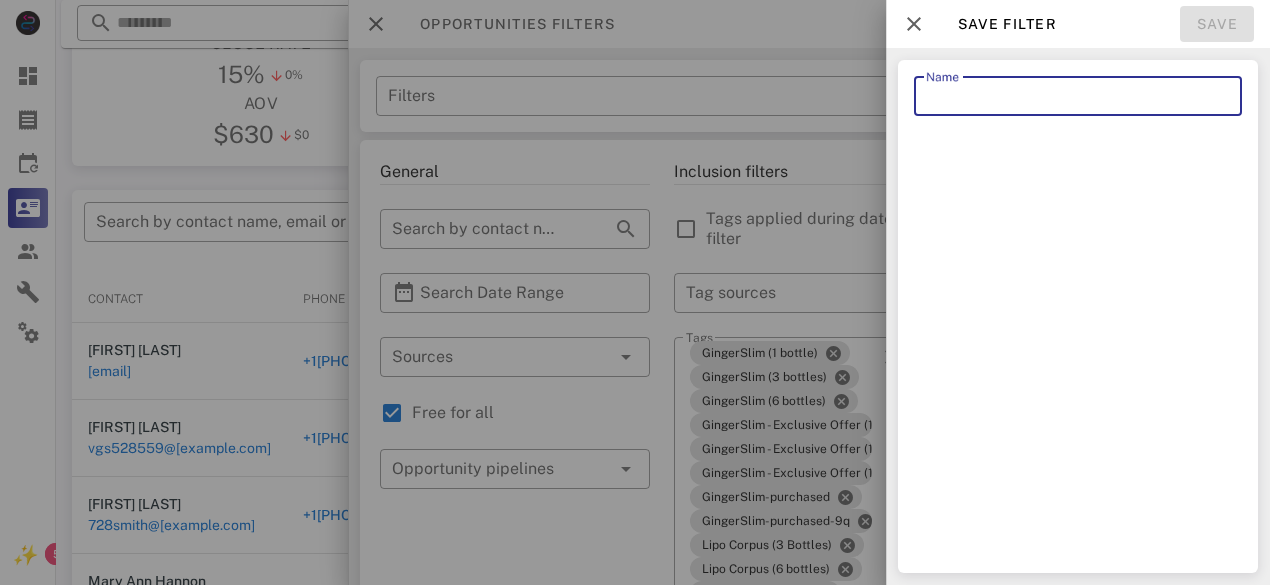 click on "Name" at bounding box center [1078, 96] 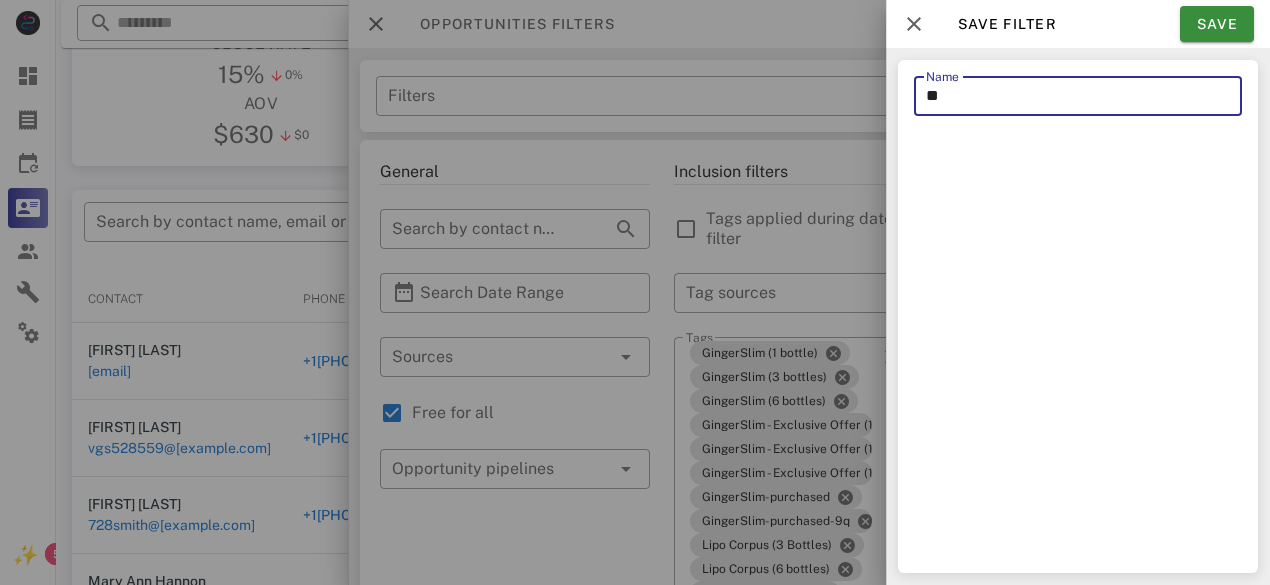 type on "*" 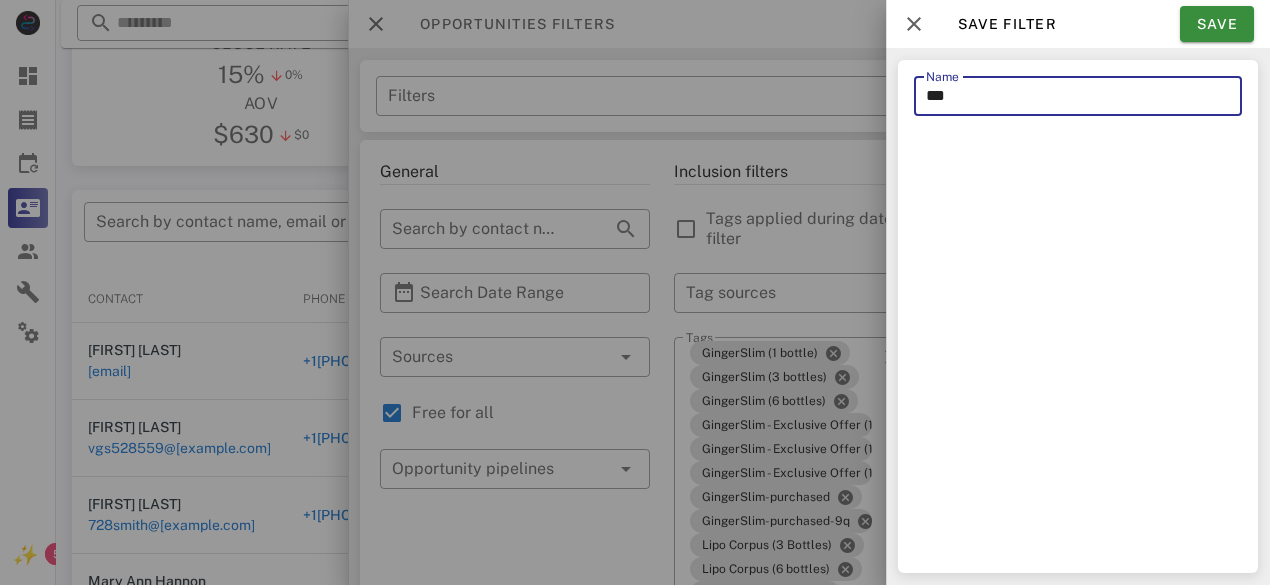 type on "***" 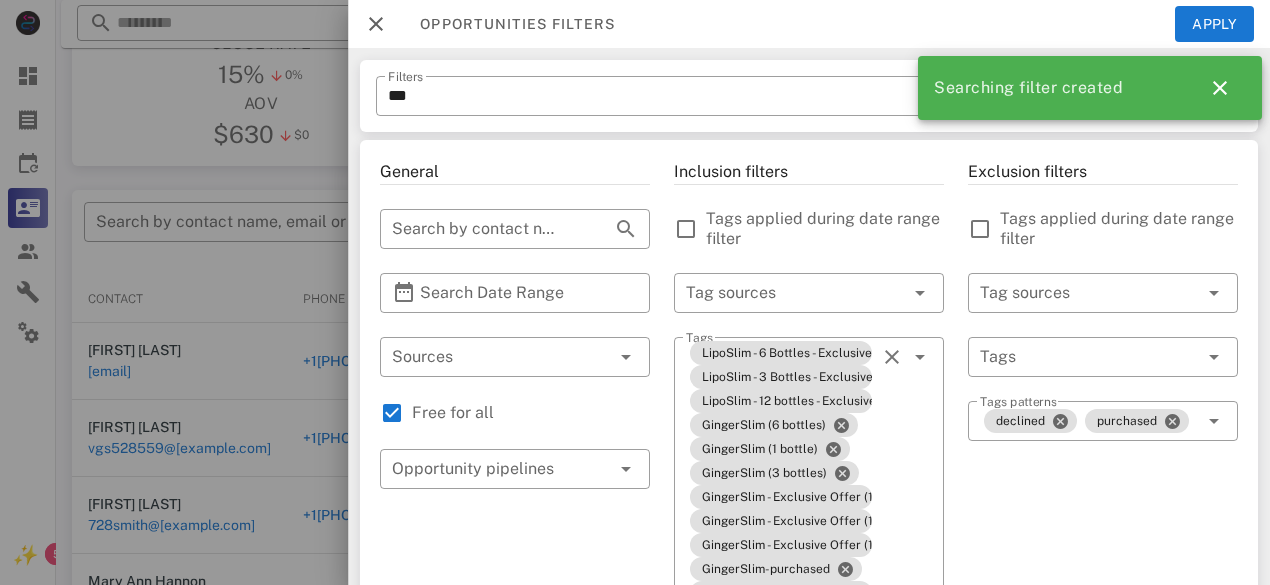 click on "Inclusion filters Tags applied during date range filter ​ Tag sources ​ Tags LipoSlim - 6 Bottles - Exclusive Deal LipoSlim - 3 Bottles - Exclusive Deal LipoSlim - 12 bottles - Exclusive Deal GingerSlim (6 bottles) GingerSlim (1 bottle) GingerSlim (3 bottles) GingerSlim - Exclusive Offer (1.1) GingerSlim - Exclusive Offer (1.3) GingerSlim - Exclusive Offer (1.6) GingerSlim-purchased GingerSlim-purchased-9q Moundrops 1 Bottle Moundrops 3 Bottles Lipo Slim (6 Bottles) Lipo Slim (9 Bottles) Lipo Slim (1 Bottle) Lipo Slim (3 Bottles) Moundrops 2 Bottles Moundrops 4 Bottles Moundrops 9 Bottles LipoSlim - 9 Bottles - Exclusive Deal Lipo Corpus (3 Bottles) Lipo Corpus (6 bottles) LipoGummy-declined LipoGummy-declined-3q Moundrops - Exclusive Deal (6) Moundrops - 1 Bottle - New Customer Discount MounDrops-purchased-4q MounDrops-purchased-5q MounDrops-purchased-8q ​ Tags patterns Status ​ Status In progress To do ​ Substatus Location ​ Country ​ States ​ Zip code Activation ​ Min Activations ​ ​" at bounding box center (809, 1061) 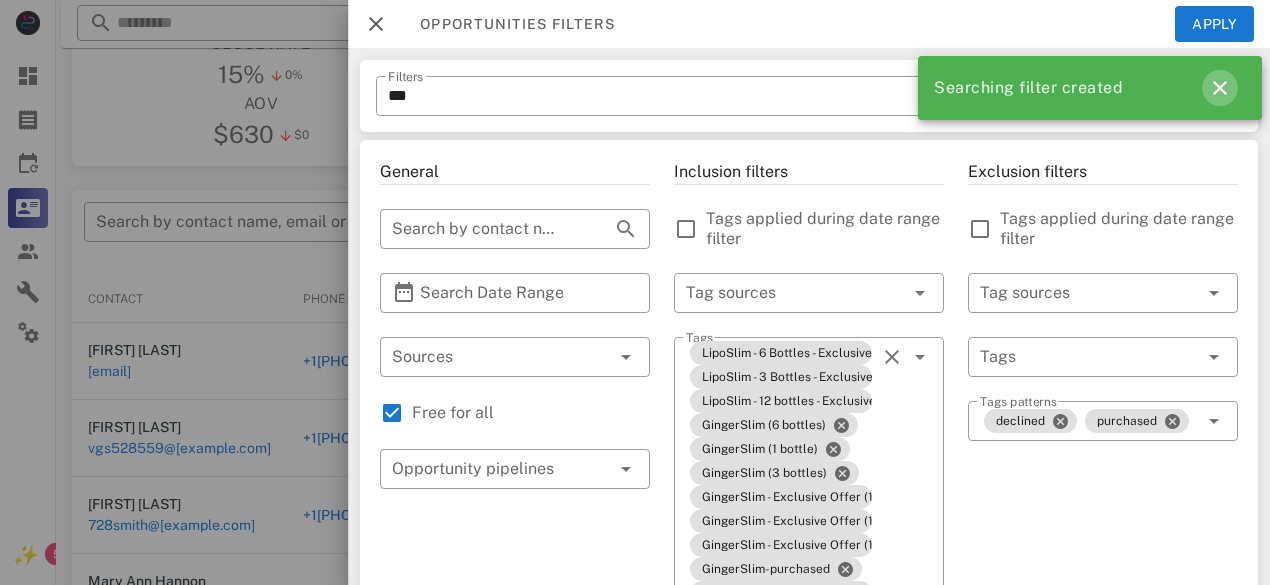 click at bounding box center [1220, 88] 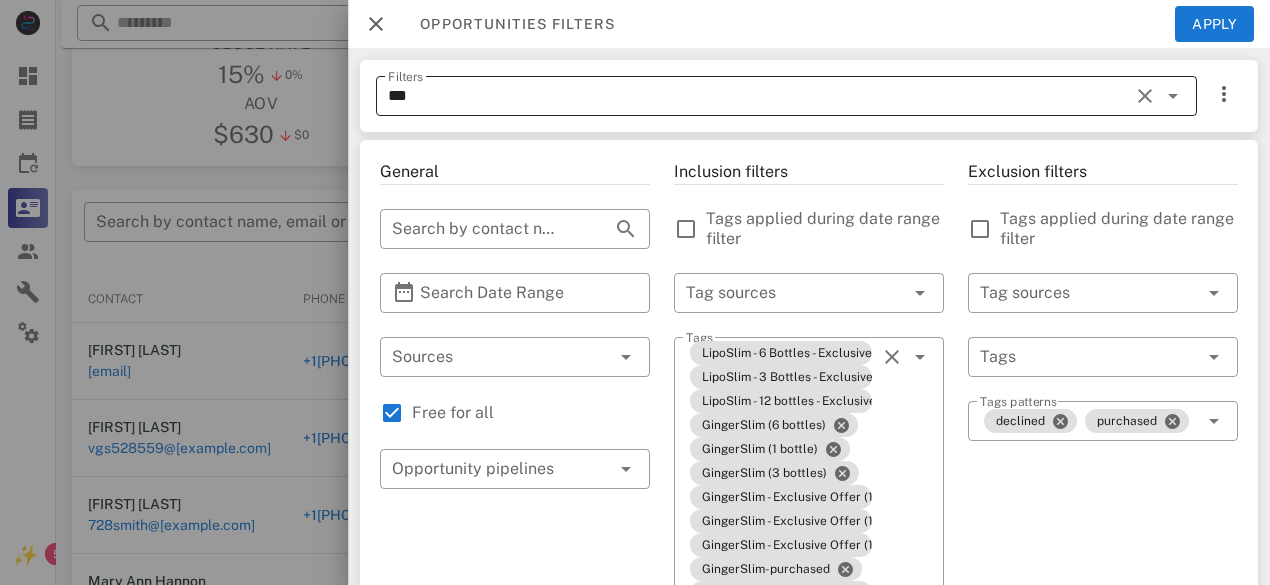 click at bounding box center (1173, 96) 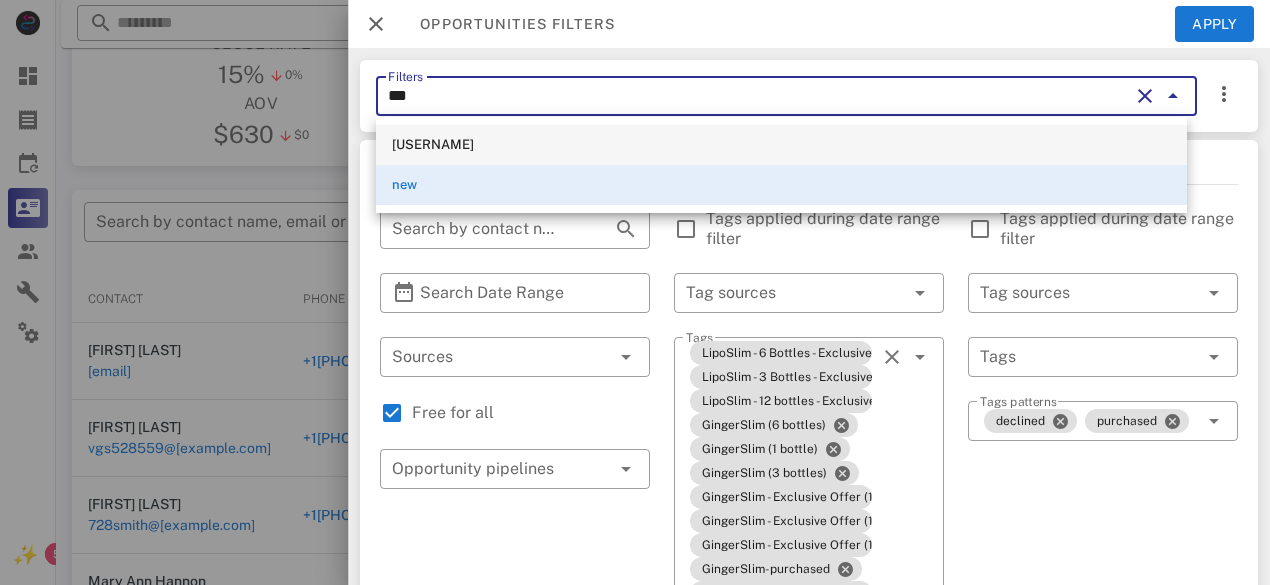 click on "[USERNAME]" at bounding box center [781, 145] 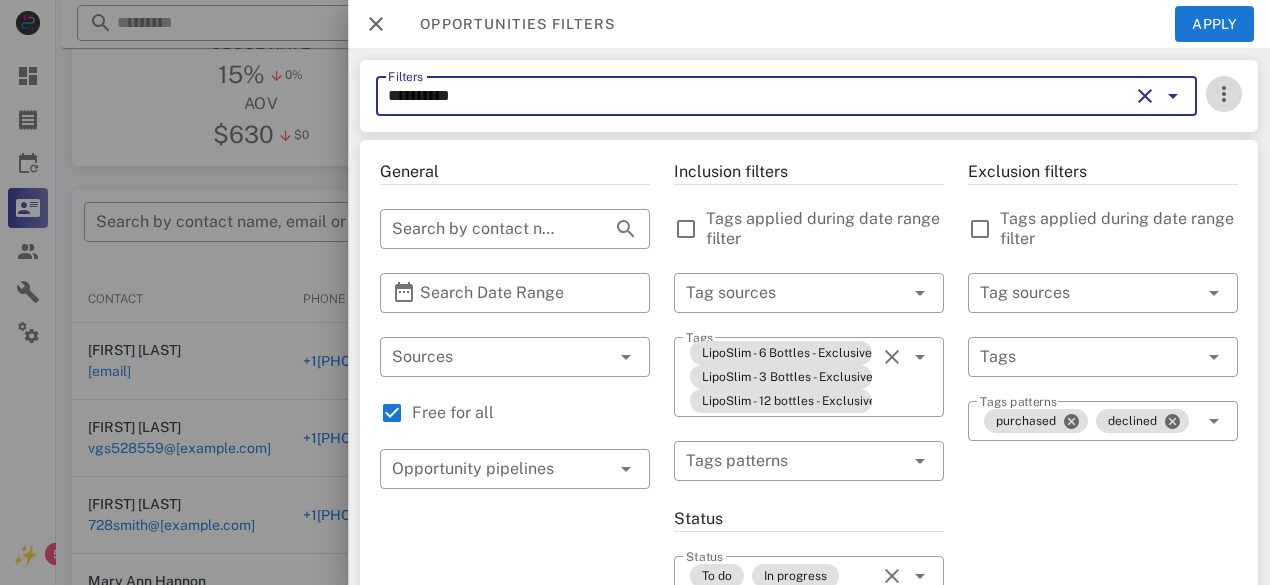 click at bounding box center [1224, 94] 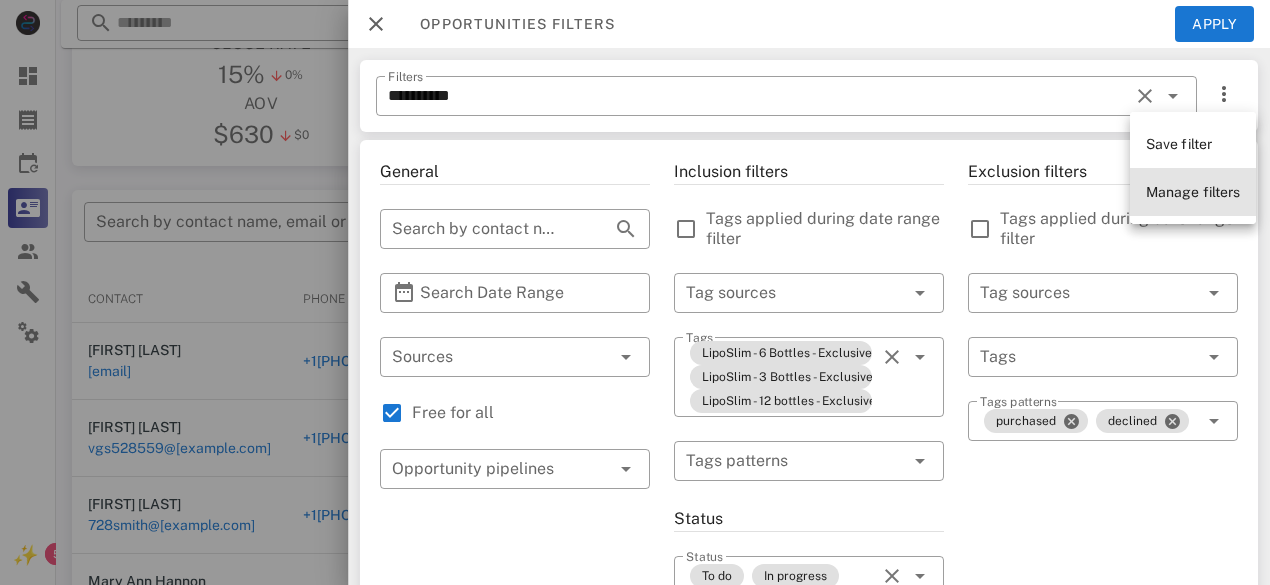 click on "Manage filters" at bounding box center [1193, 192] 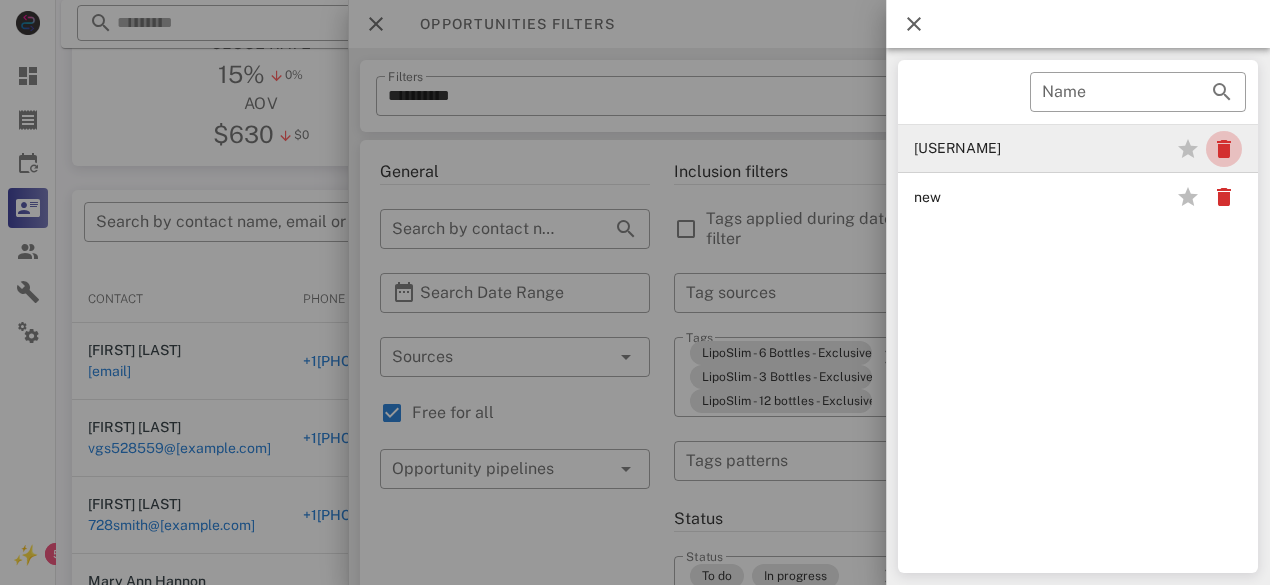 click at bounding box center [1224, 149] 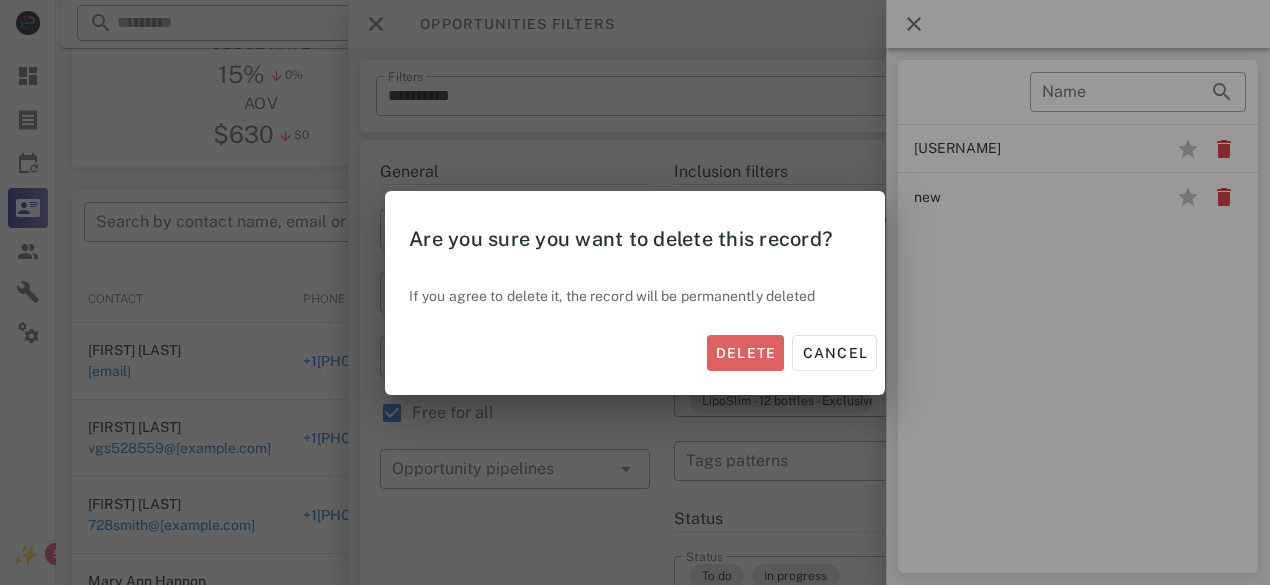 click on "Delete" at bounding box center [746, 353] 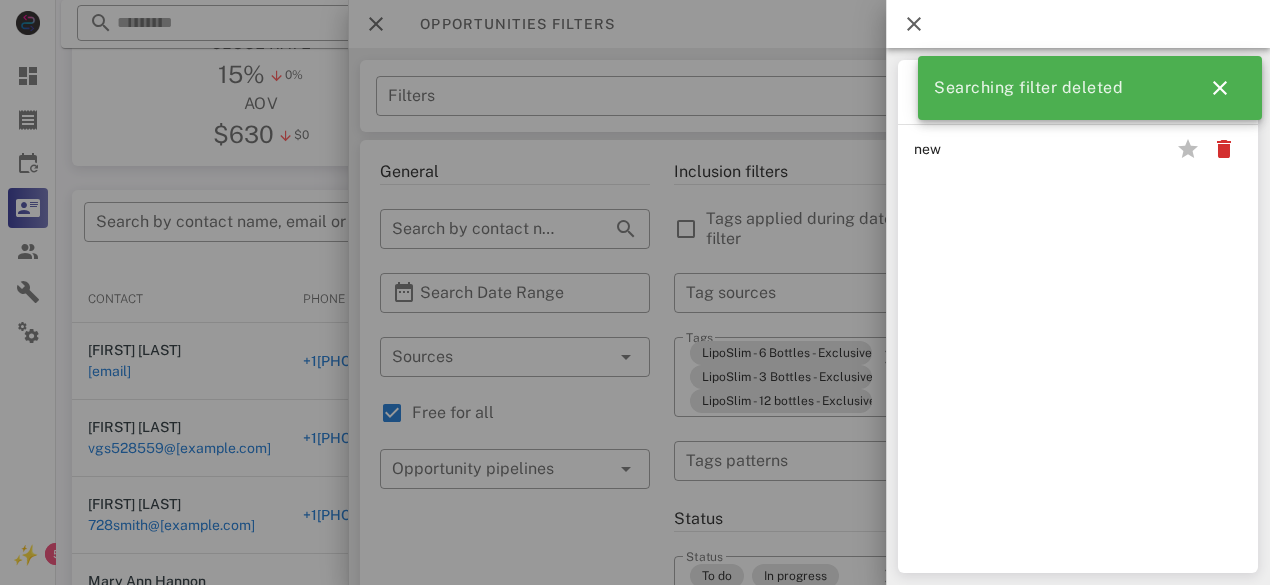 click at bounding box center [635, 292] 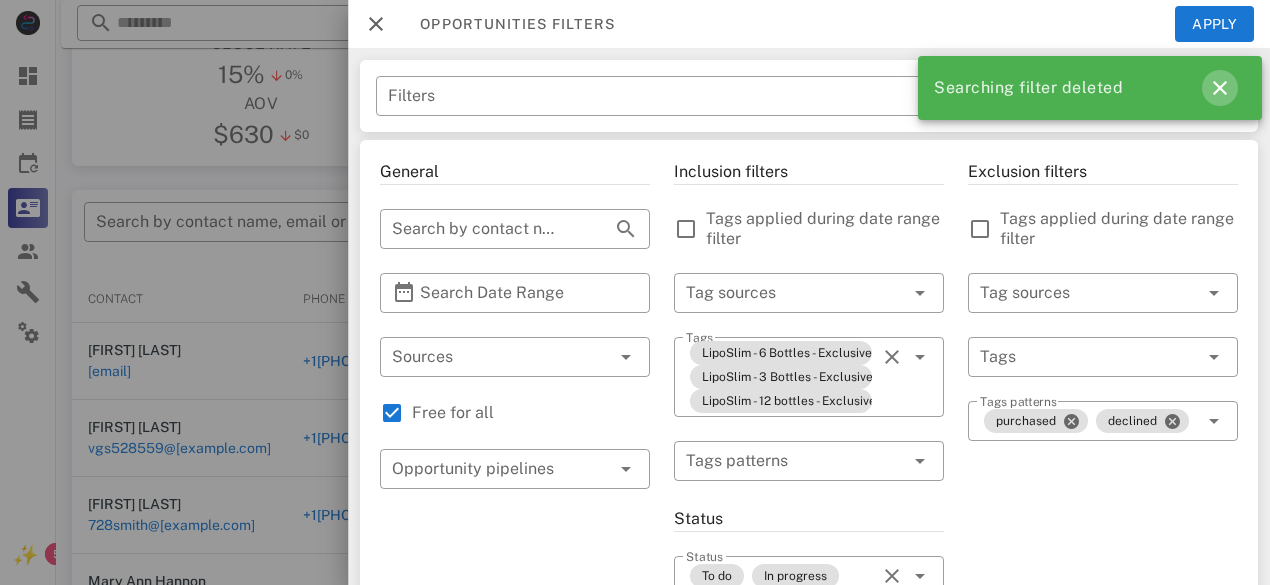 click at bounding box center [1220, 88] 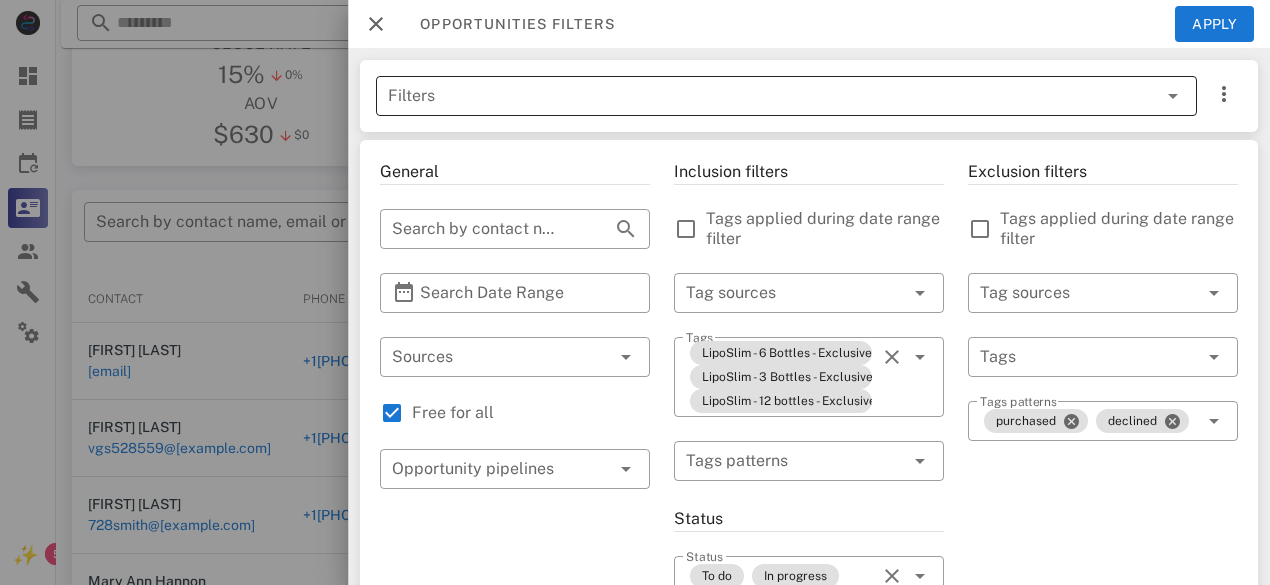 click at bounding box center [1173, 96] 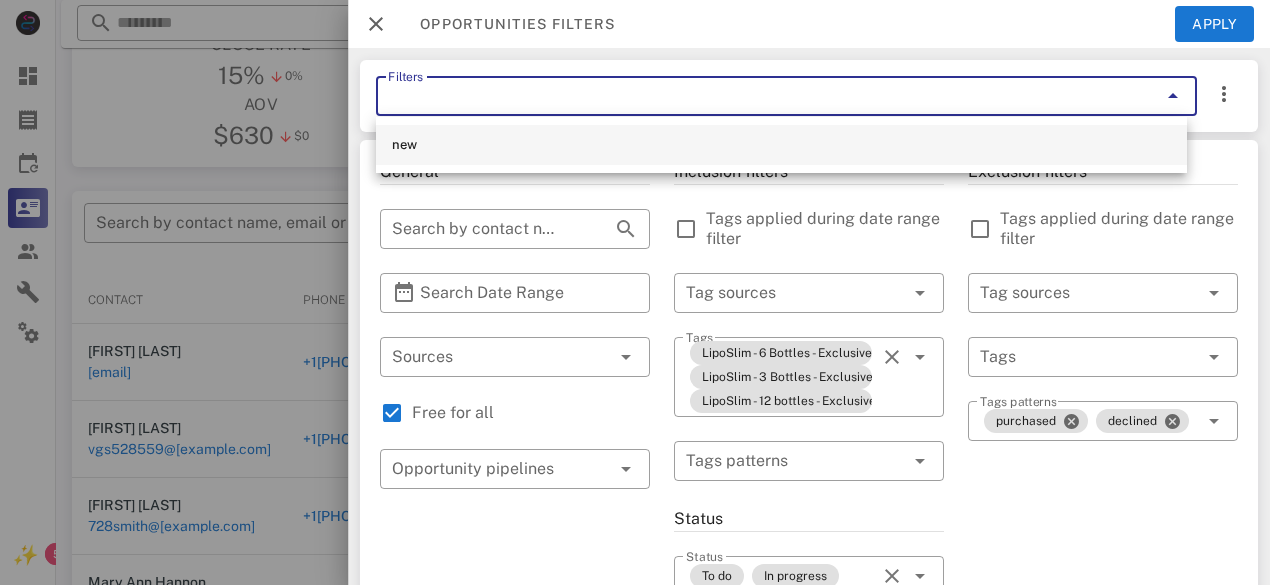 scroll, scrollTop: 251, scrollLeft: 0, axis: vertical 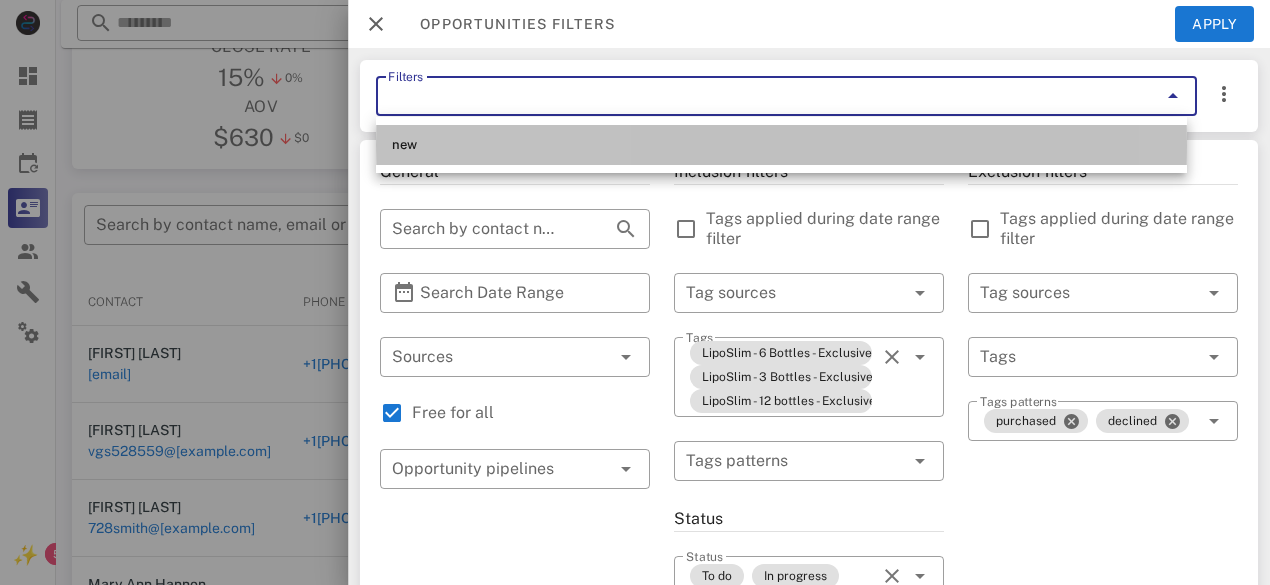 click on "new" at bounding box center [781, 145] 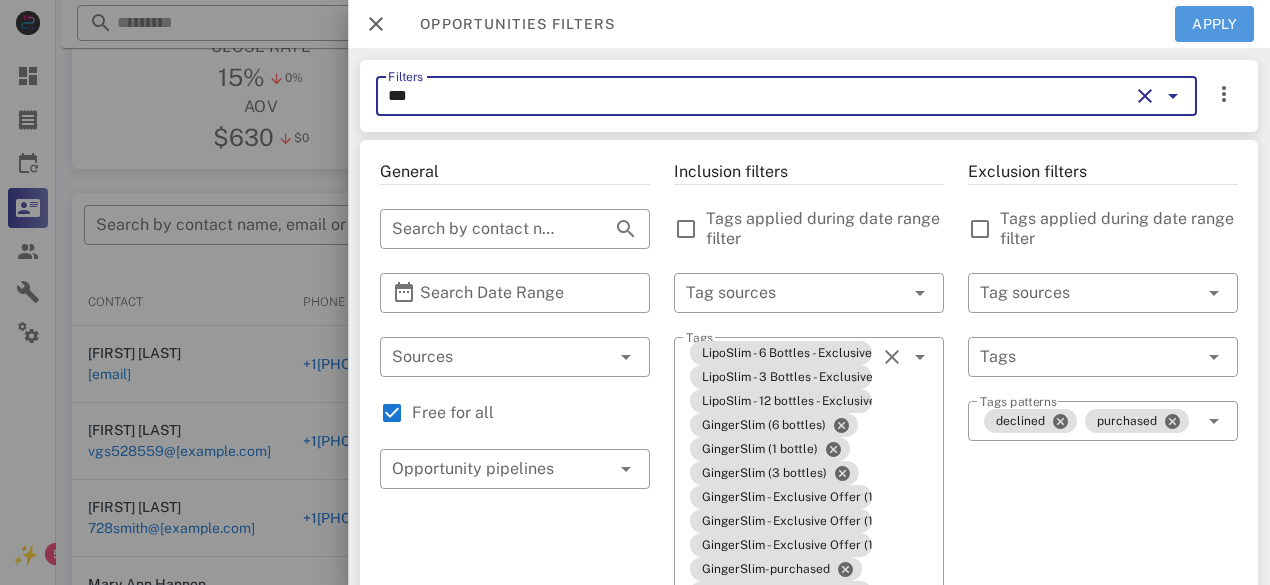 click on "Apply" at bounding box center [1215, 24] 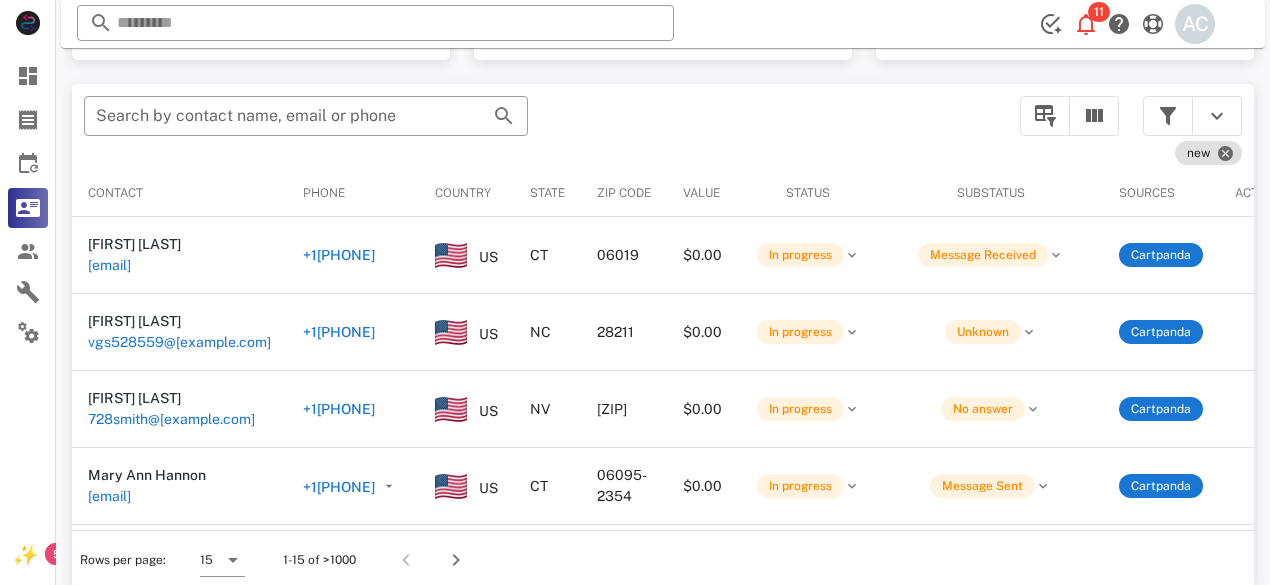 scroll, scrollTop: 380, scrollLeft: 0, axis: vertical 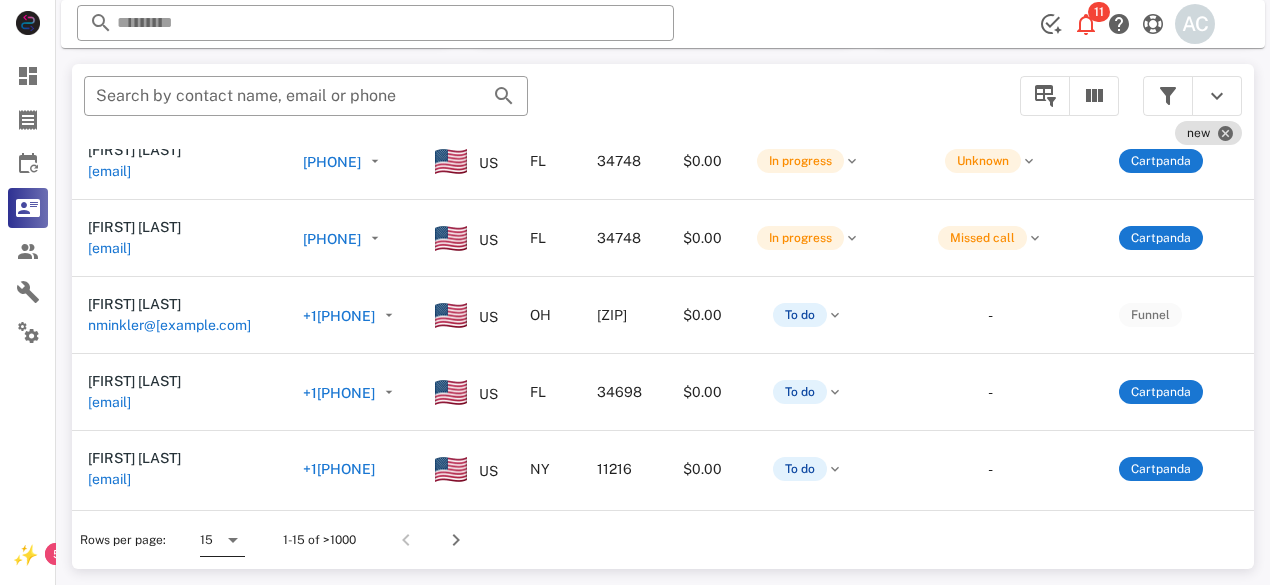 click at bounding box center [233, 540] 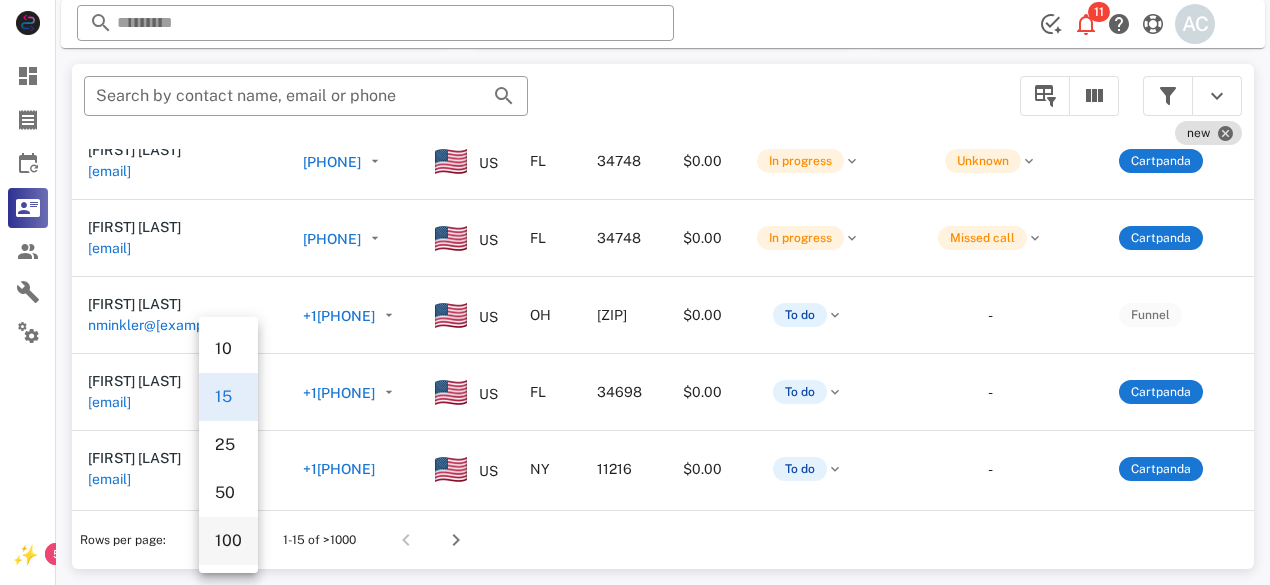click on "100" at bounding box center [228, 540] 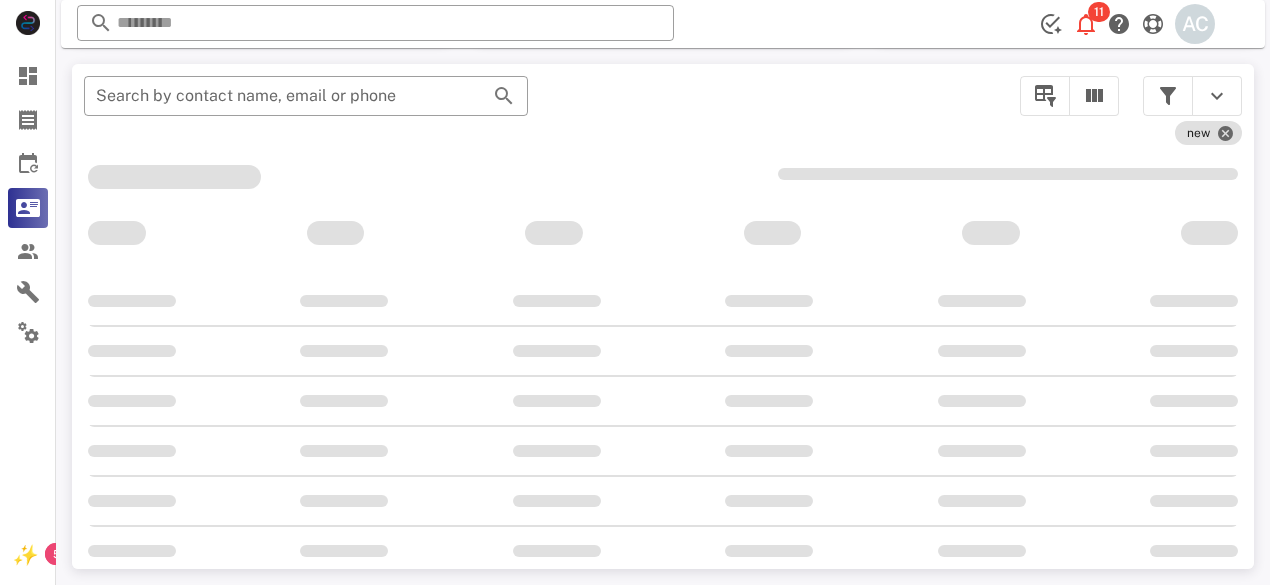 scroll, scrollTop: 356, scrollLeft: 0, axis: vertical 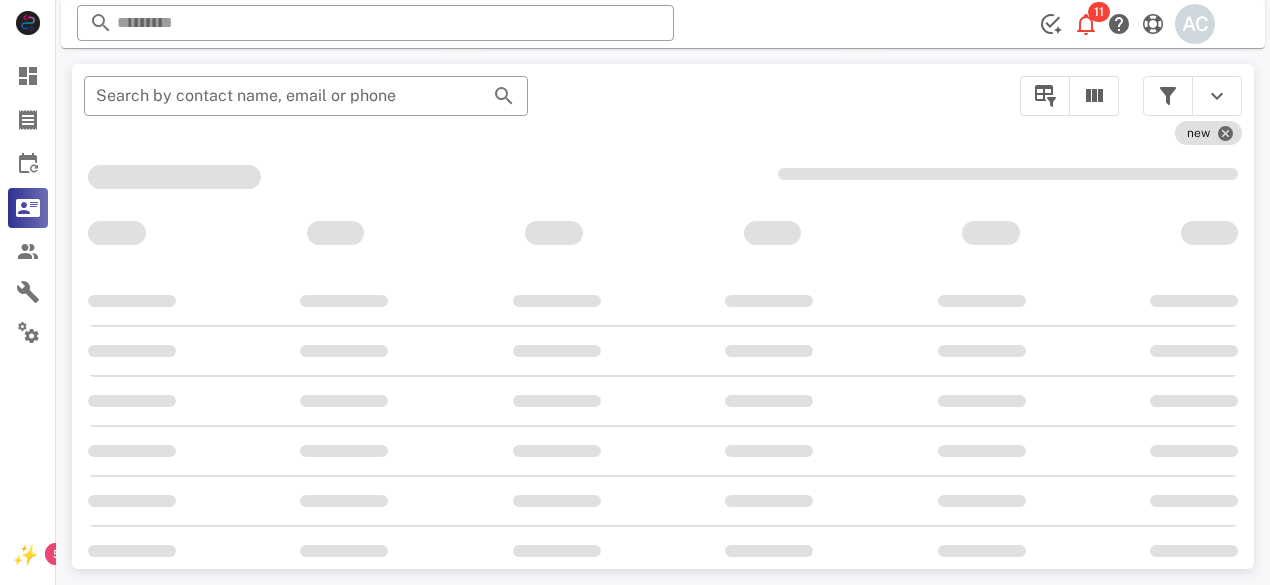 click at bounding box center (663, 551) 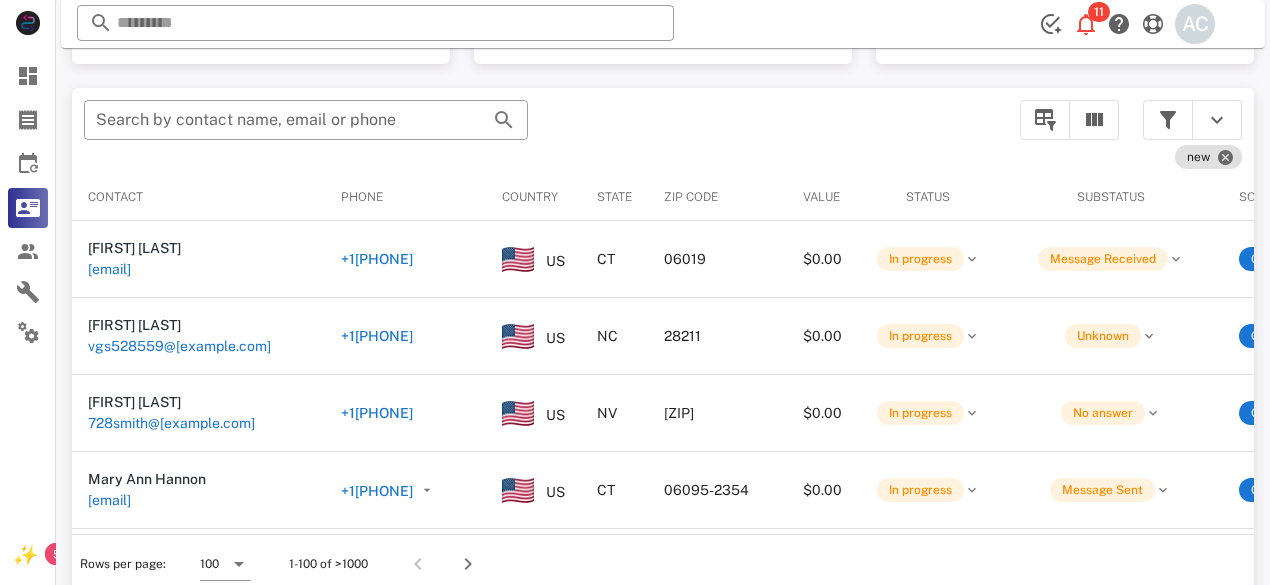 scroll, scrollTop: 380, scrollLeft: 0, axis: vertical 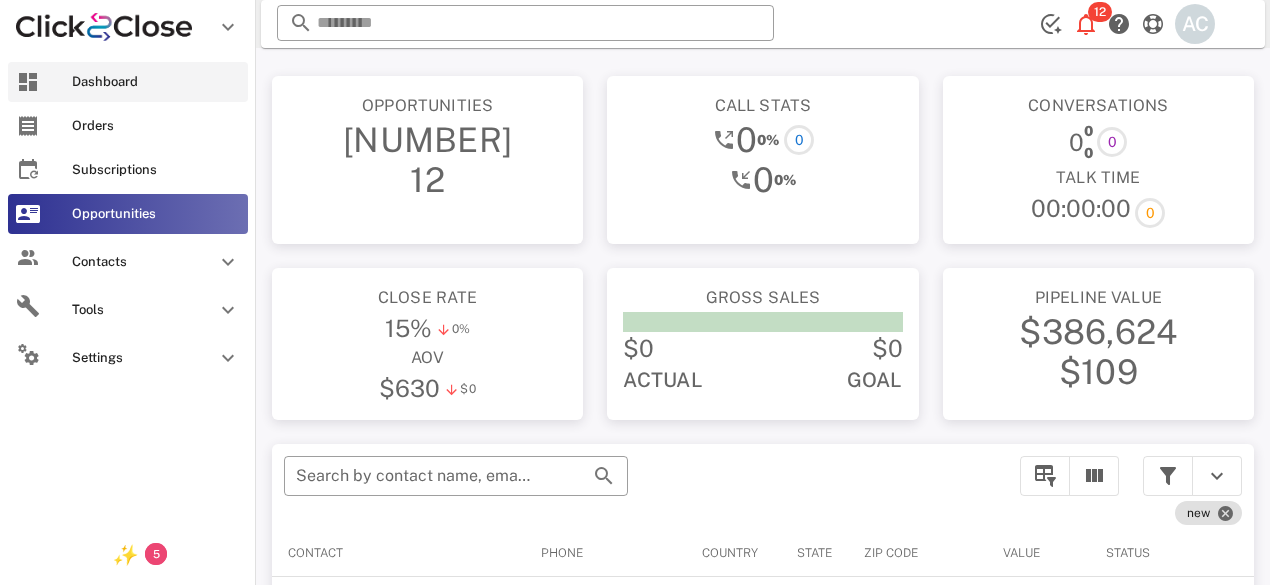 click on "Dashboard" at bounding box center (128, 82) 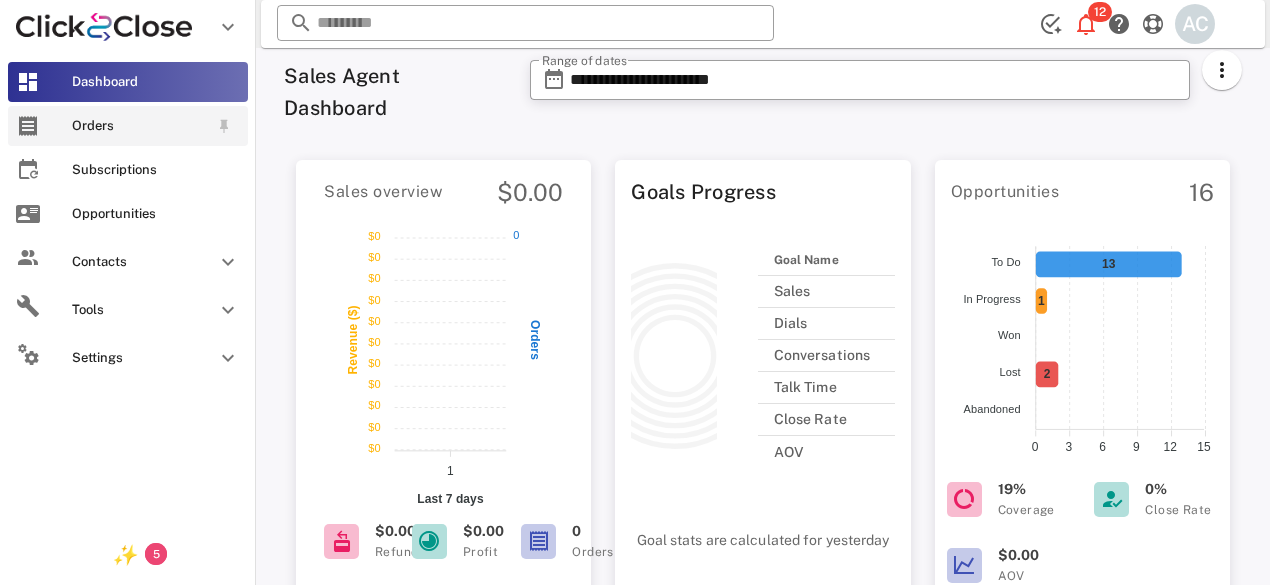 click on "Orders" at bounding box center (140, 126) 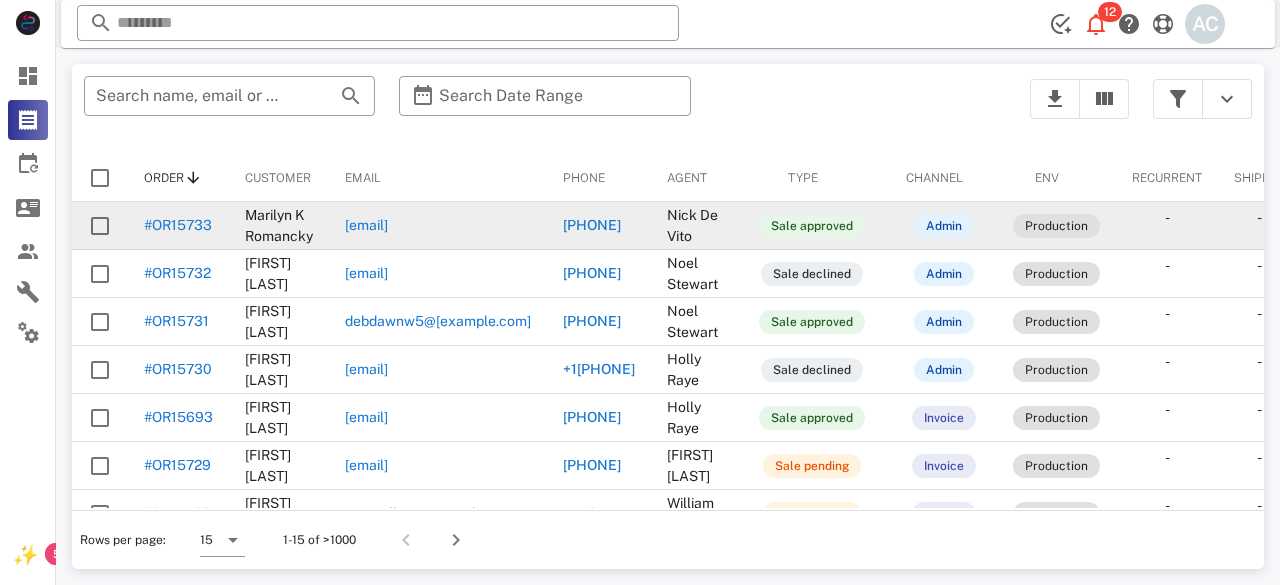 click on "#OR15733" at bounding box center (178, 225) 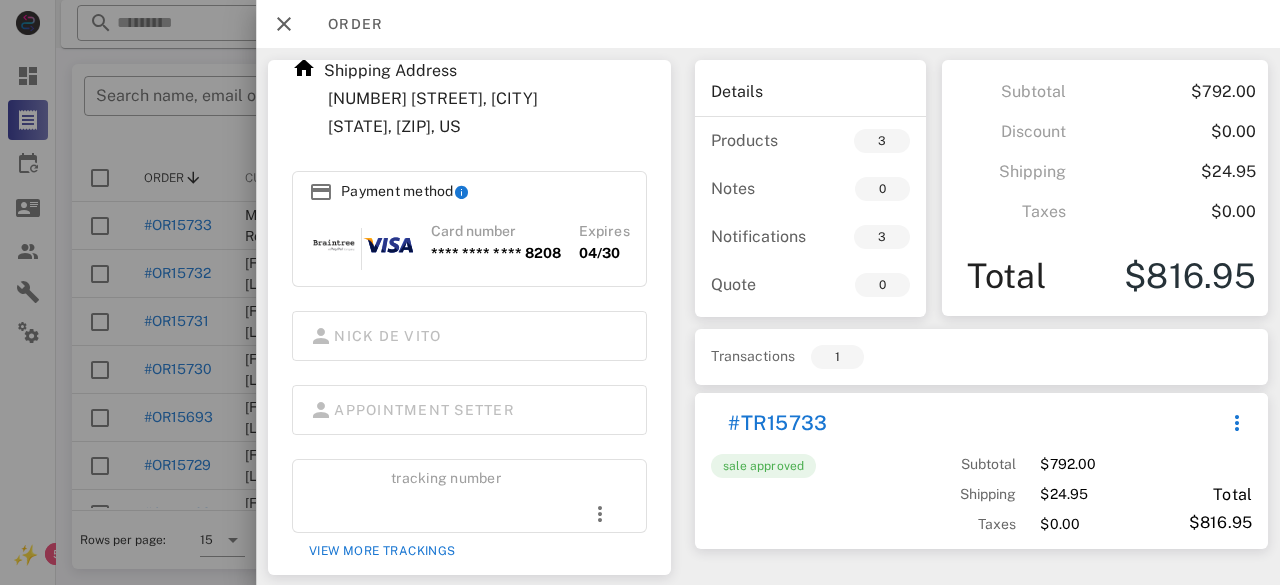 scroll, scrollTop: 260, scrollLeft: 0, axis: vertical 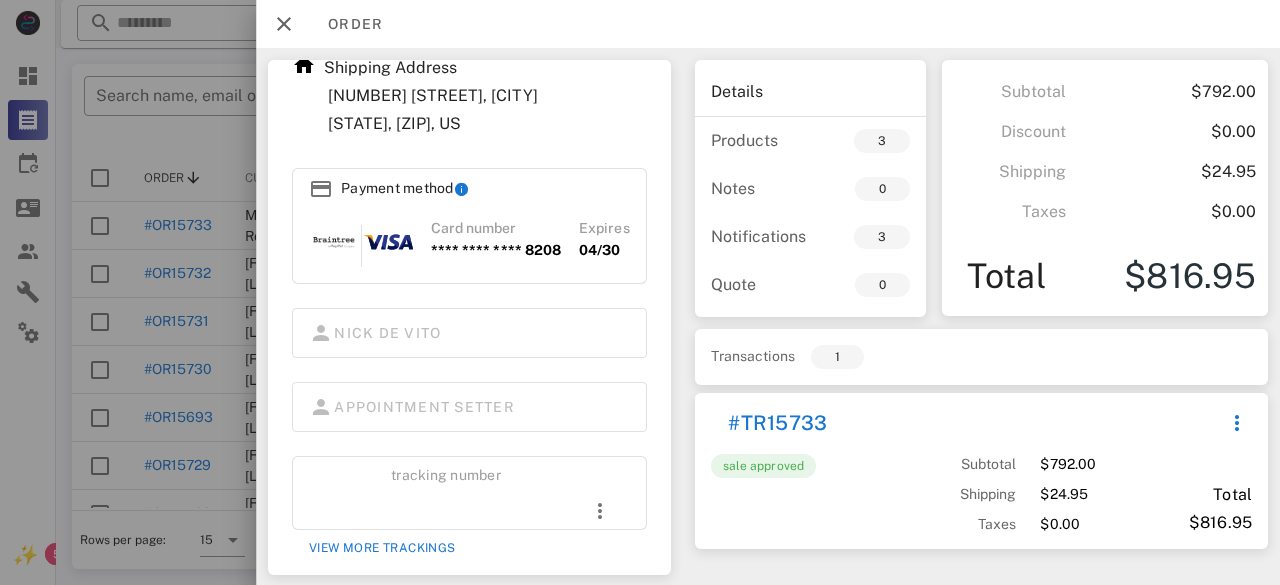 click at bounding box center [640, 292] 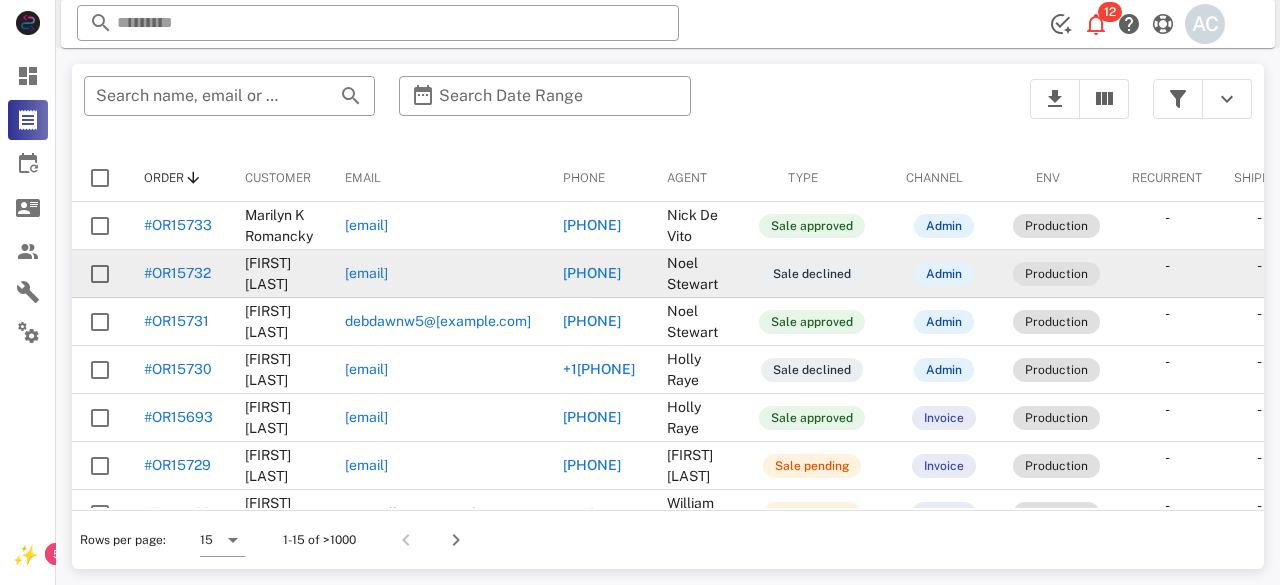 click on "#OR15732" at bounding box center [177, 273] 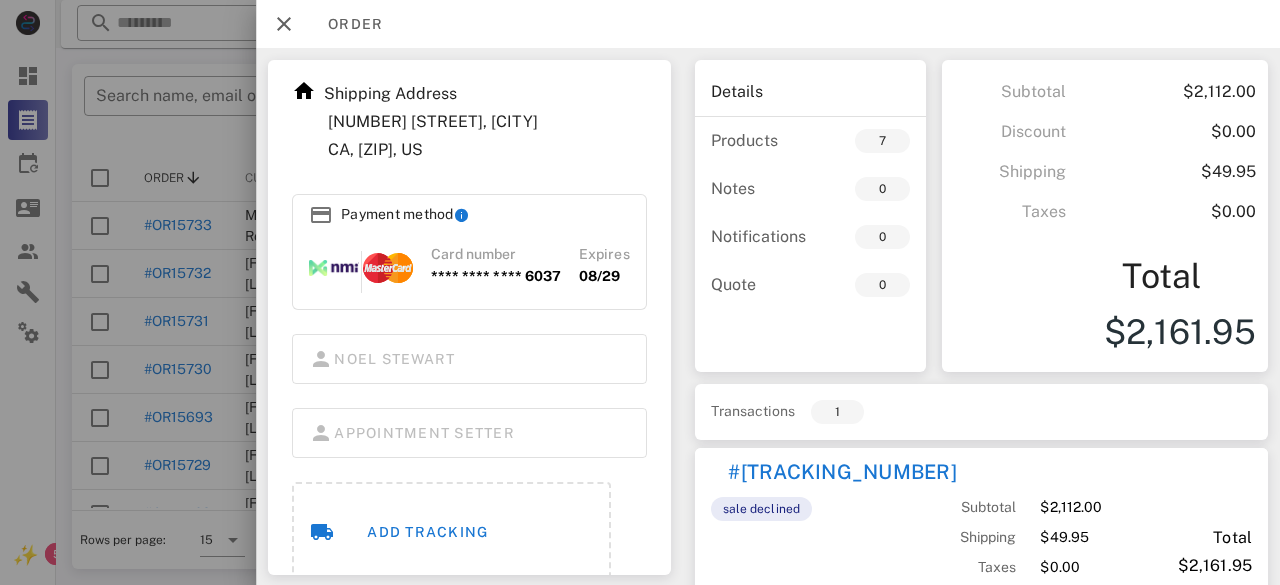 scroll, scrollTop: 266, scrollLeft: 0, axis: vertical 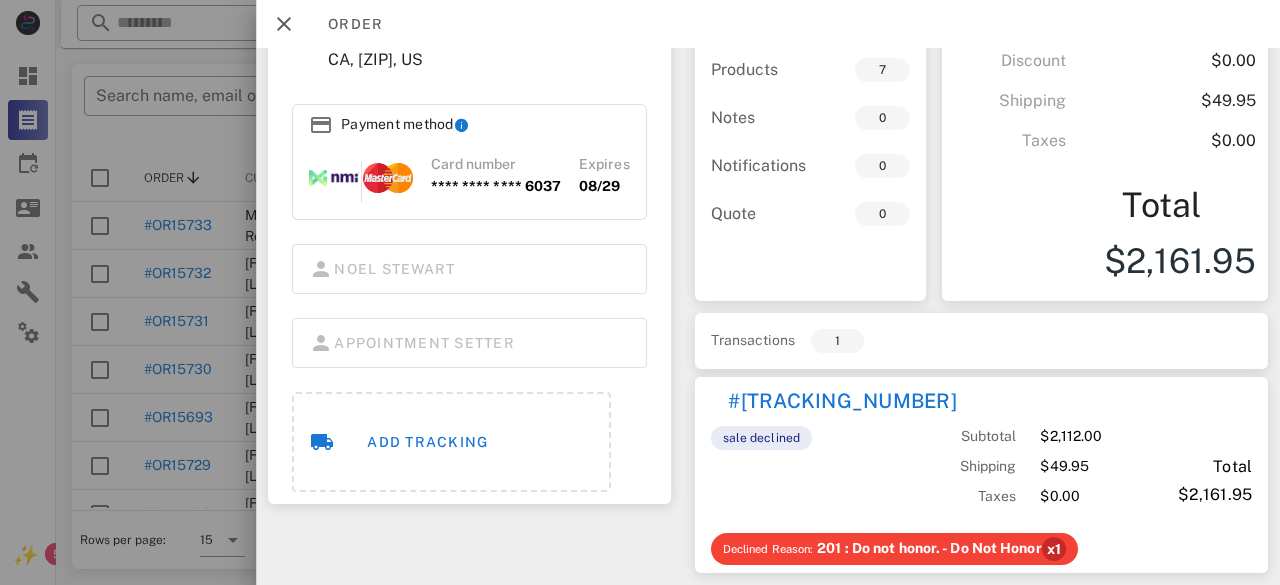 click at bounding box center (640, 292) 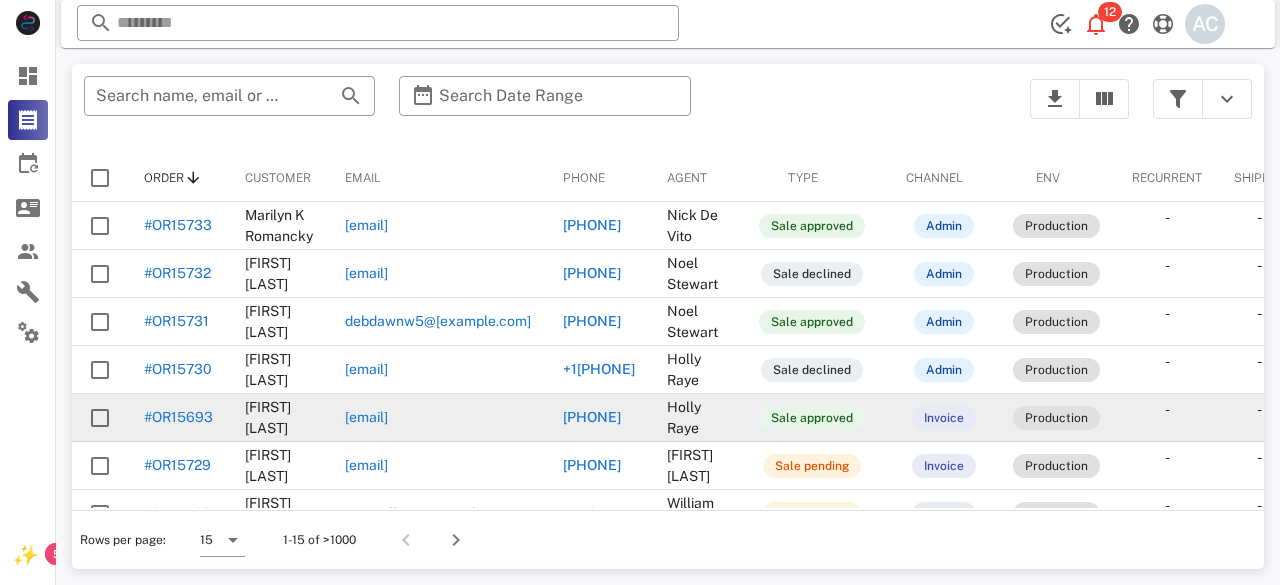 click on "#OR15693" at bounding box center (178, 418) 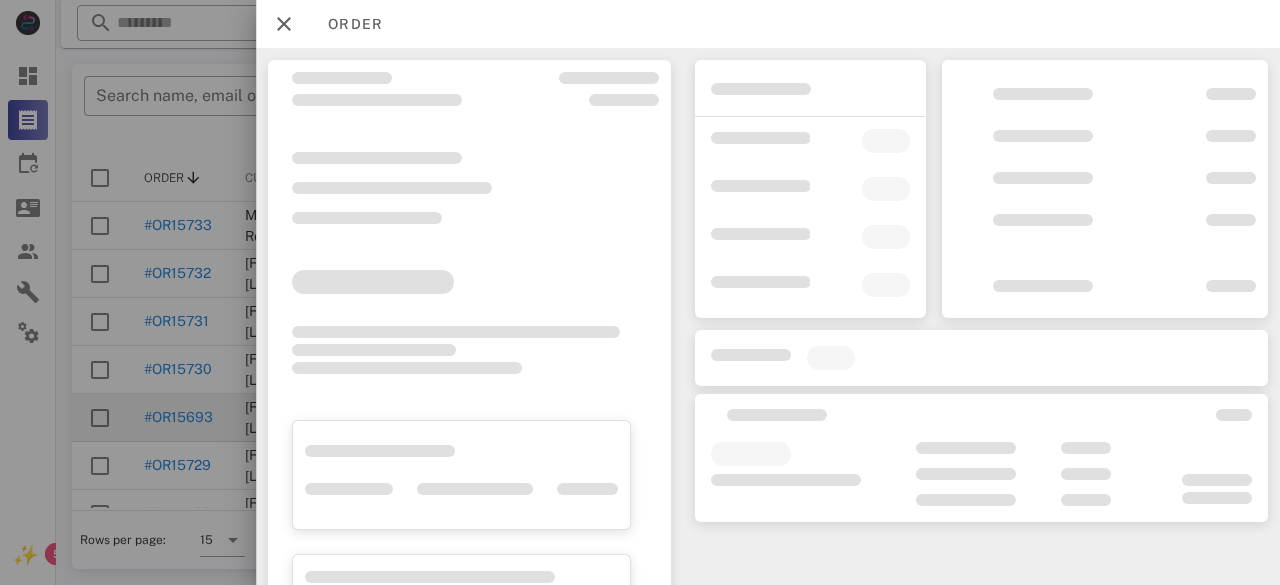 click at bounding box center (640, 292) 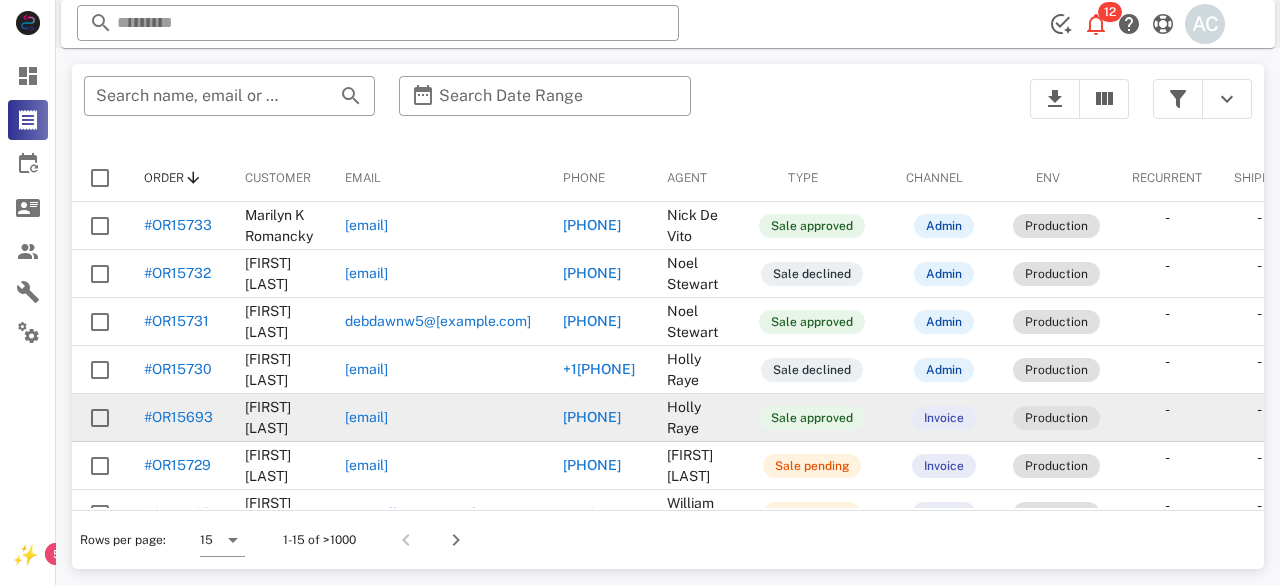 click on "#OR15693" at bounding box center (178, 417) 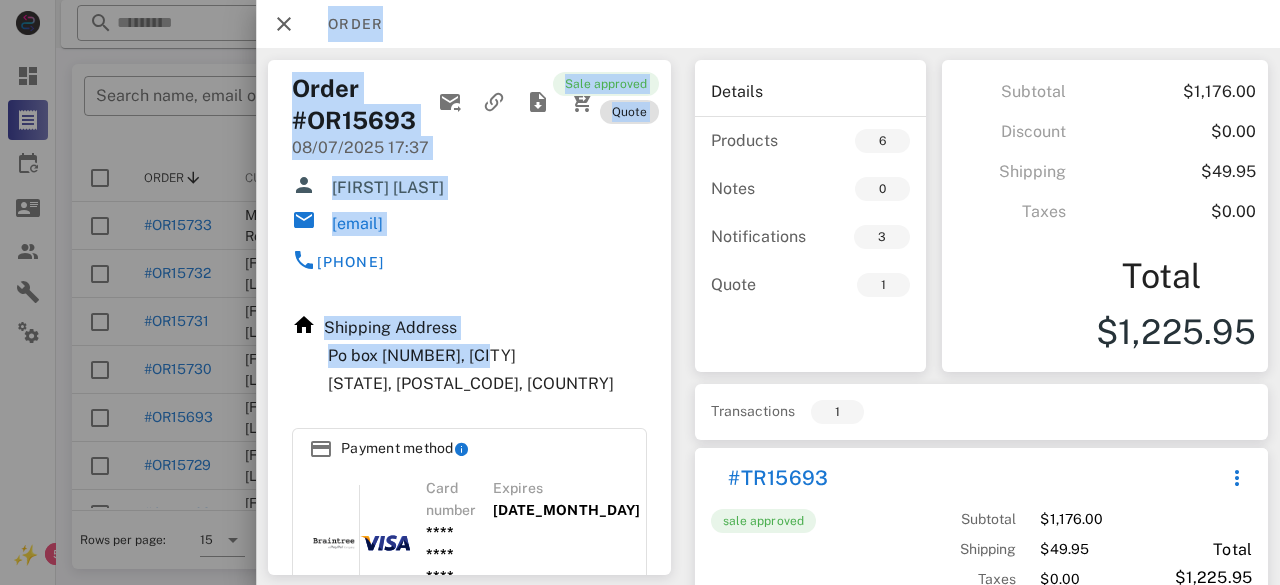 drag, startPoint x: 192, startPoint y: 419, endPoint x: 624, endPoint y: 351, distance: 437.3191 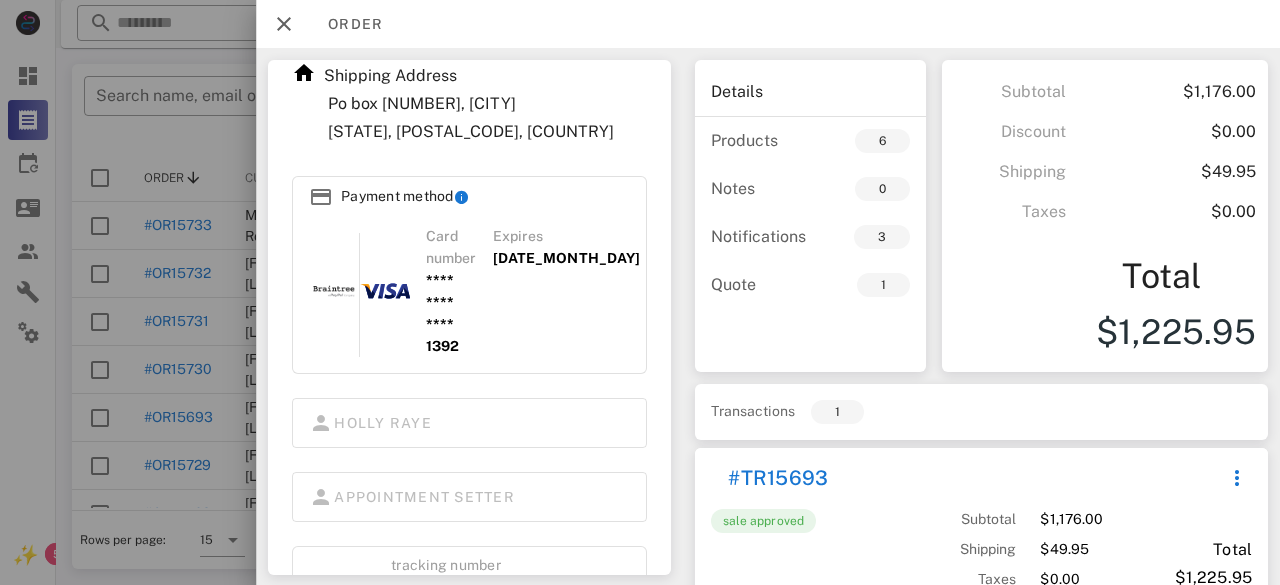 scroll, scrollTop: 260, scrollLeft: 0, axis: vertical 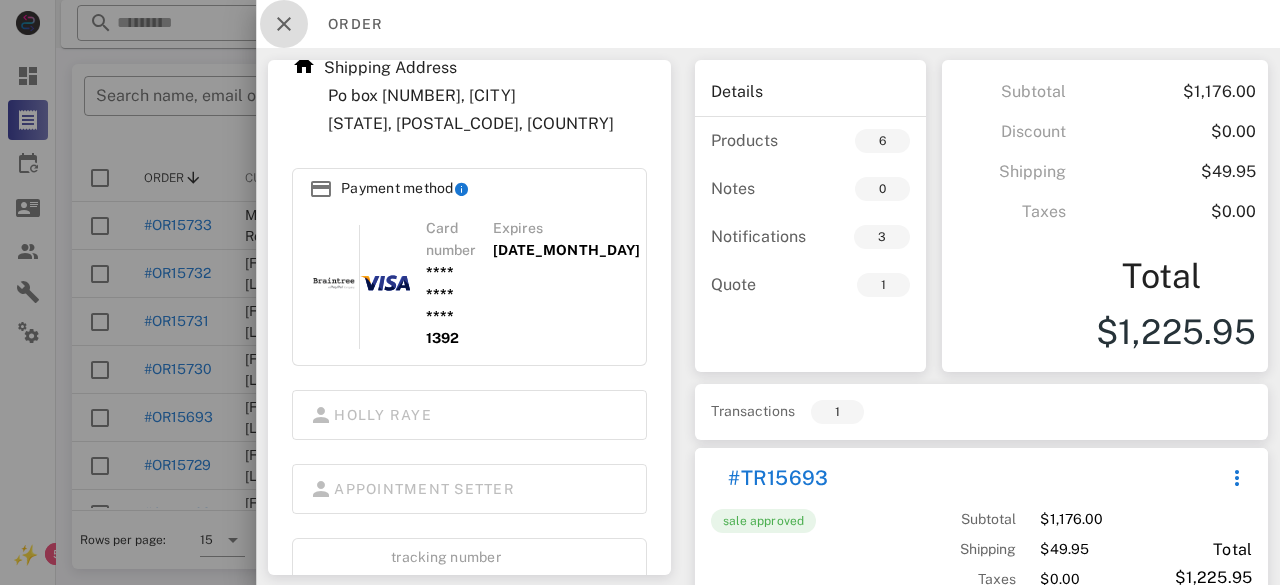 click at bounding box center [284, 24] 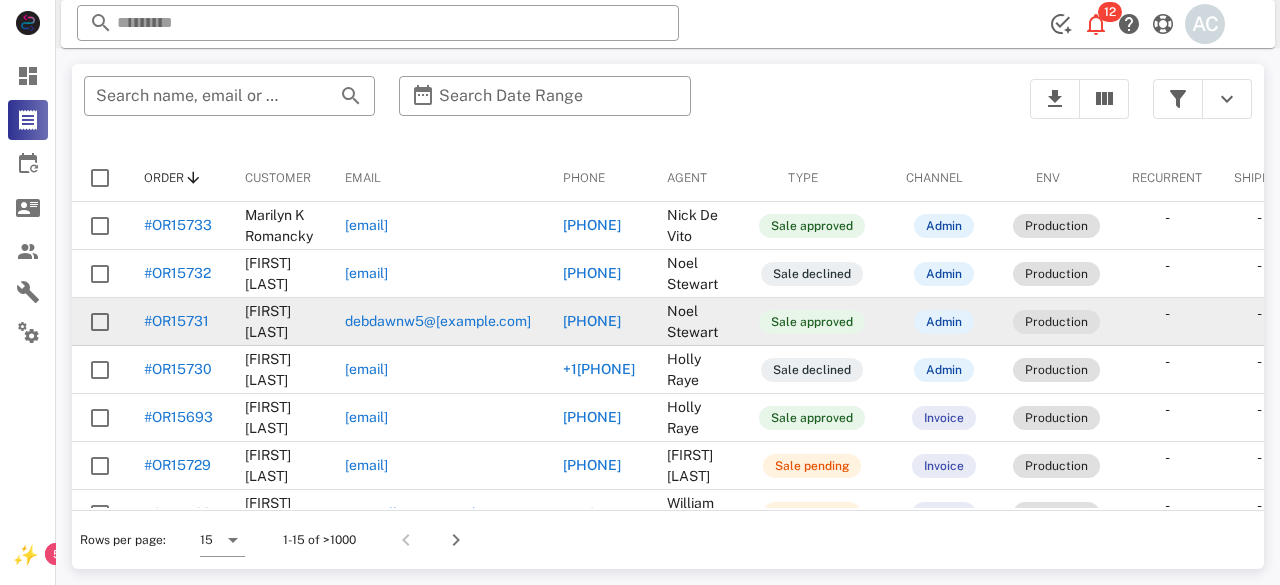 click on "#OR15731" at bounding box center [176, 321] 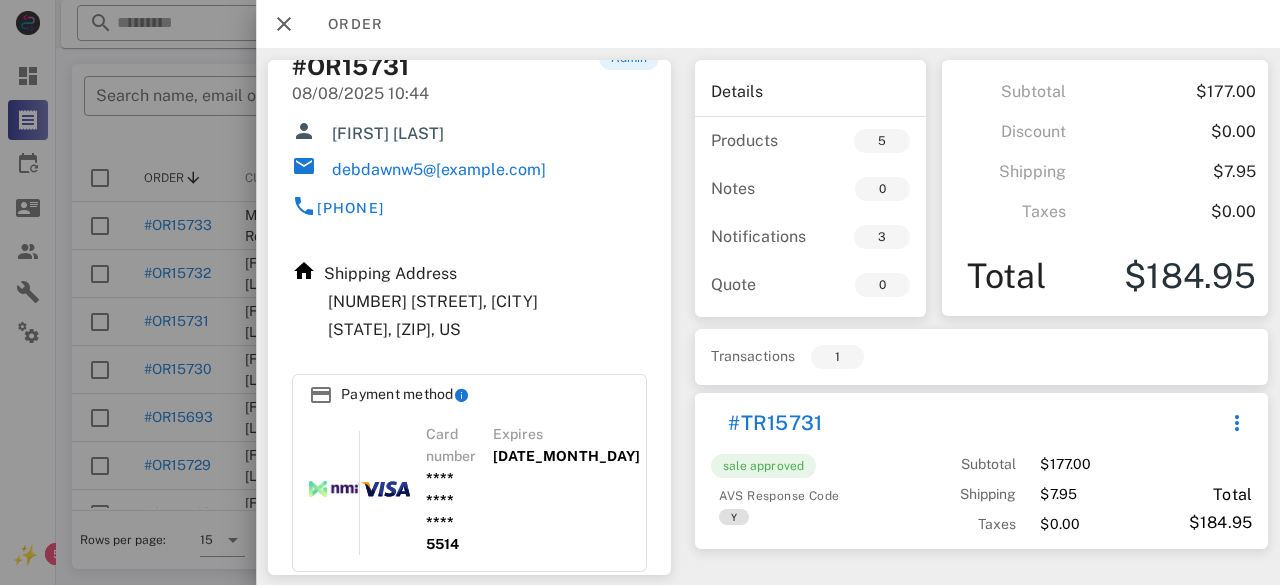 scroll, scrollTop: 0, scrollLeft: 0, axis: both 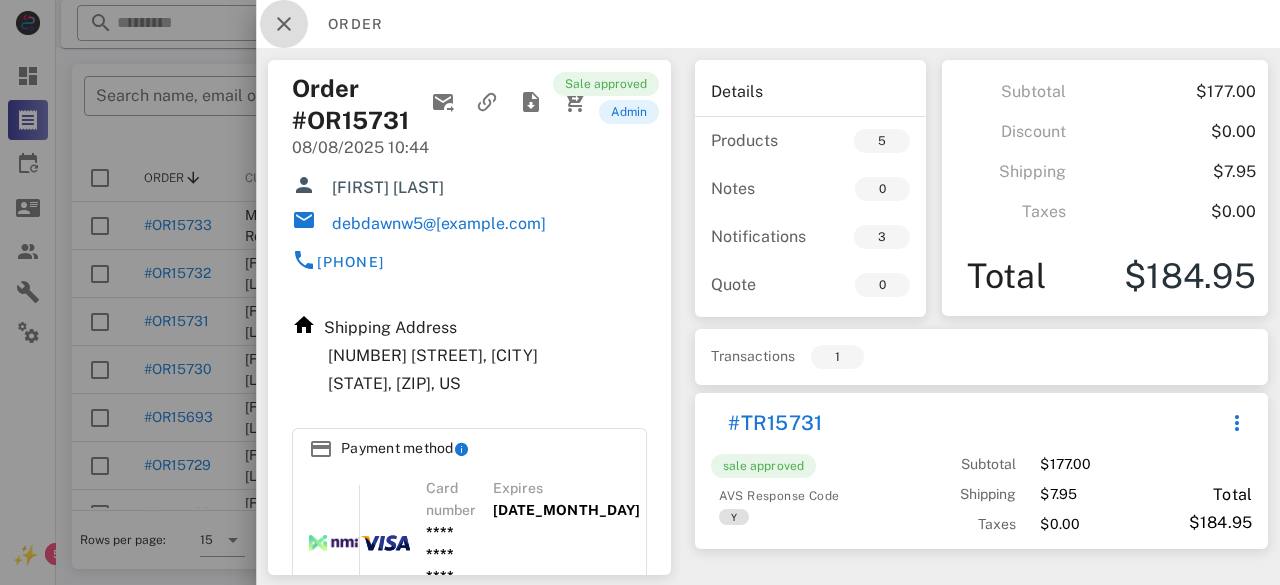 click at bounding box center [284, 24] 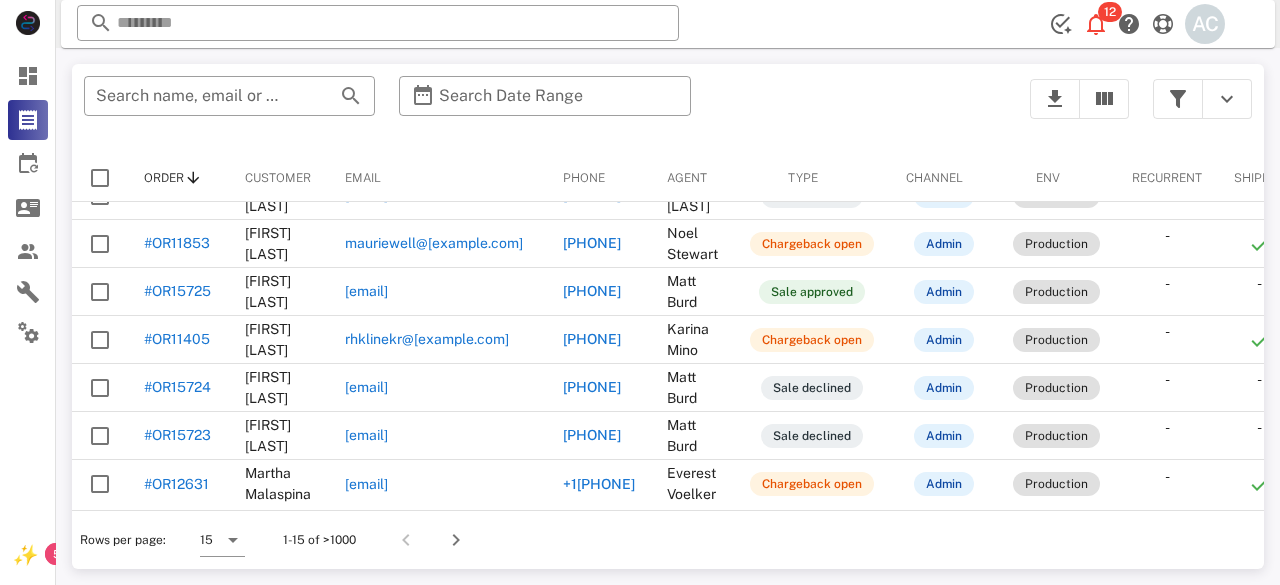 scroll, scrollTop: 435, scrollLeft: 0, axis: vertical 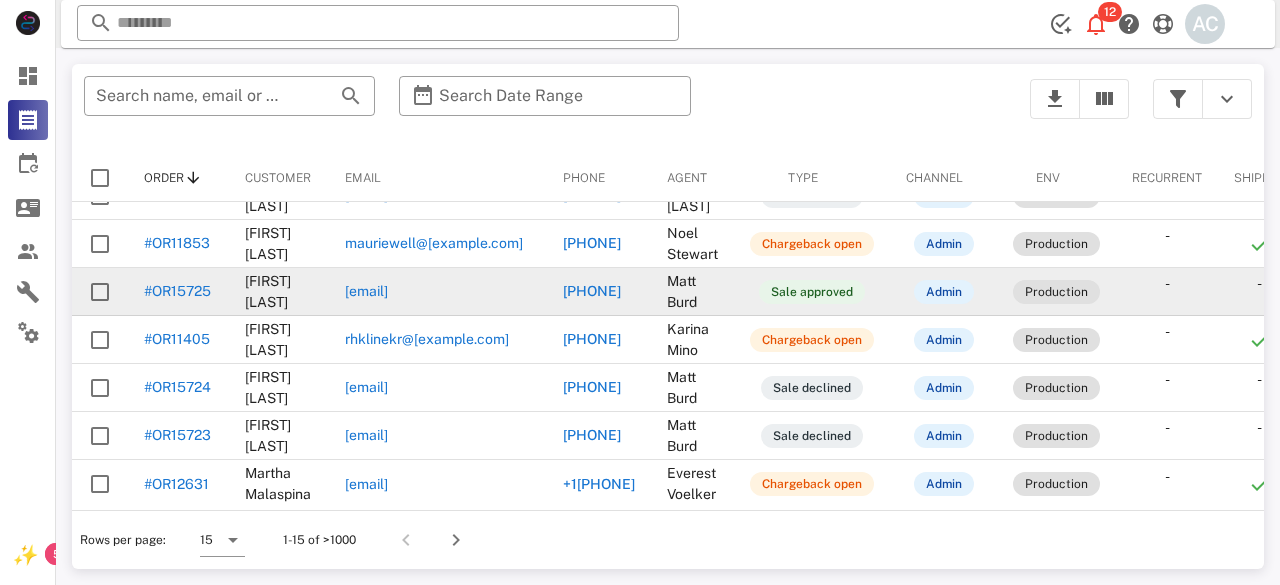 click on "#OR15725" at bounding box center (177, 291) 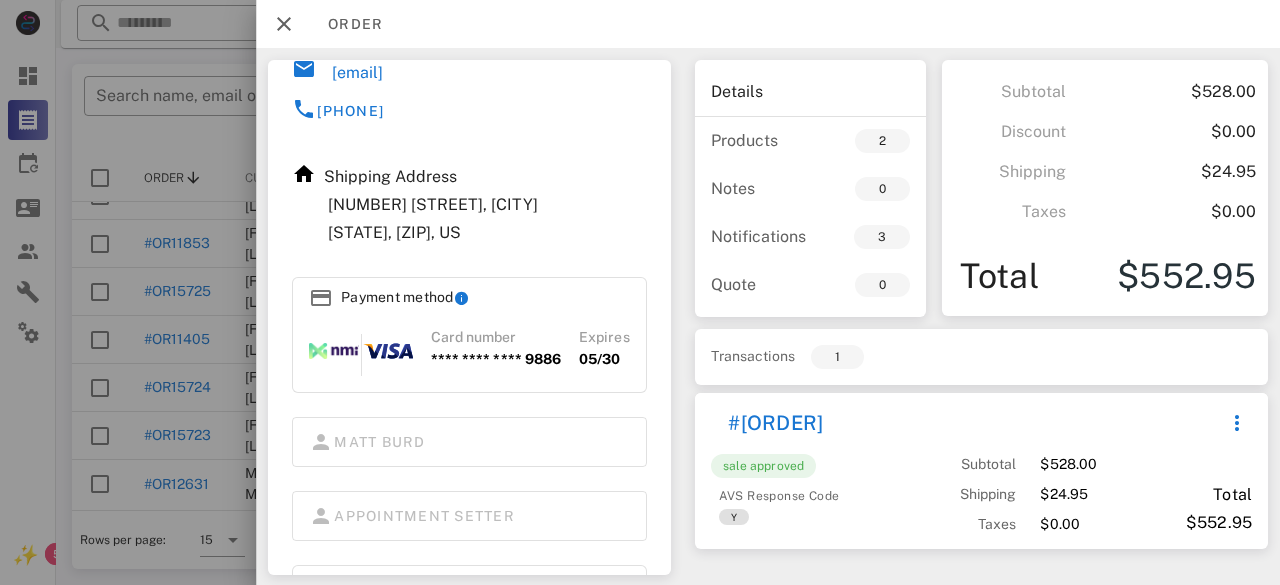 scroll, scrollTop: 260, scrollLeft: 0, axis: vertical 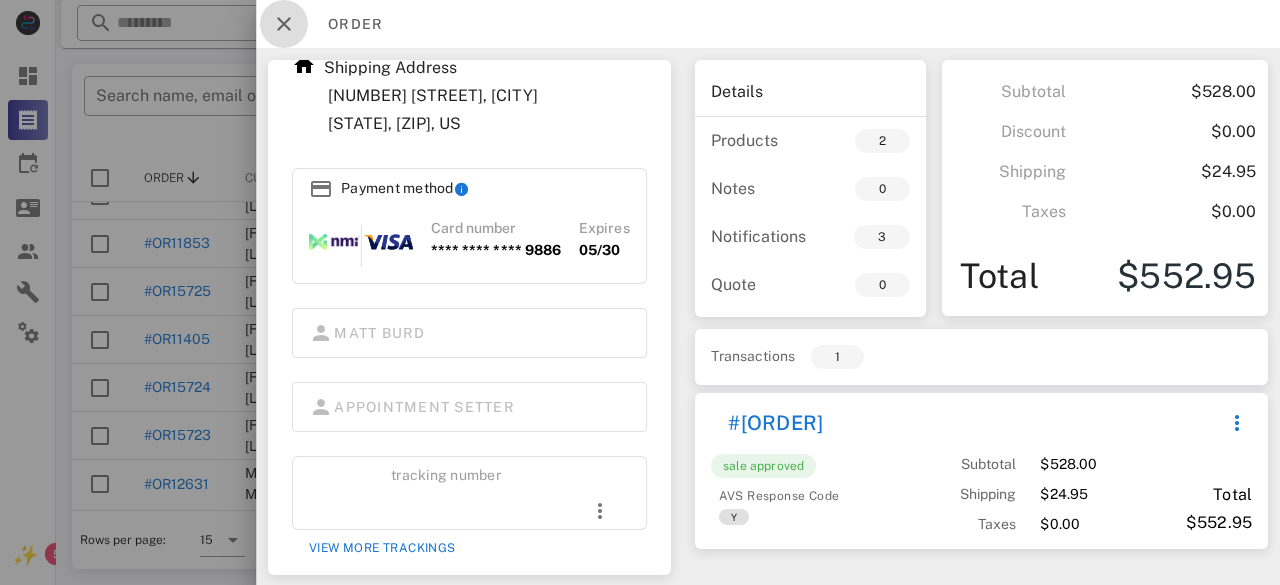 click at bounding box center (284, 24) 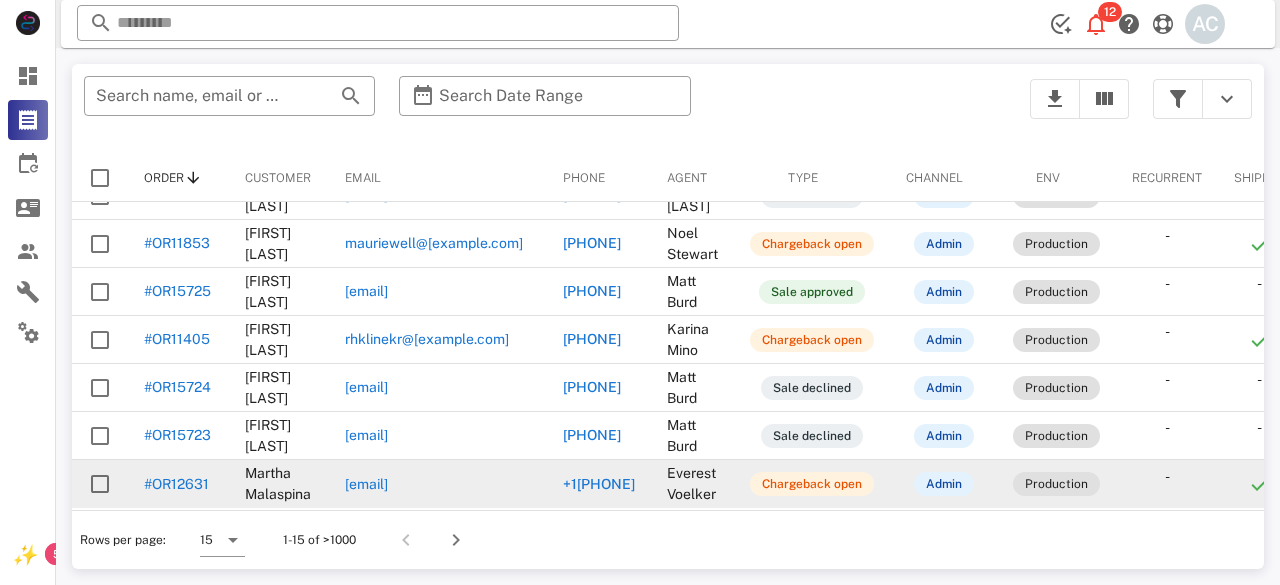 click on "#OR12631" at bounding box center (176, 484) 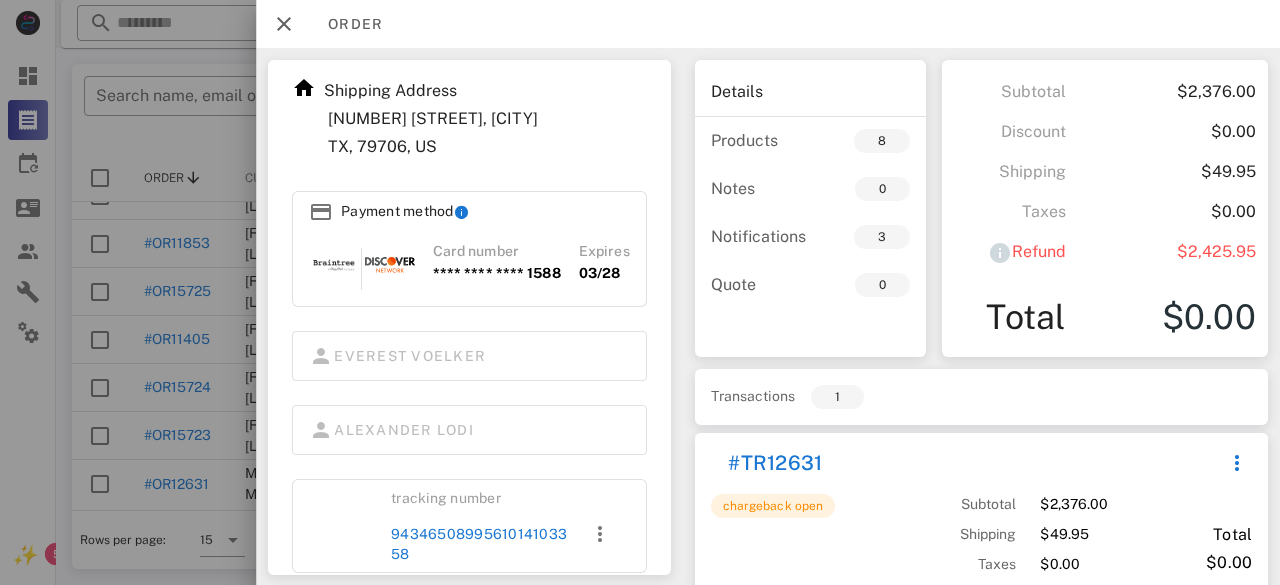 scroll, scrollTop: 296, scrollLeft: 0, axis: vertical 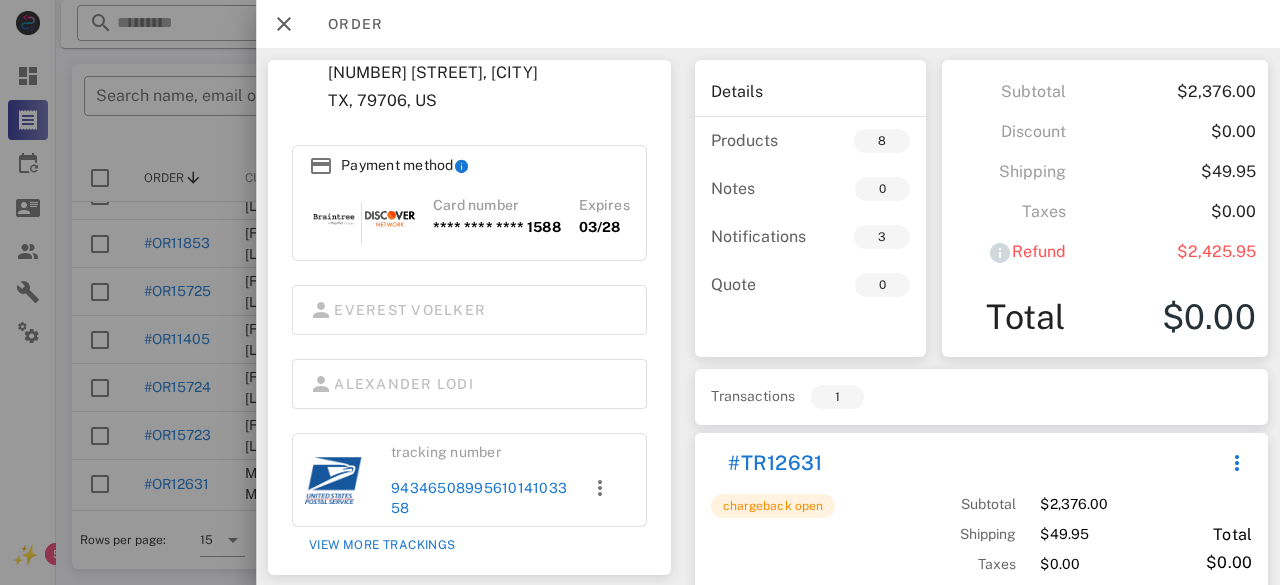 click at bounding box center [640, 292] 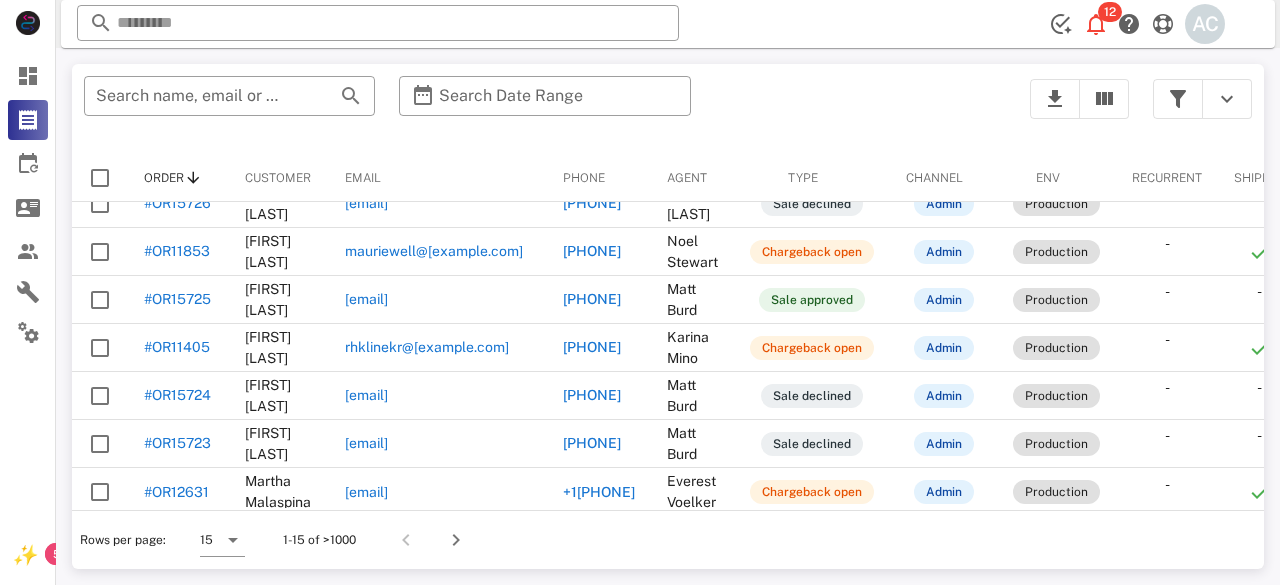 scroll, scrollTop: 440, scrollLeft: 0, axis: vertical 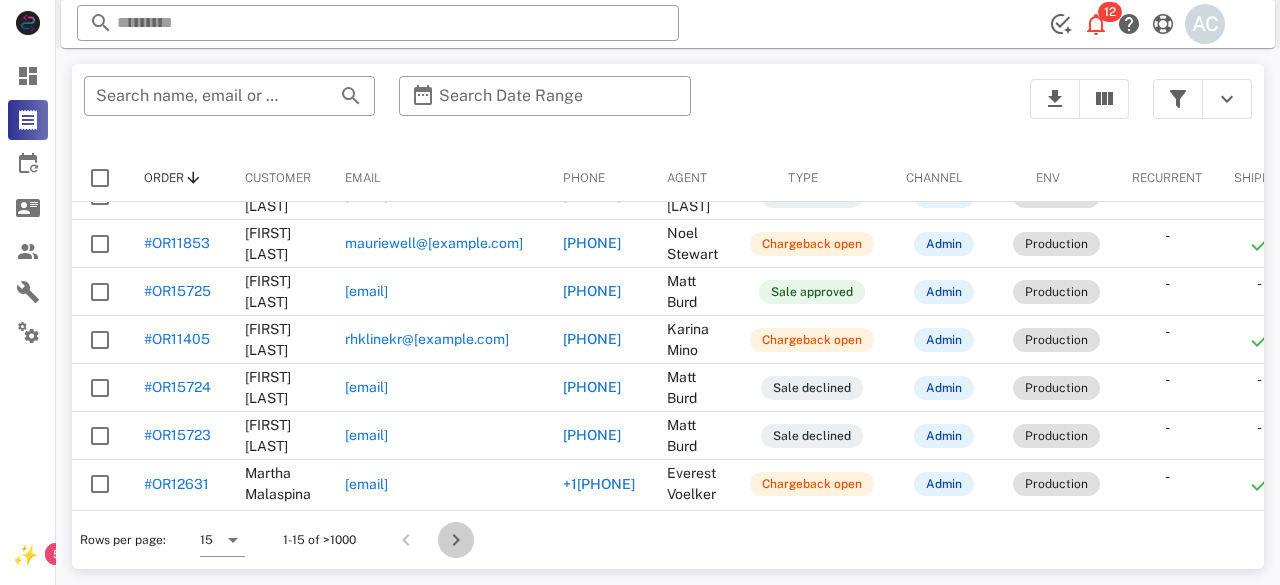 click at bounding box center [456, 540] 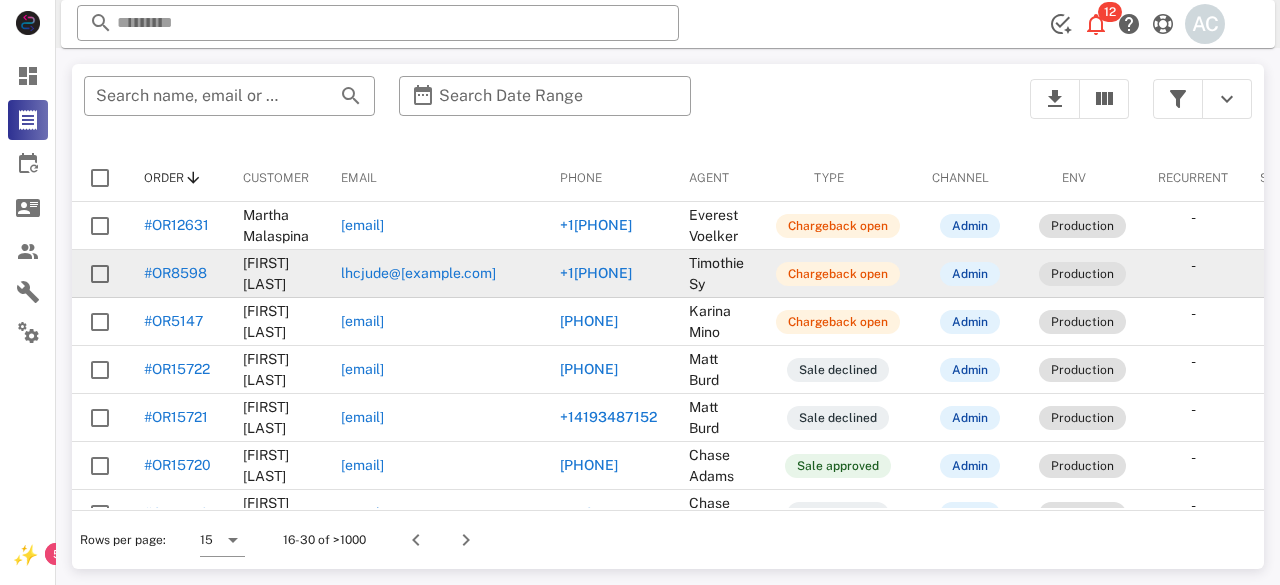 click on "#OR8598" at bounding box center [175, 273] 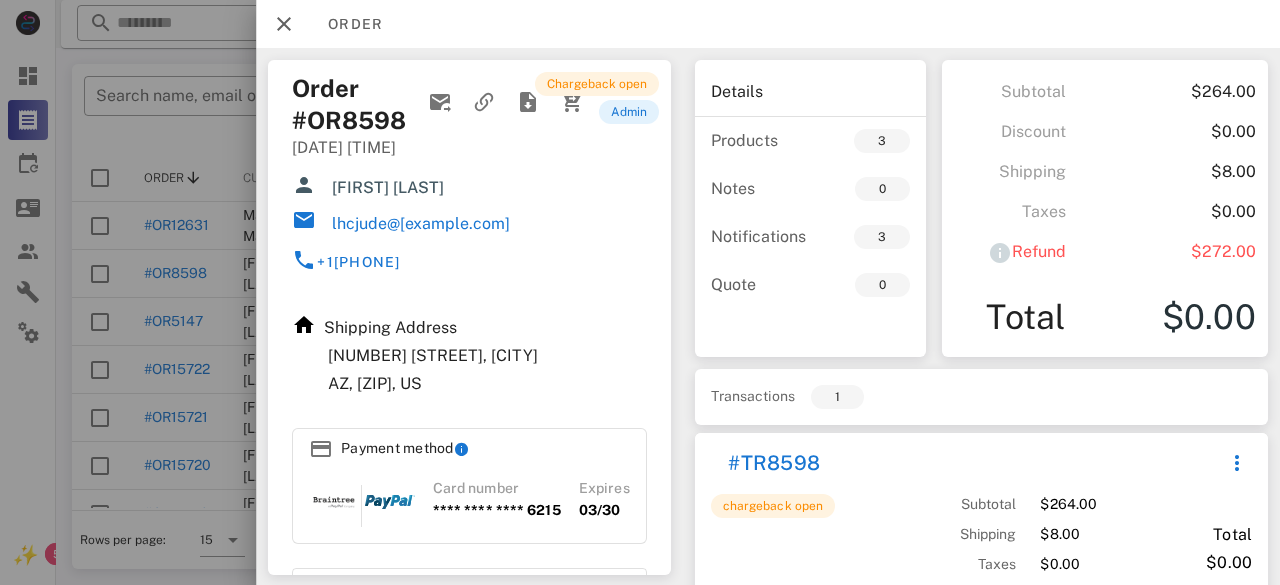 drag, startPoint x: 656, startPoint y: 262, endPoint x: 648, endPoint y: 401, distance: 139.23003 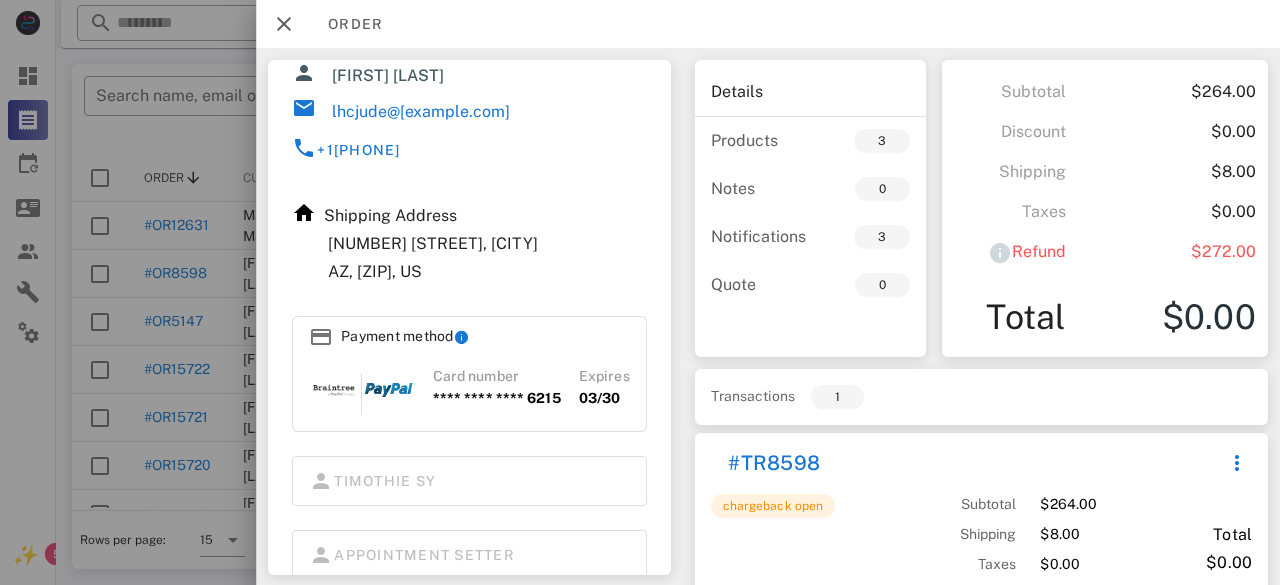 scroll, scrollTop: 0, scrollLeft: 0, axis: both 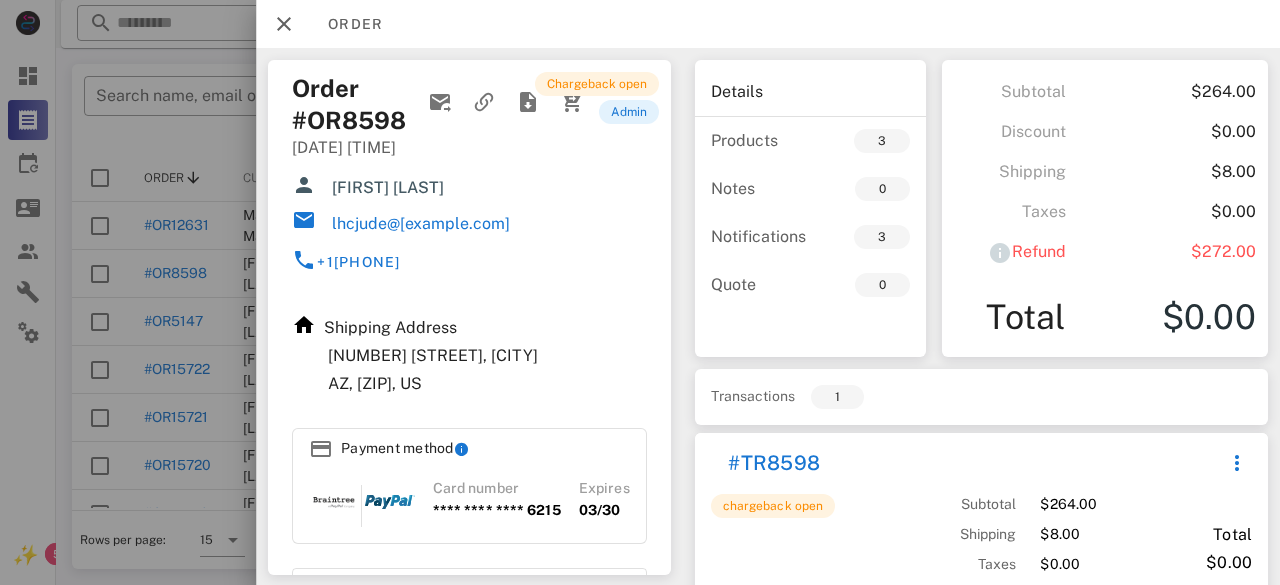 click on "Chargeback open admin" at bounding box center [603, 182] 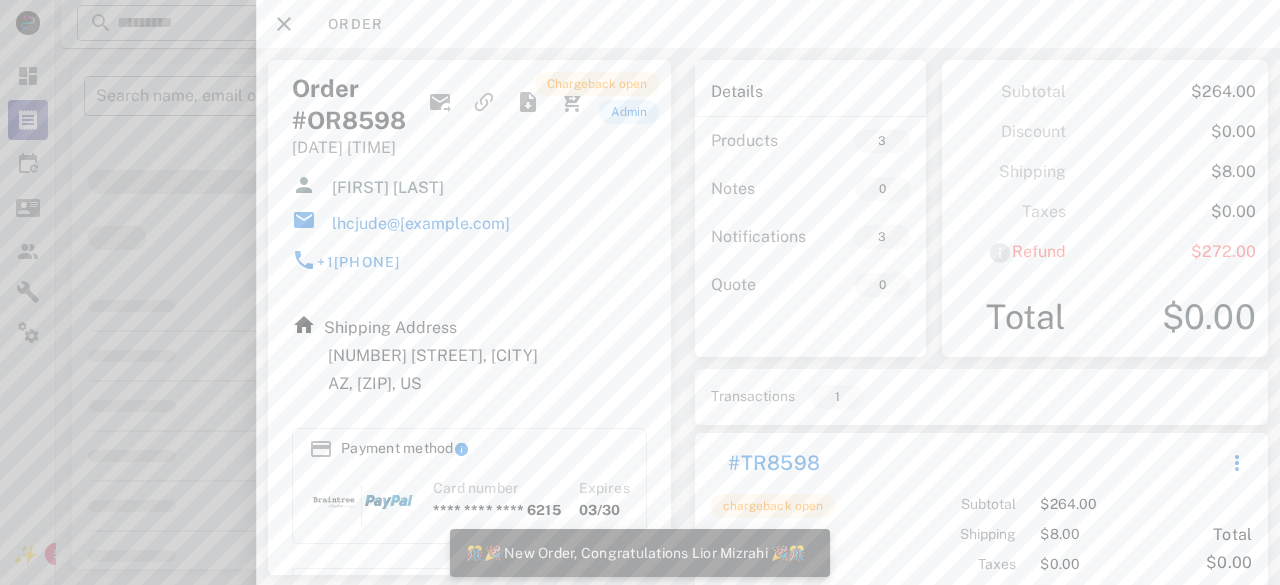 scroll, scrollTop: 43, scrollLeft: 0, axis: vertical 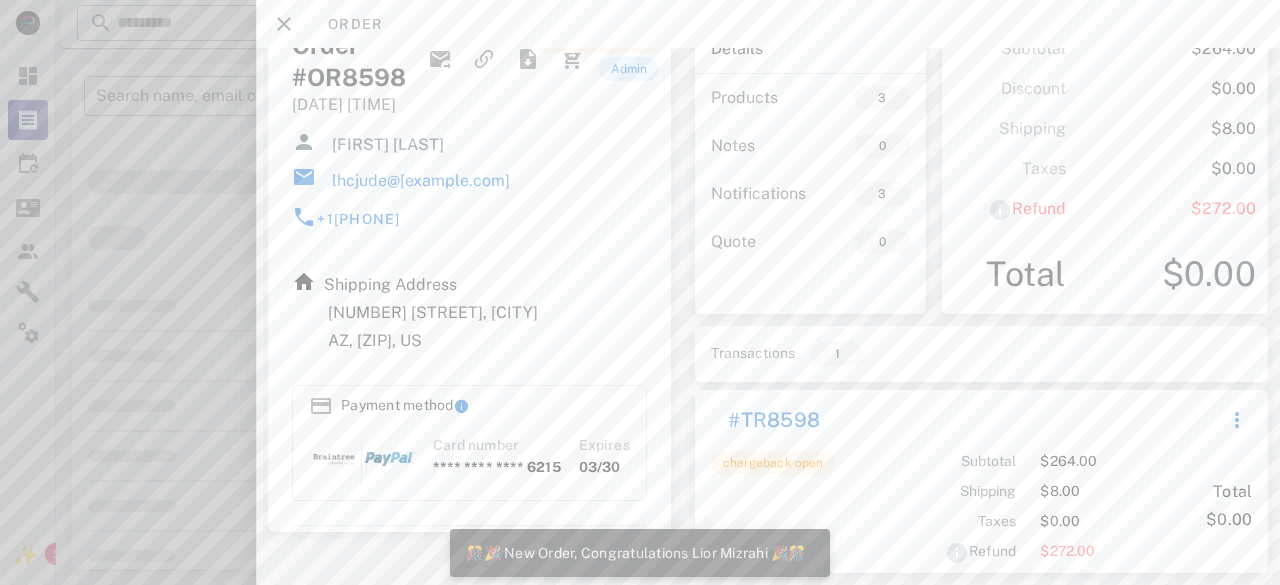 click on "Transactions  1" at bounding box center (981, 354) 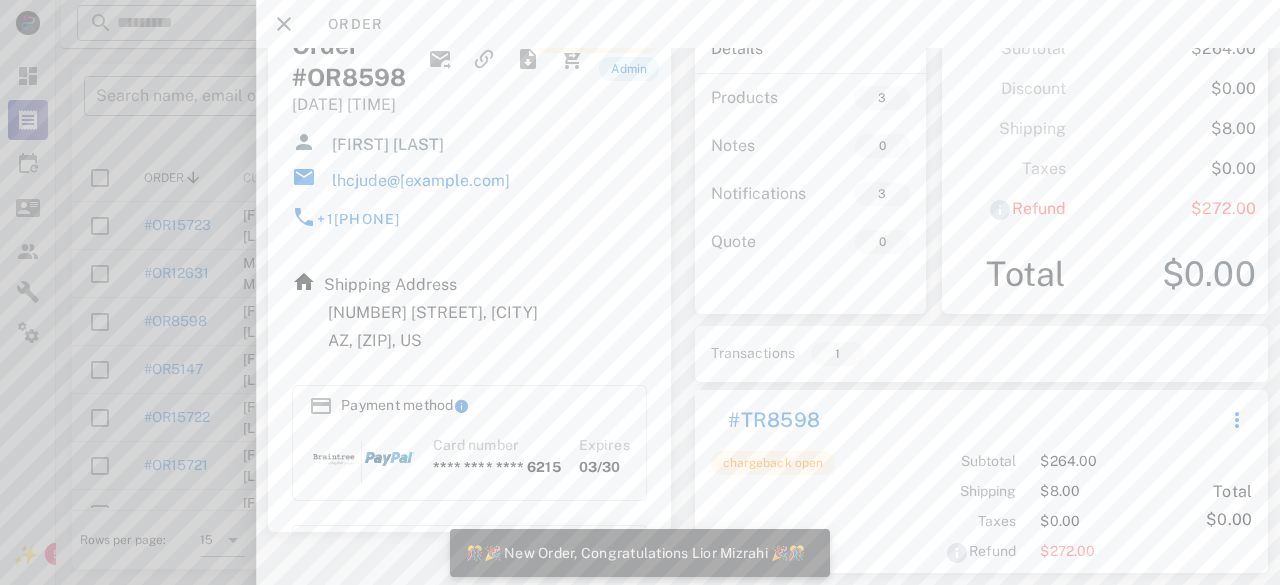 click on "Shipping Address   [NUMBER] [STREET], [CITY]   [STATE], [ZIP], US" at bounding box center (469, 315) 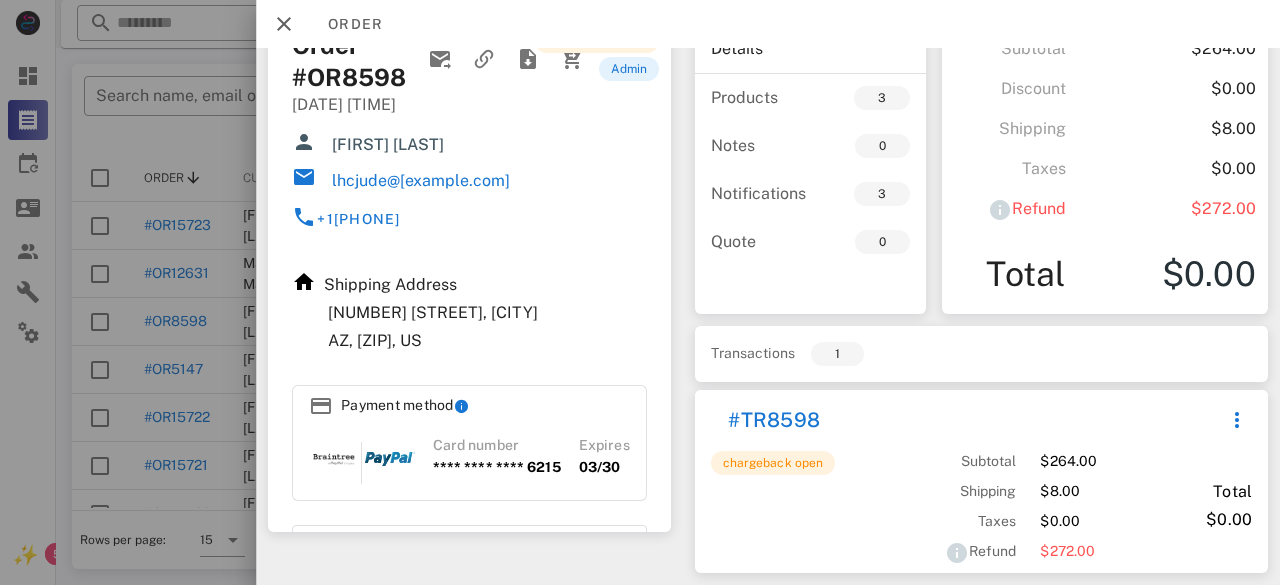 click on "Chargeback open admin" at bounding box center [603, 139] 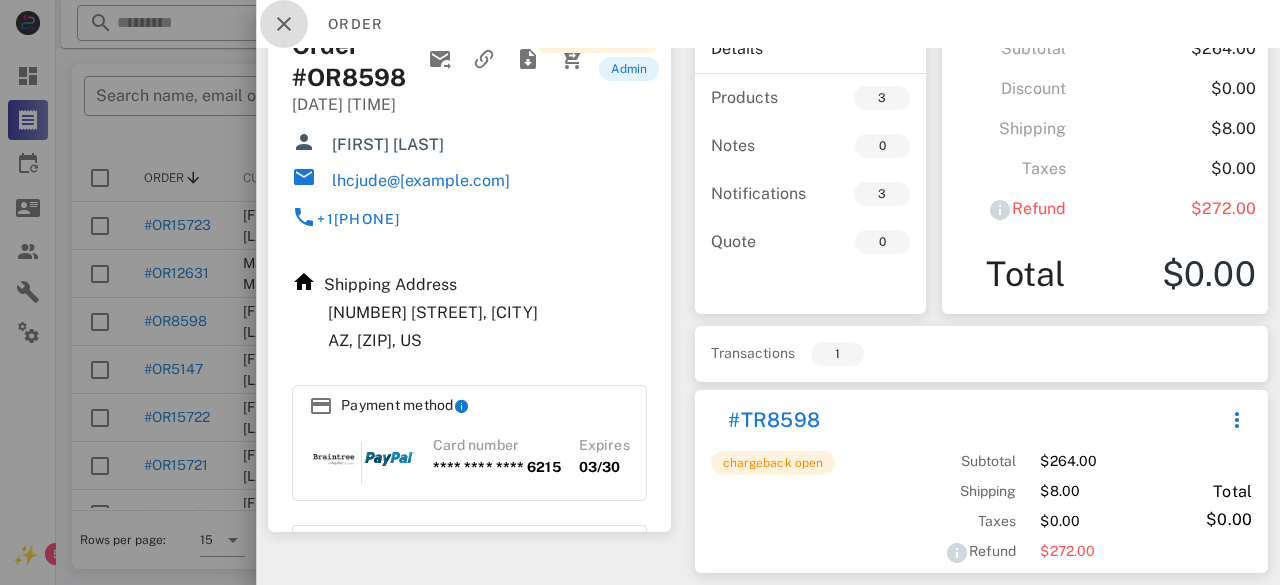 click at bounding box center (284, 24) 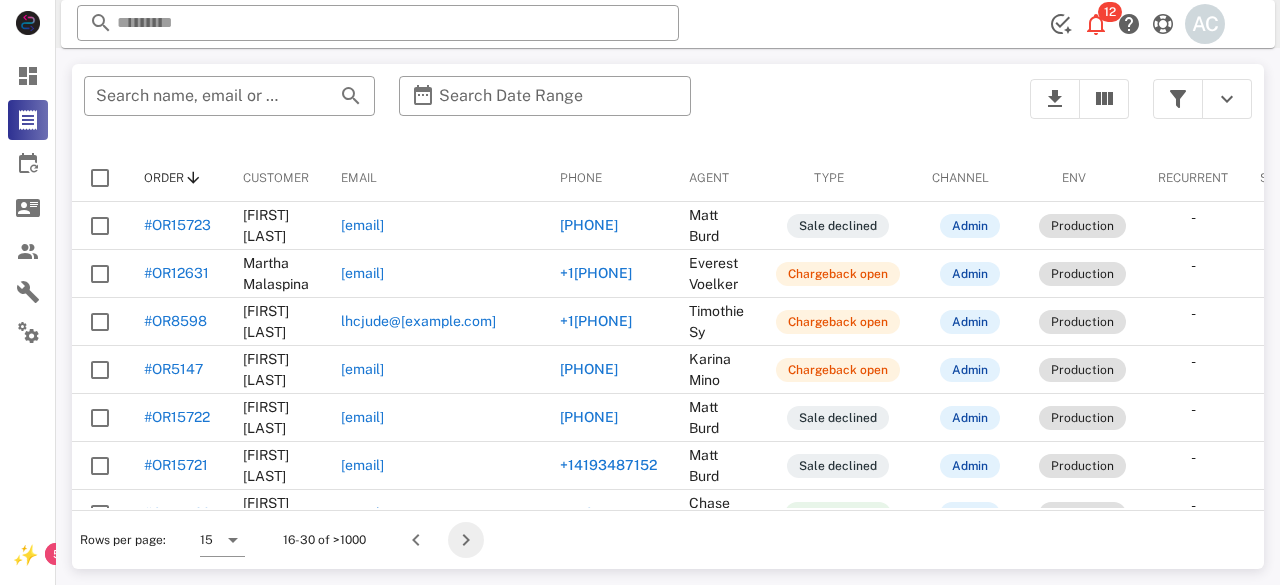 click at bounding box center [466, 540] 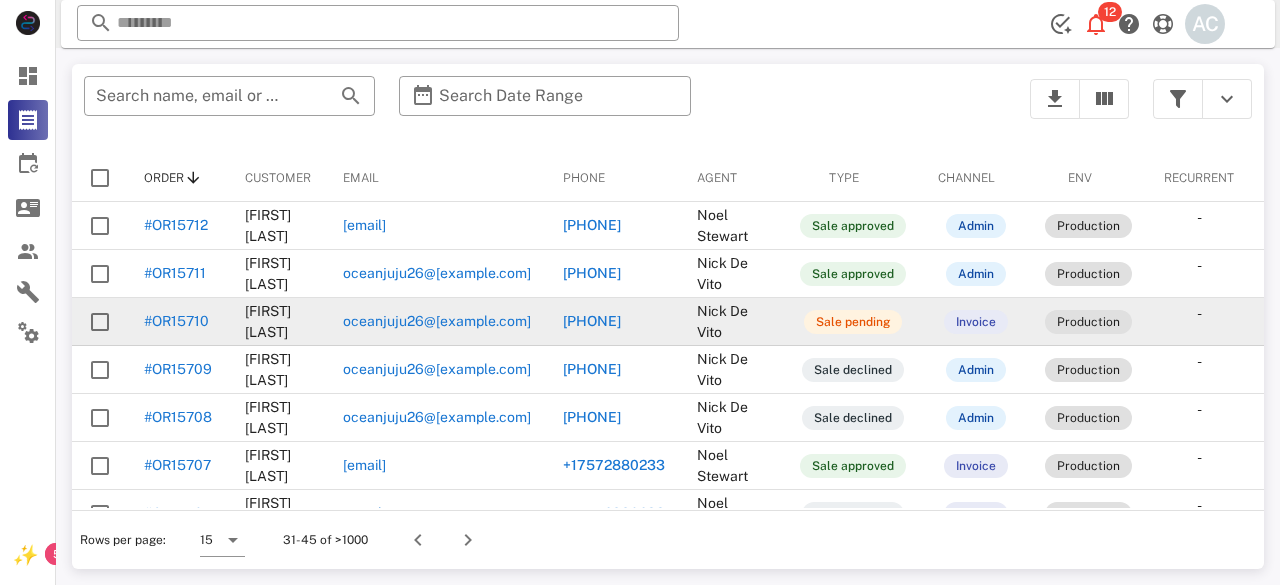 click on "#OR15710" at bounding box center (176, 321) 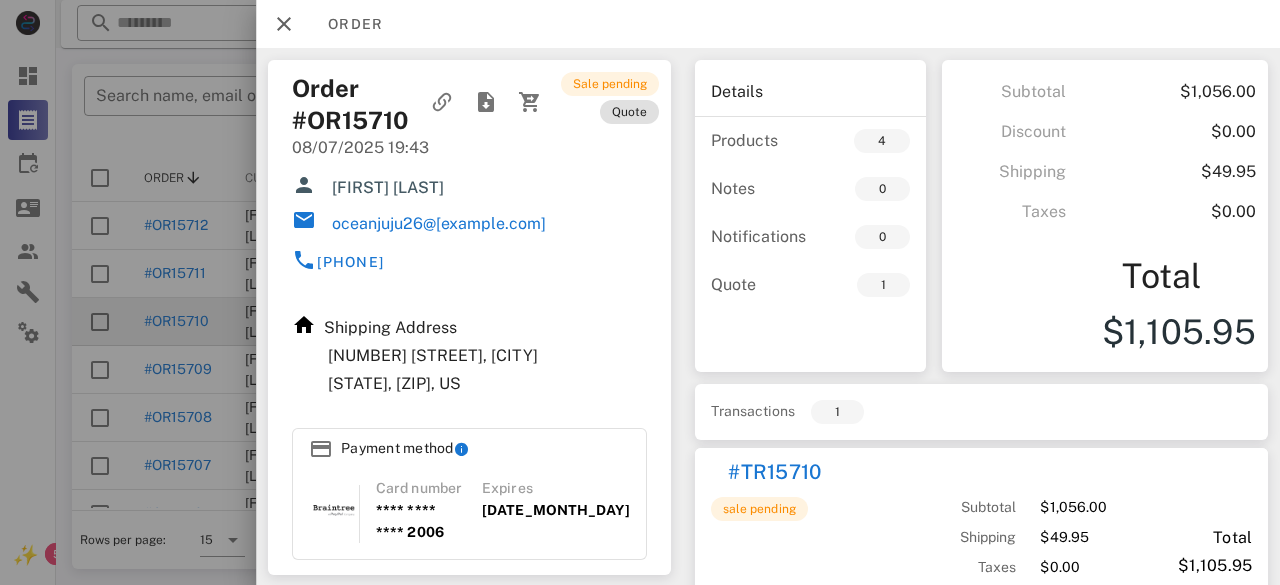 click at bounding box center [640, 292] 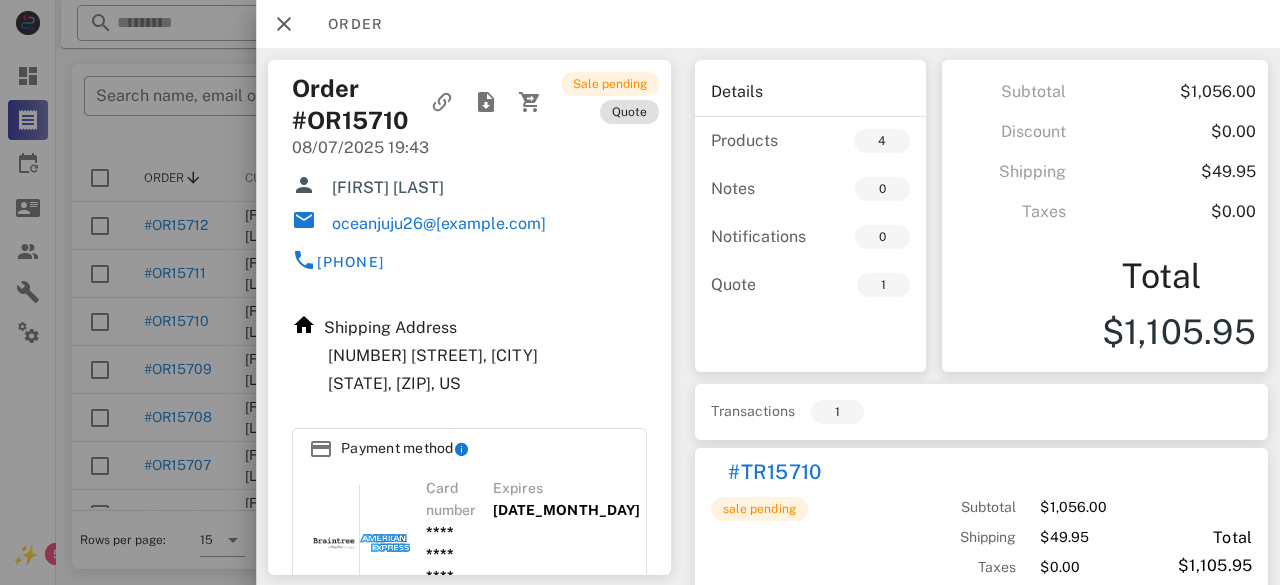 drag, startPoint x: 668, startPoint y: 323, endPoint x: 641, endPoint y: 281, distance: 49.92995 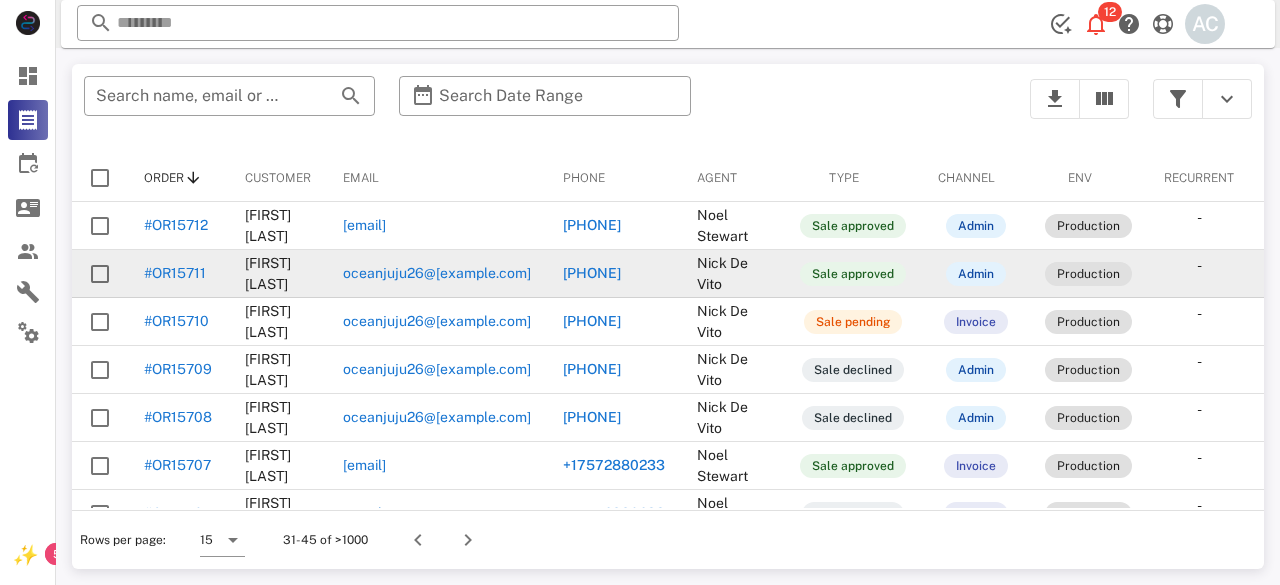 click on "#OR15711" at bounding box center [175, 273] 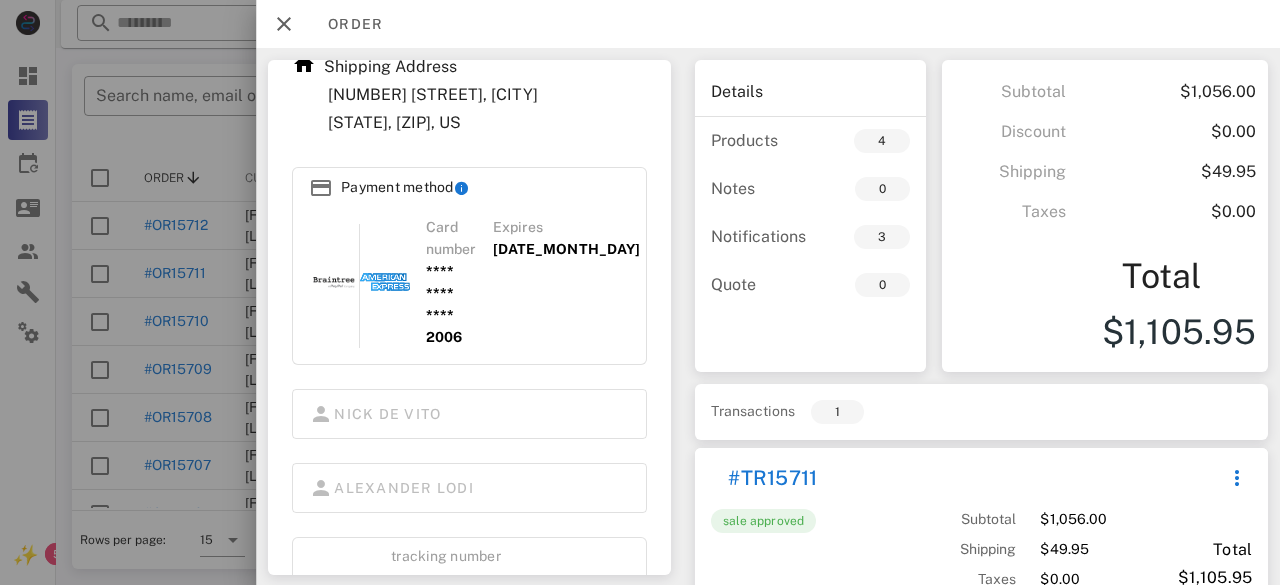 scroll, scrollTop: 276, scrollLeft: 0, axis: vertical 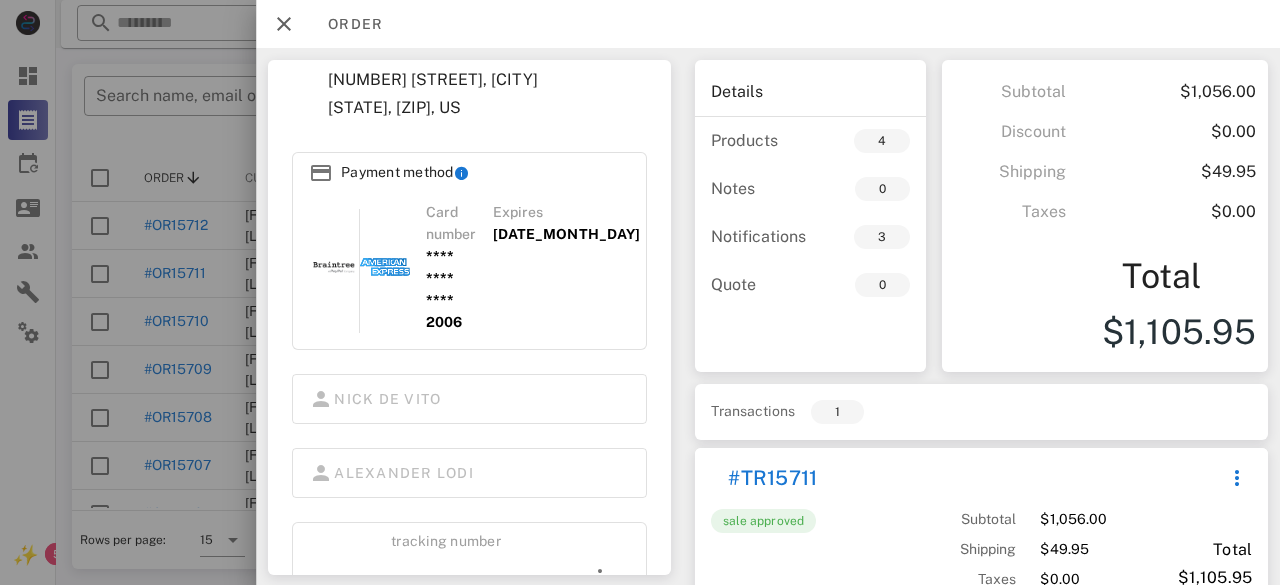 click on "View more trackings" at bounding box center (382, 614) 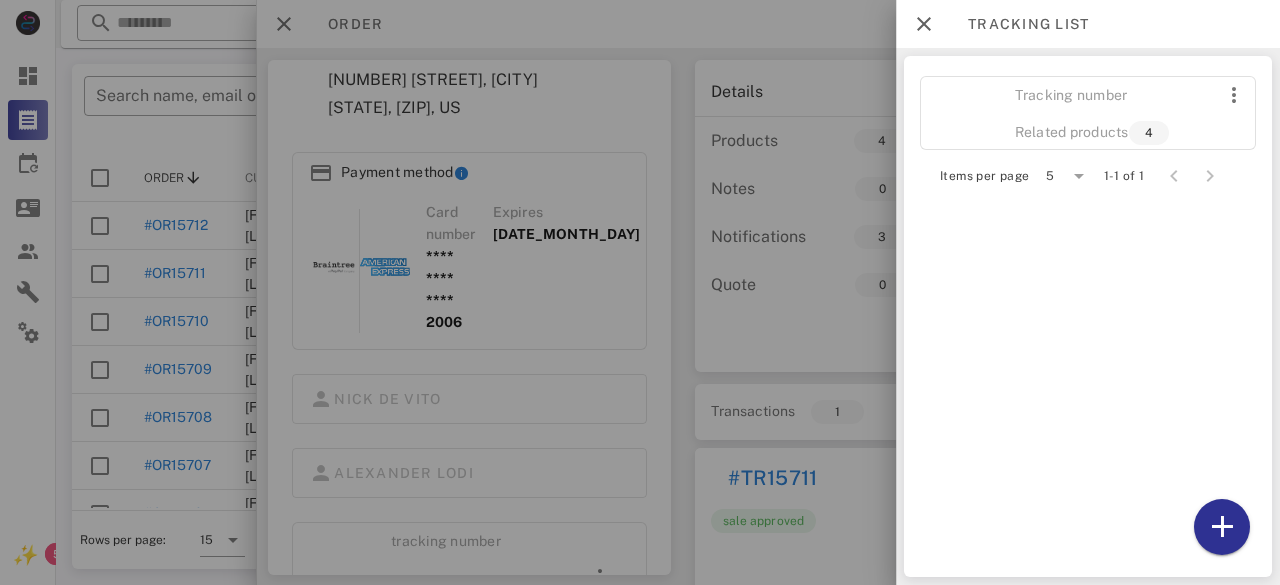 click at bounding box center [640, 292] 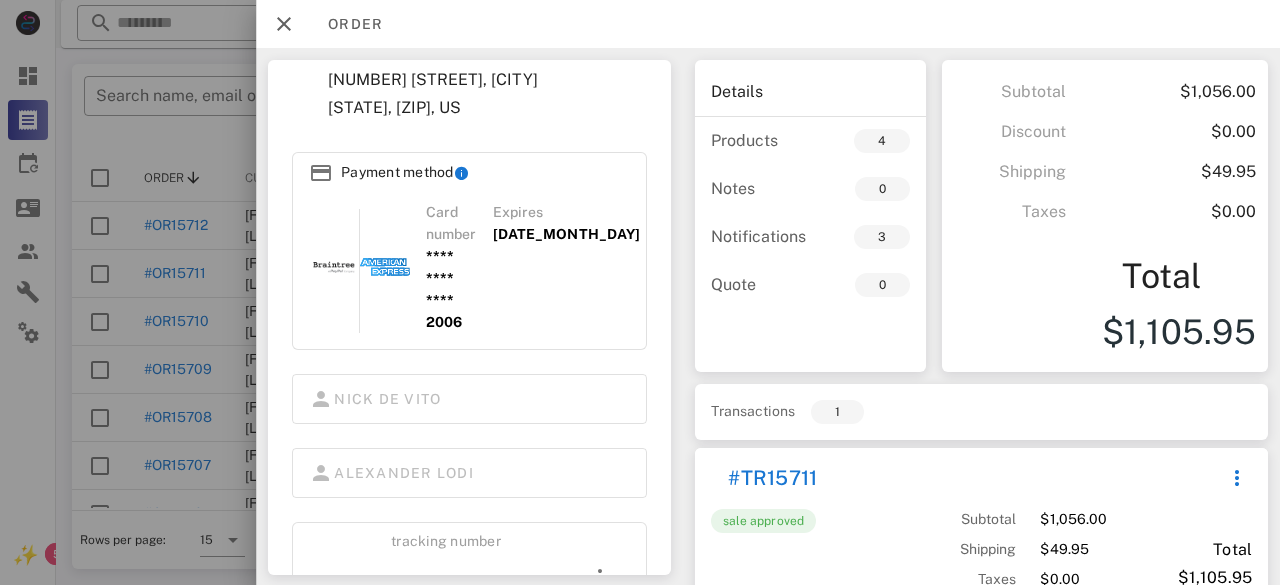 scroll, scrollTop: 0, scrollLeft: 0, axis: both 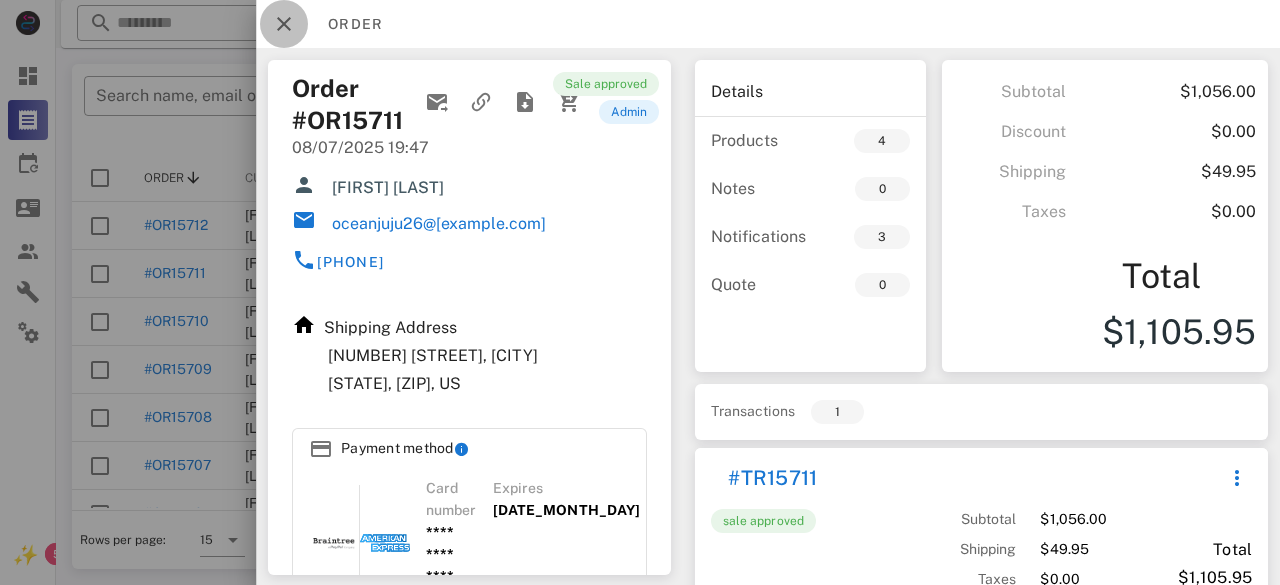 click at bounding box center [284, 24] 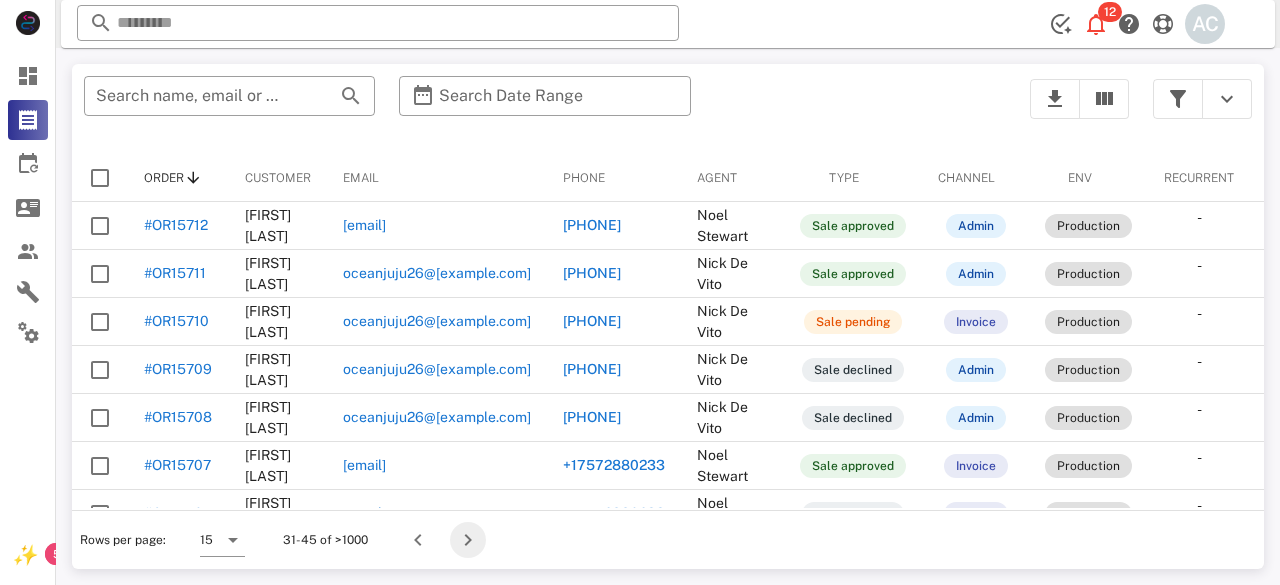 click at bounding box center [468, 540] 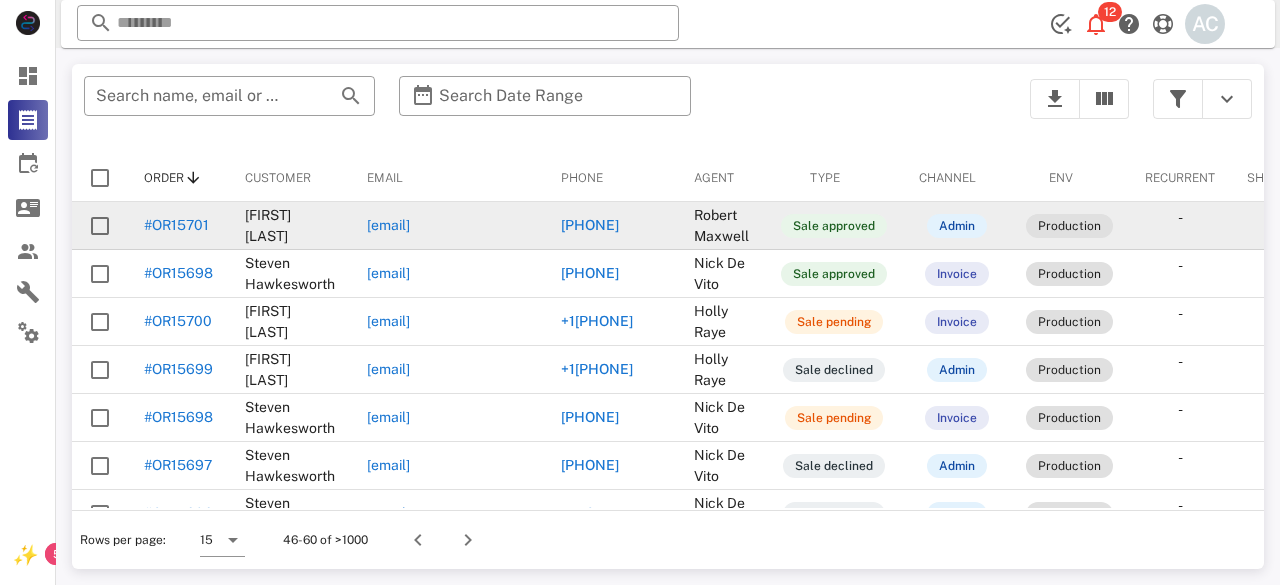 click on "#OR15701" at bounding box center (176, 225) 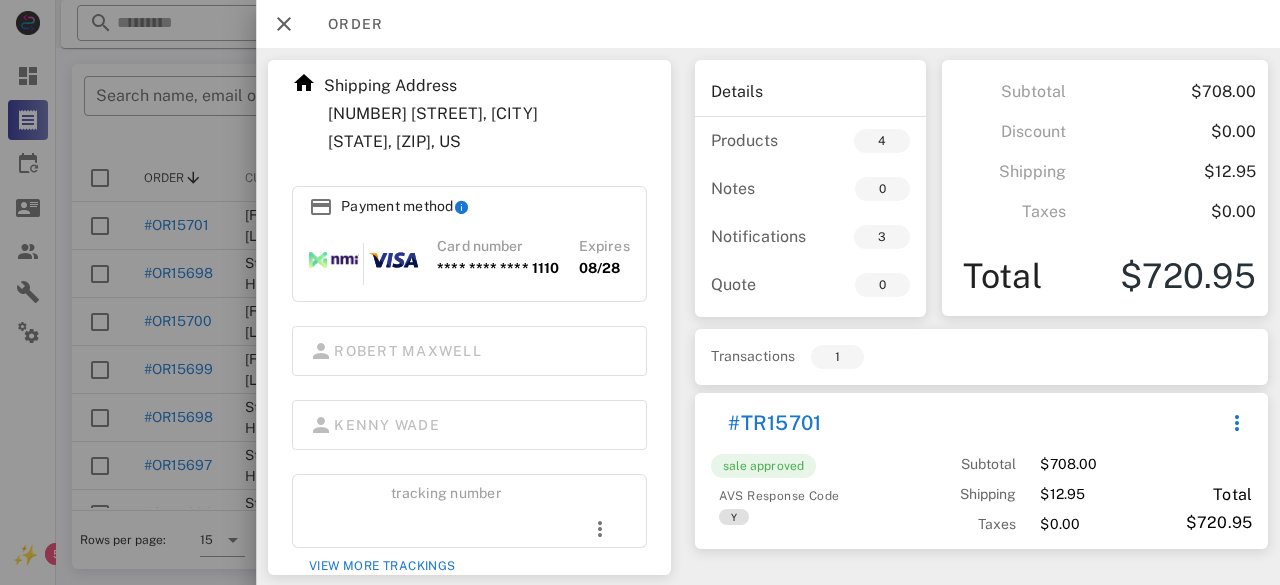 scroll, scrollTop: 260, scrollLeft: 0, axis: vertical 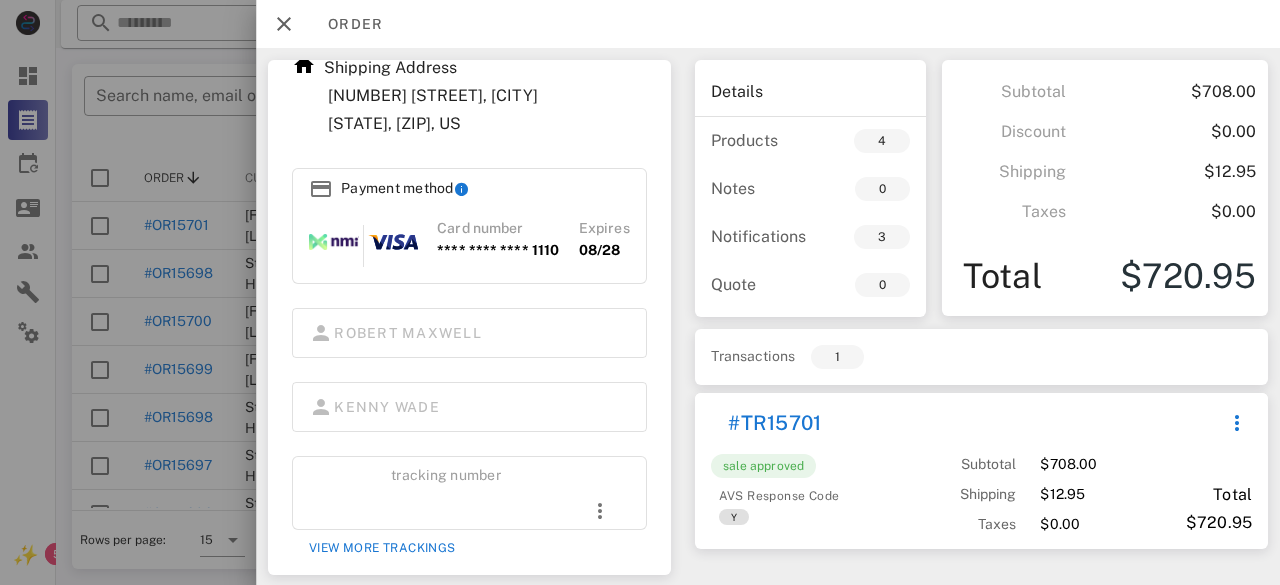click at bounding box center [640, 292] 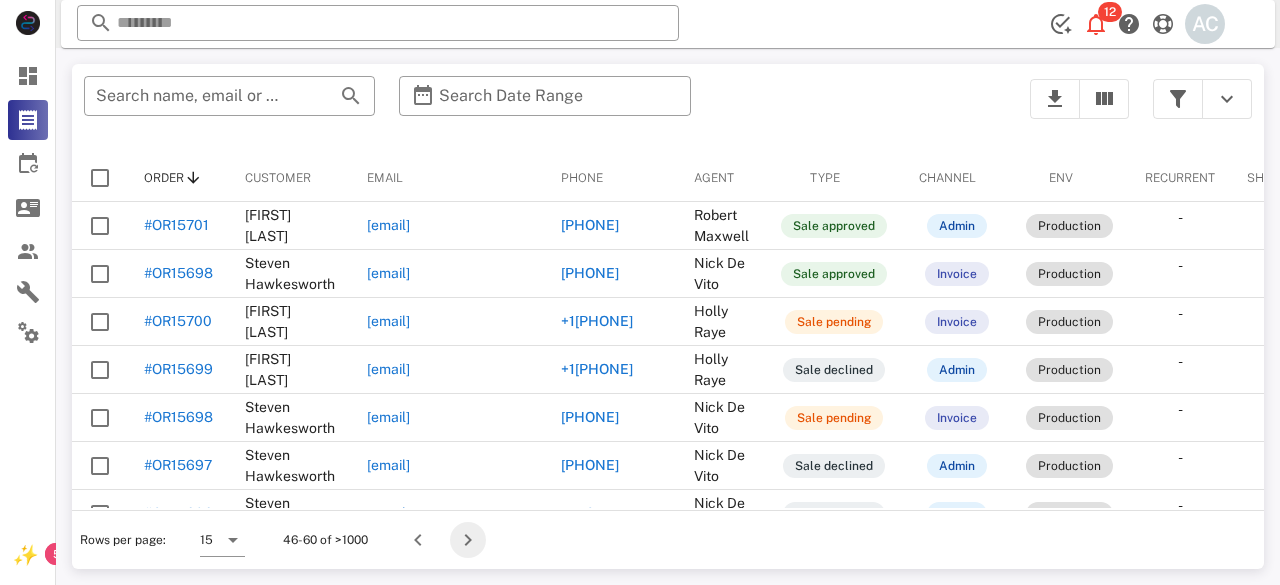 click at bounding box center [468, 540] 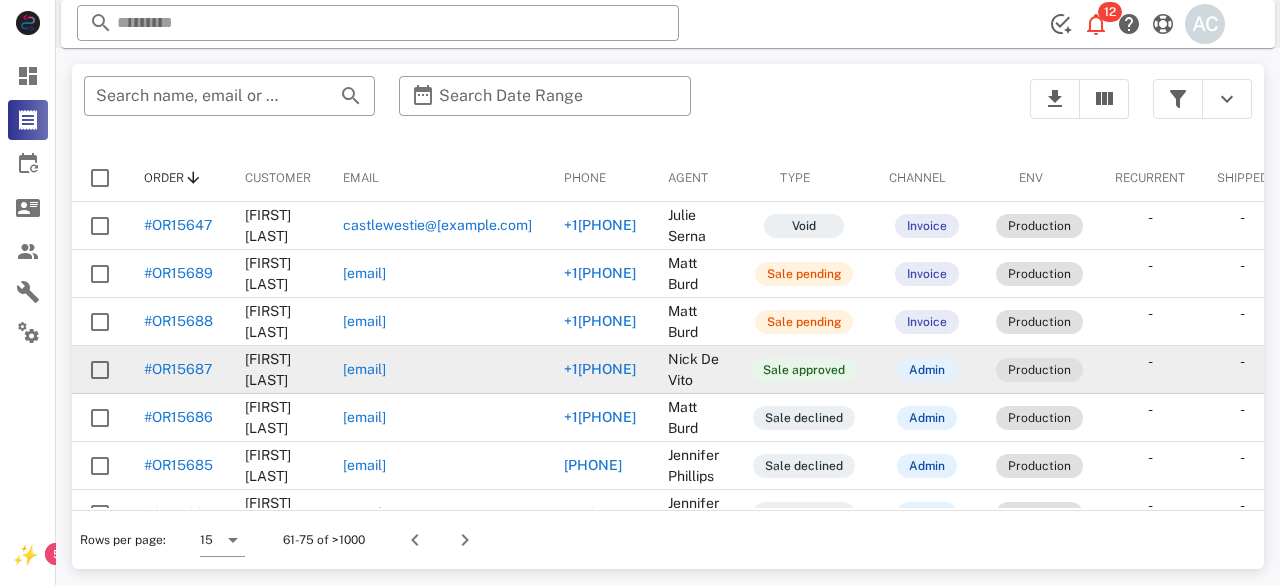 click on "#OR15687" at bounding box center (178, 369) 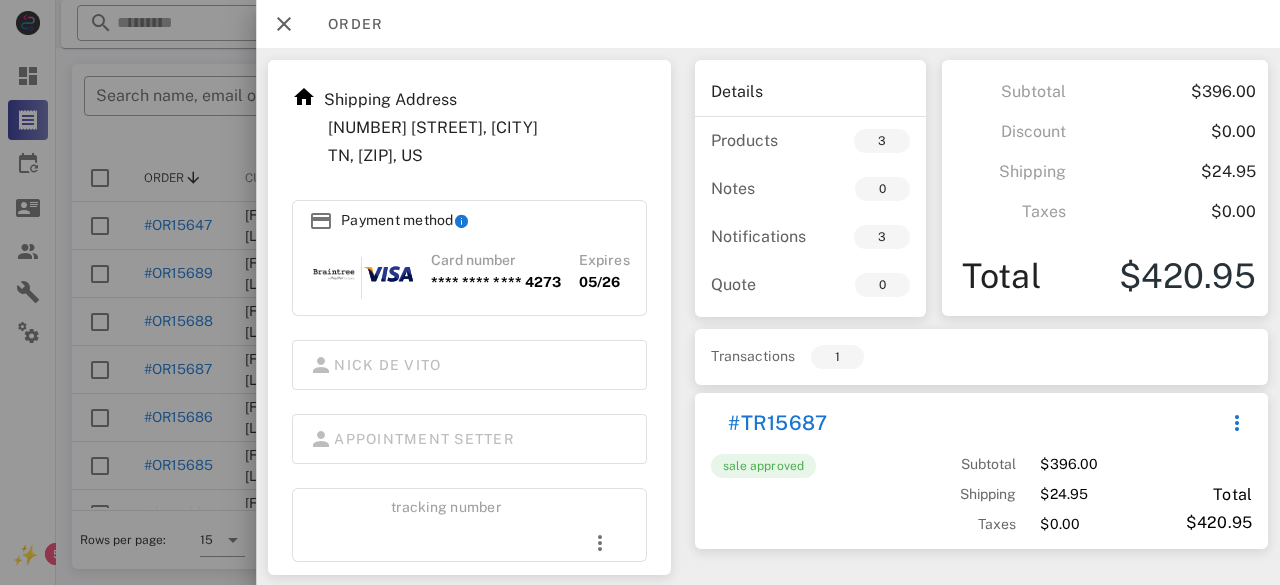 scroll, scrollTop: 260, scrollLeft: 0, axis: vertical 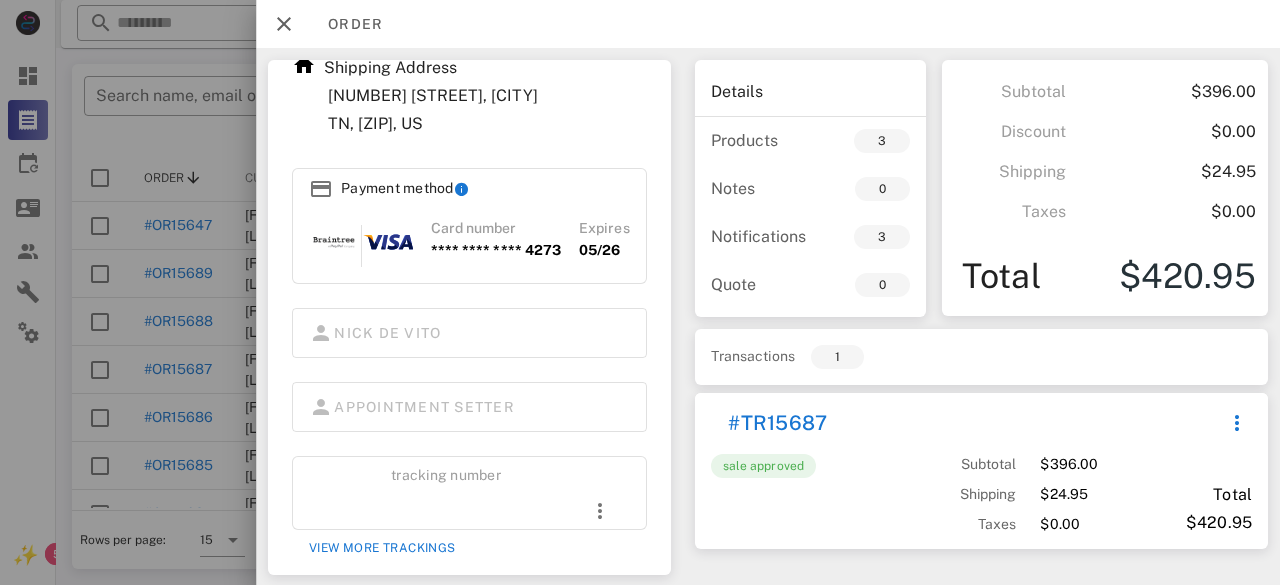 click at bounding box center (640, 292) 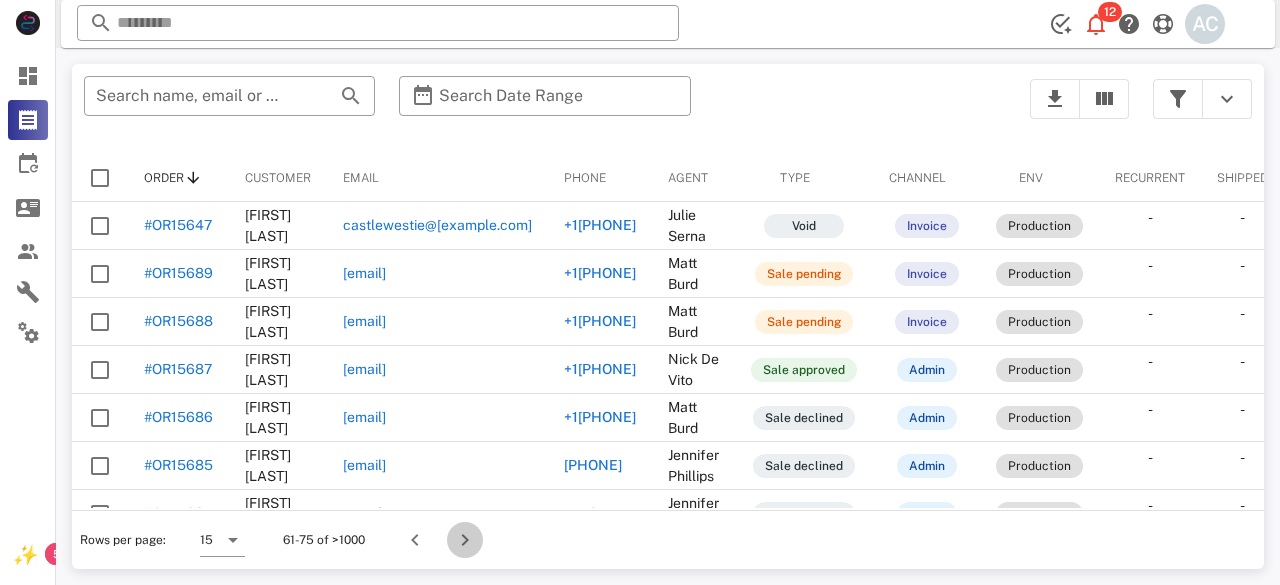click at bounding box center [465, 540] 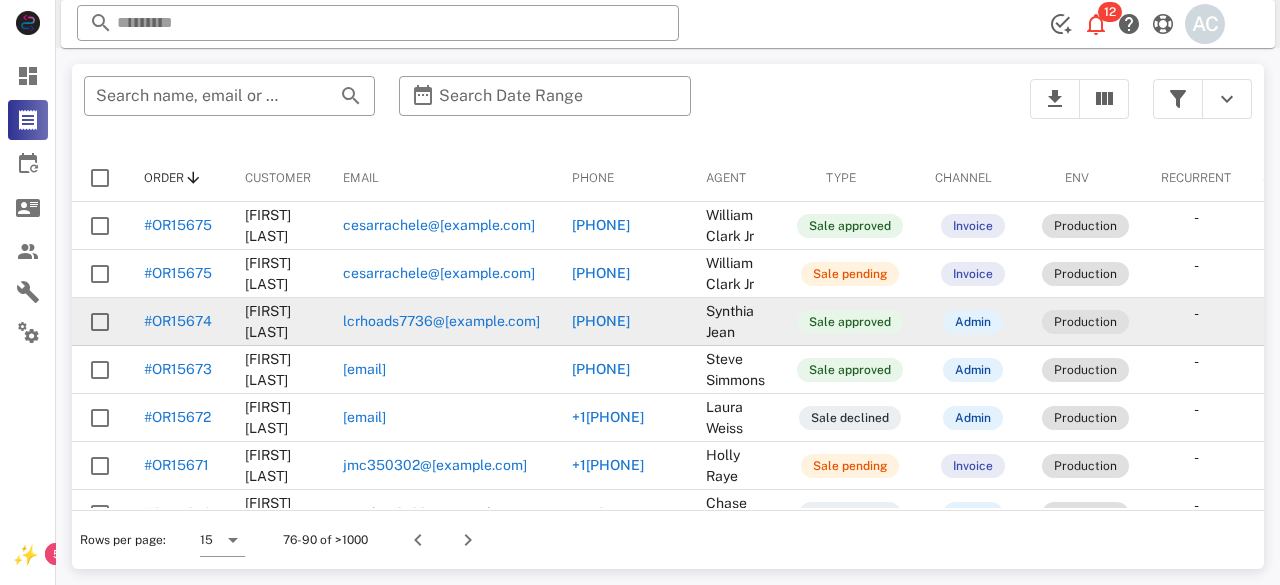 click on "#OR15674" at bounding box center (178, 321) 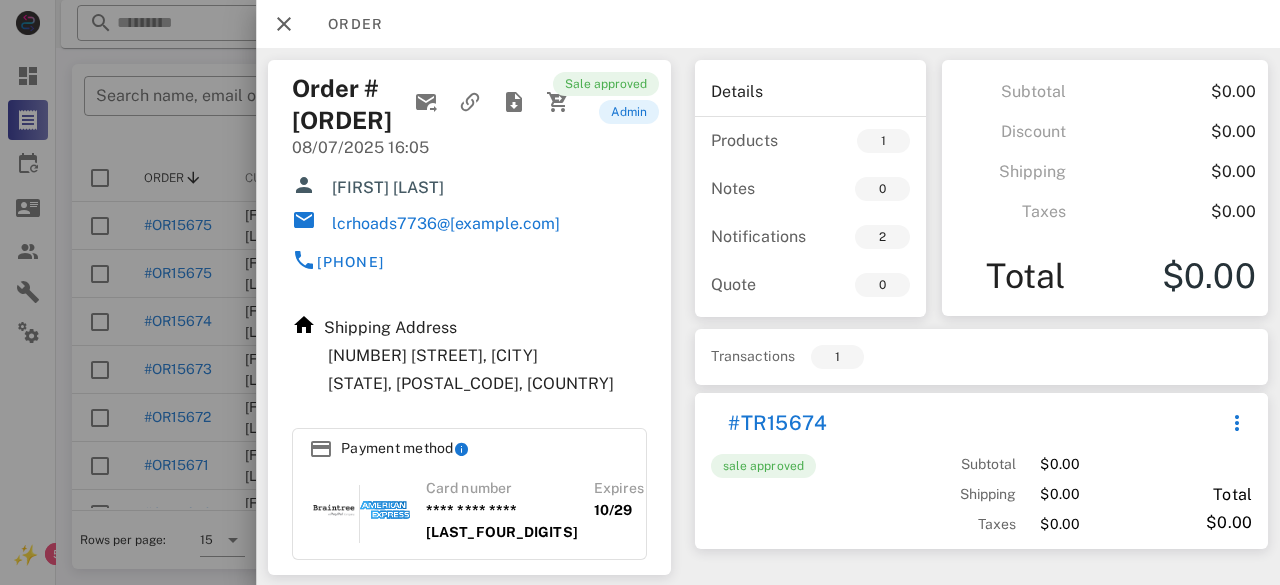 drag, startPoint x: 658, startPoint y: 351, endPoint x: 658, endPoint y: 522, distance: 171 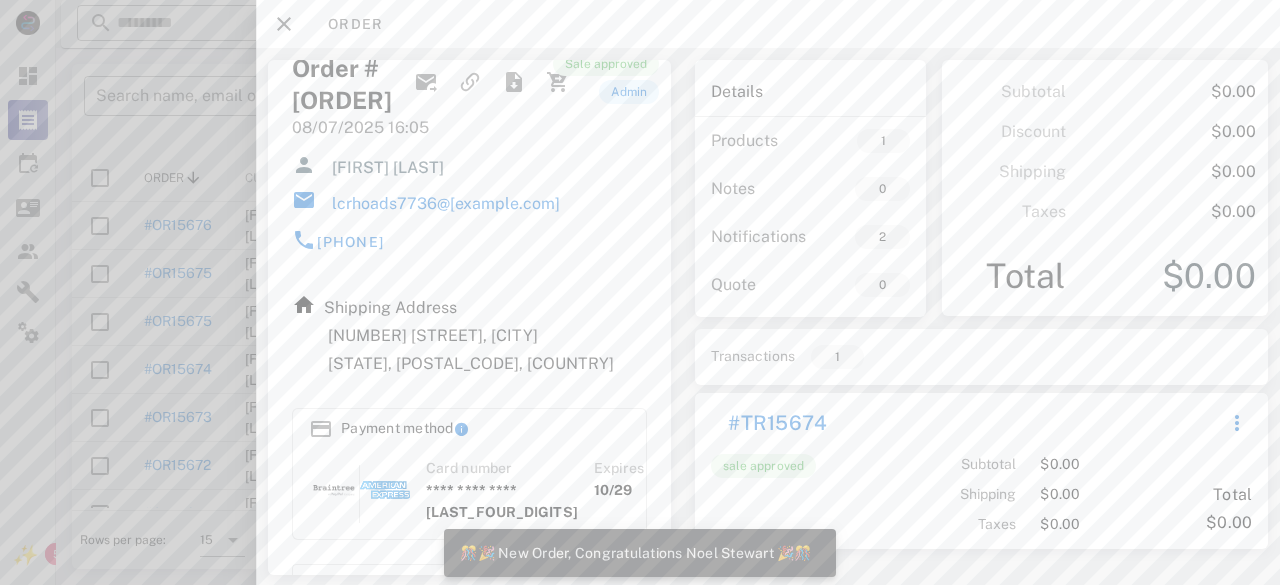 scroll, scrollTop: 0, scrollLeft: 0, axis: both 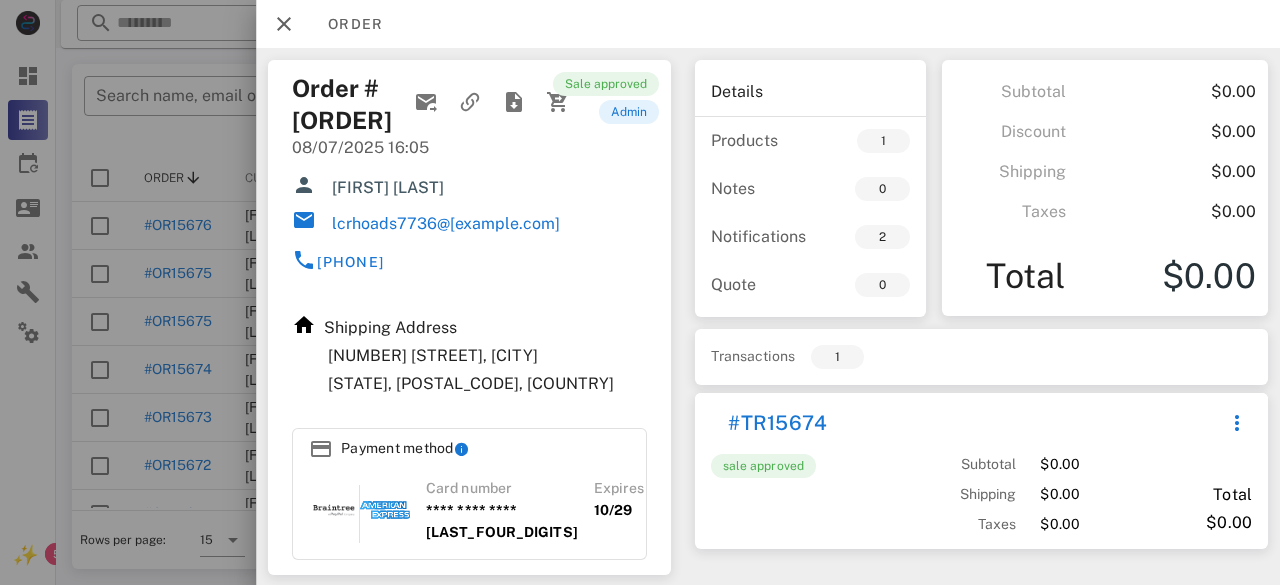 drag, startPoint x: 658, startPoint y: 296, endPoint x: 684, endPoint y: 371, distance: 79.37884 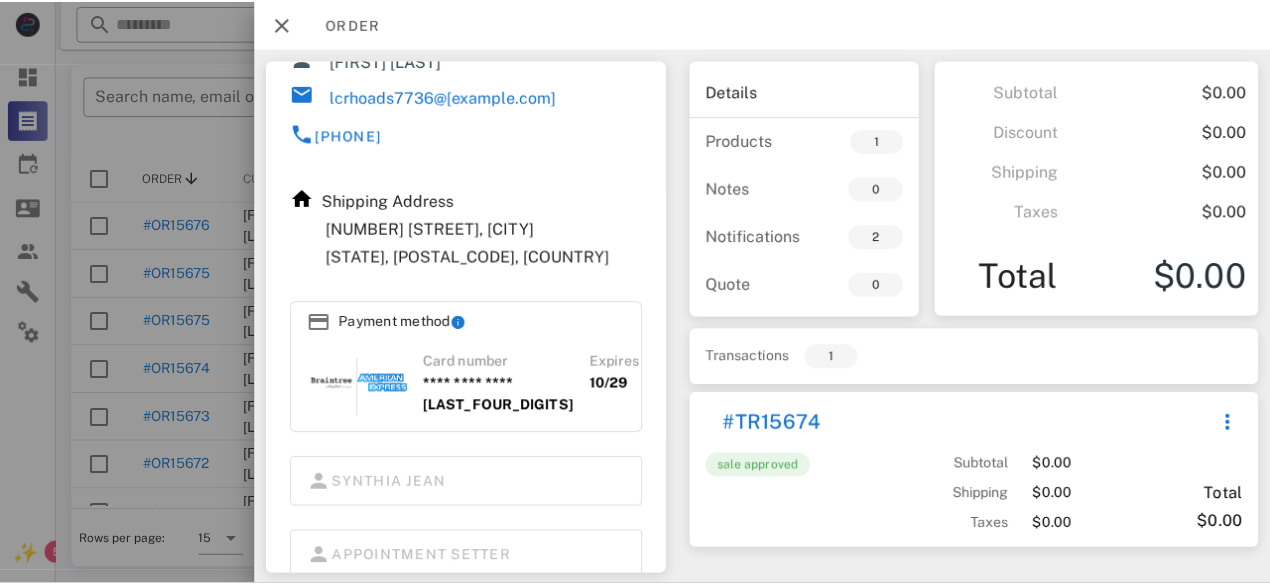 scroll, scrollTop: 150, scrollLeft: 0, axis: vertical 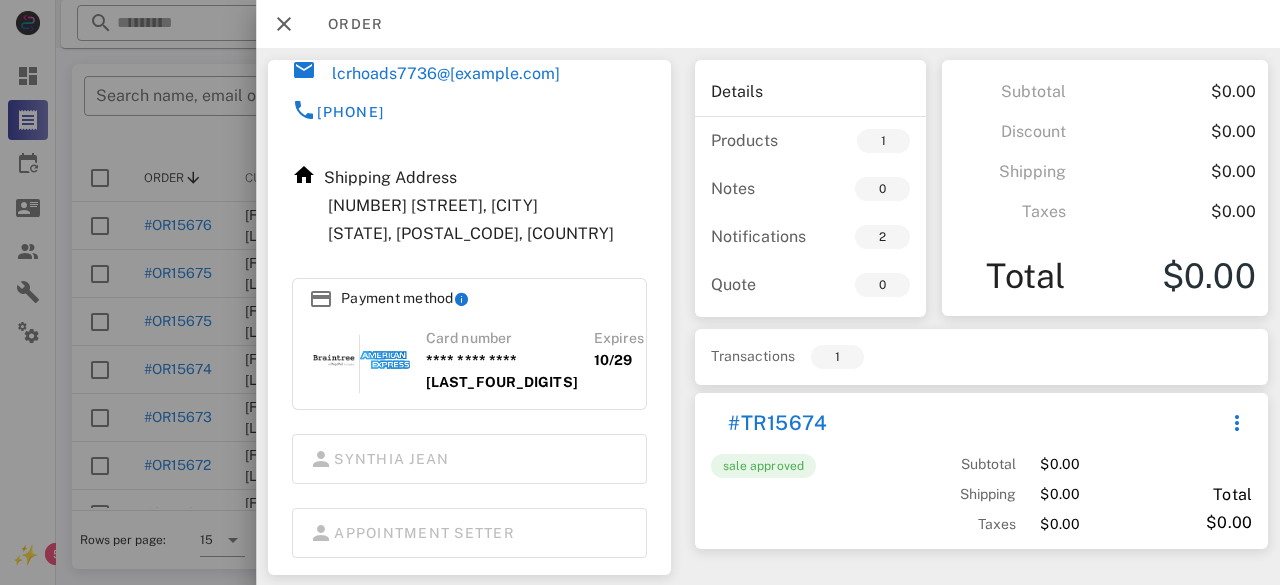 click on "Synthia Jean" at bounding box center [469, 459] 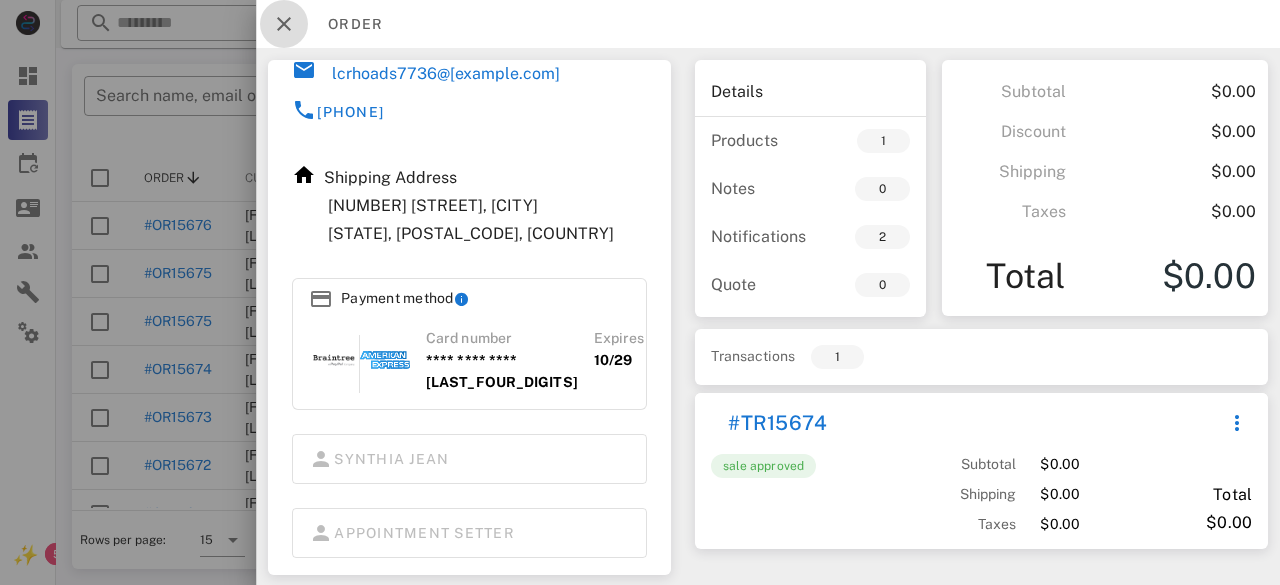 click at bounding box center [284, 24] 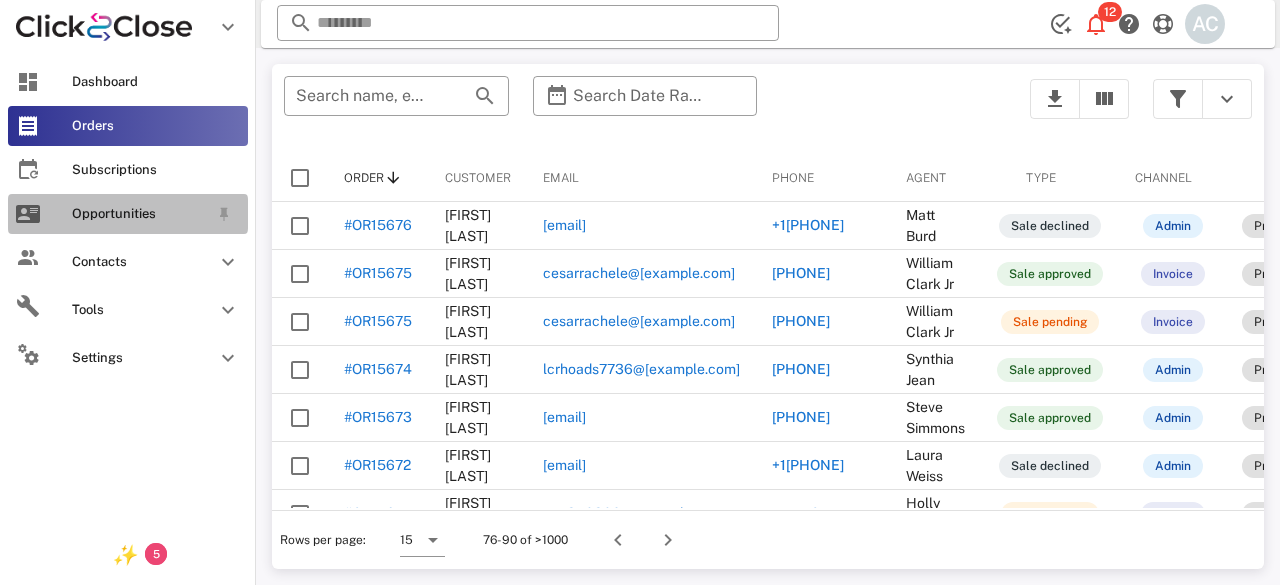 click on "Opportunities" at bounding box center (140, 214) 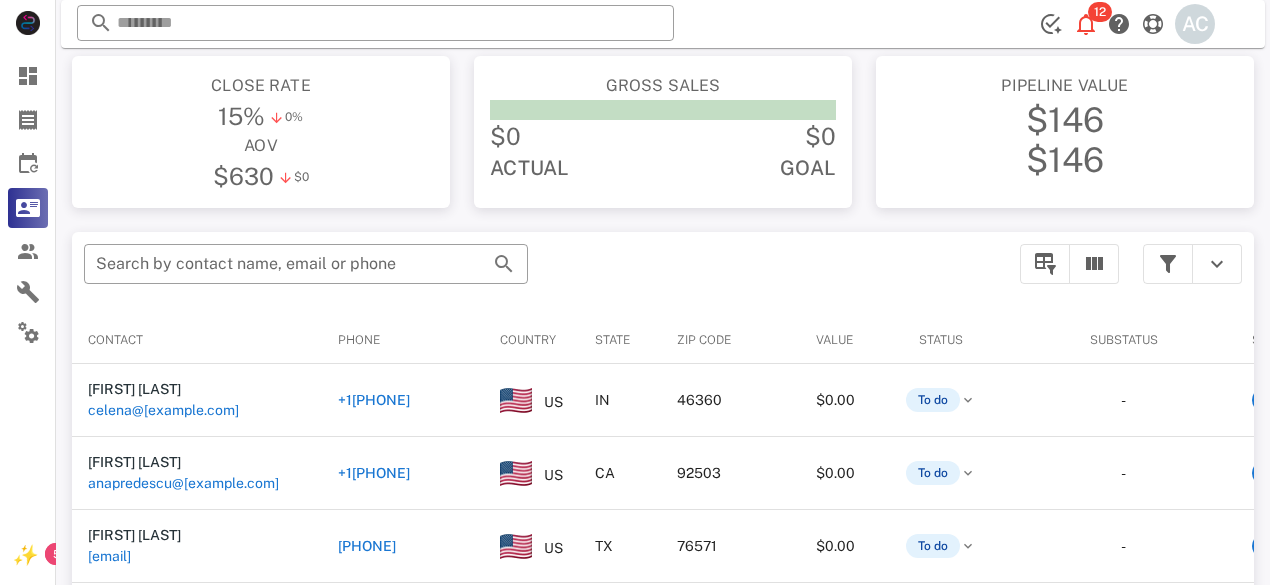 scroll, scrollTop: 215, scrollLeft: 0, axis: vertical 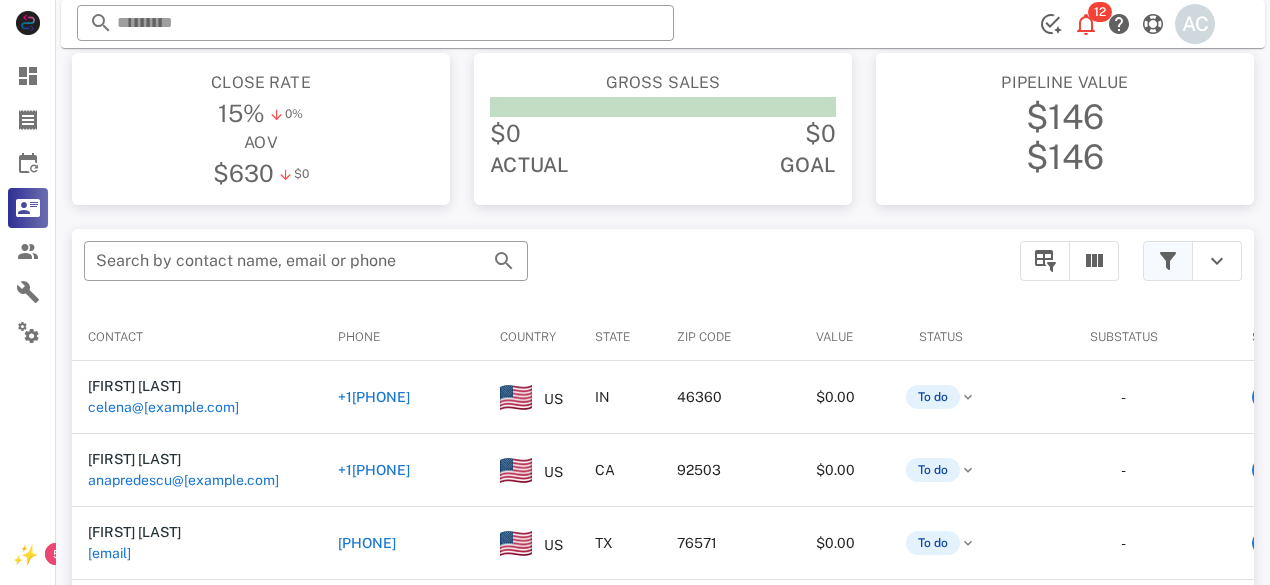 click at bounding box center (1168, 261) 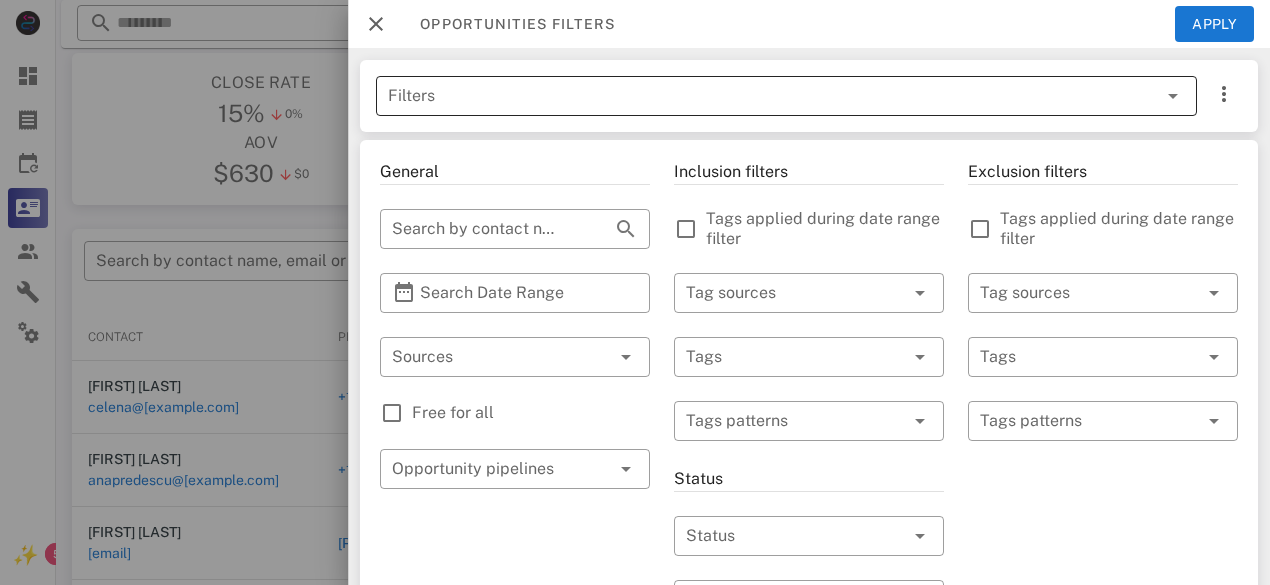 click at bounding box center [1173, 96] 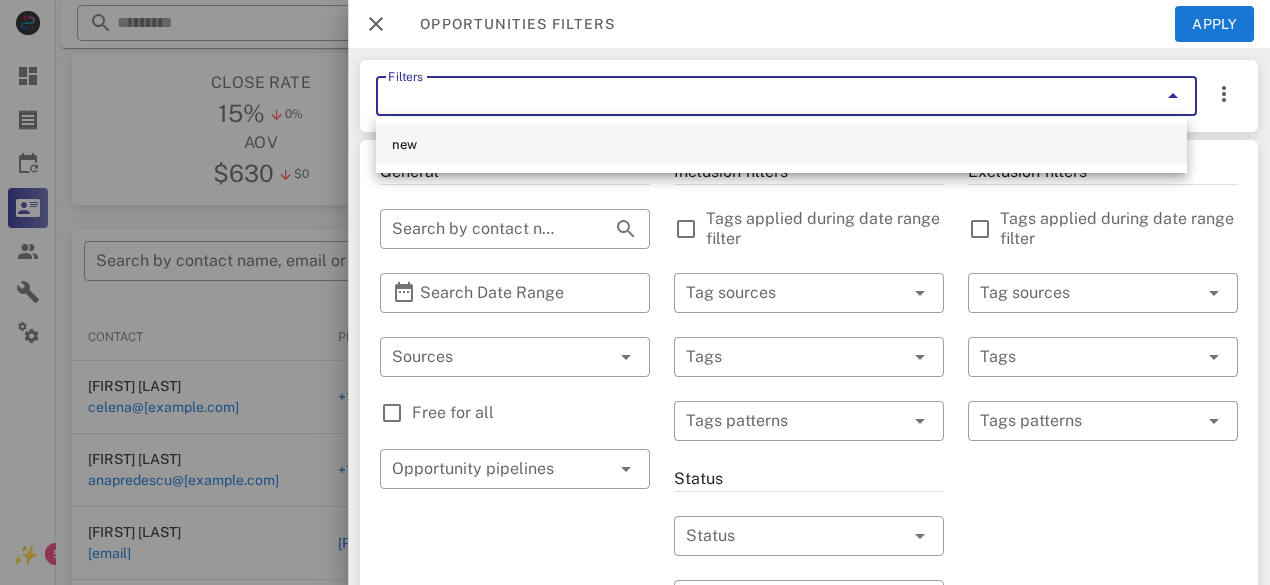click on "new" at bounding box center (781, 145) 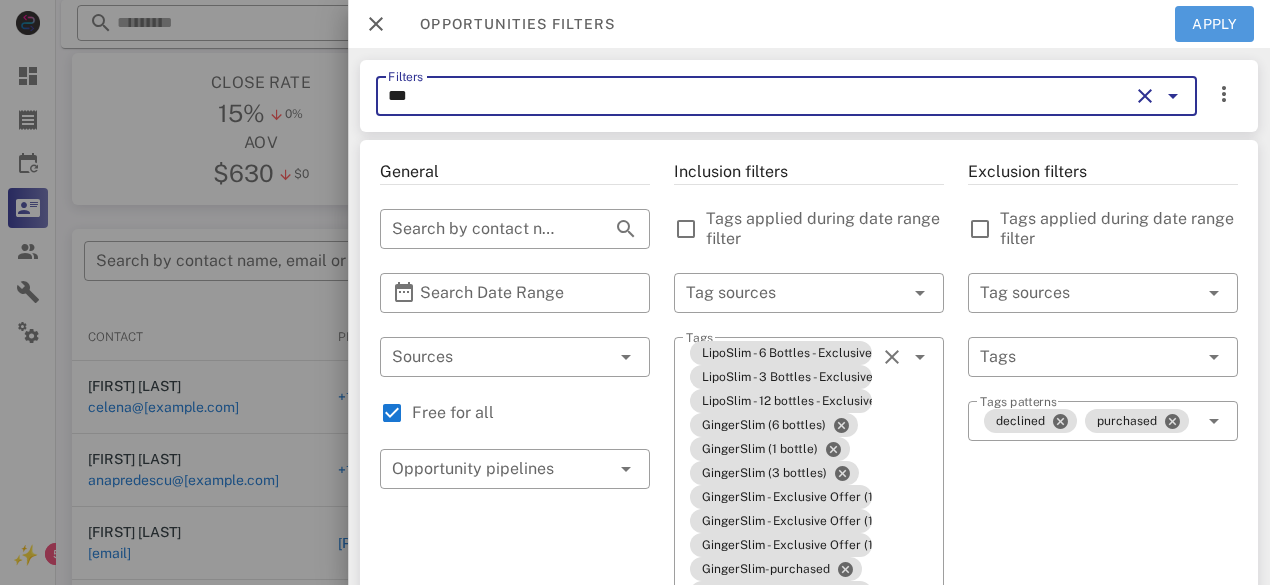 click on "Apply" at bounding box center (1215, 24) 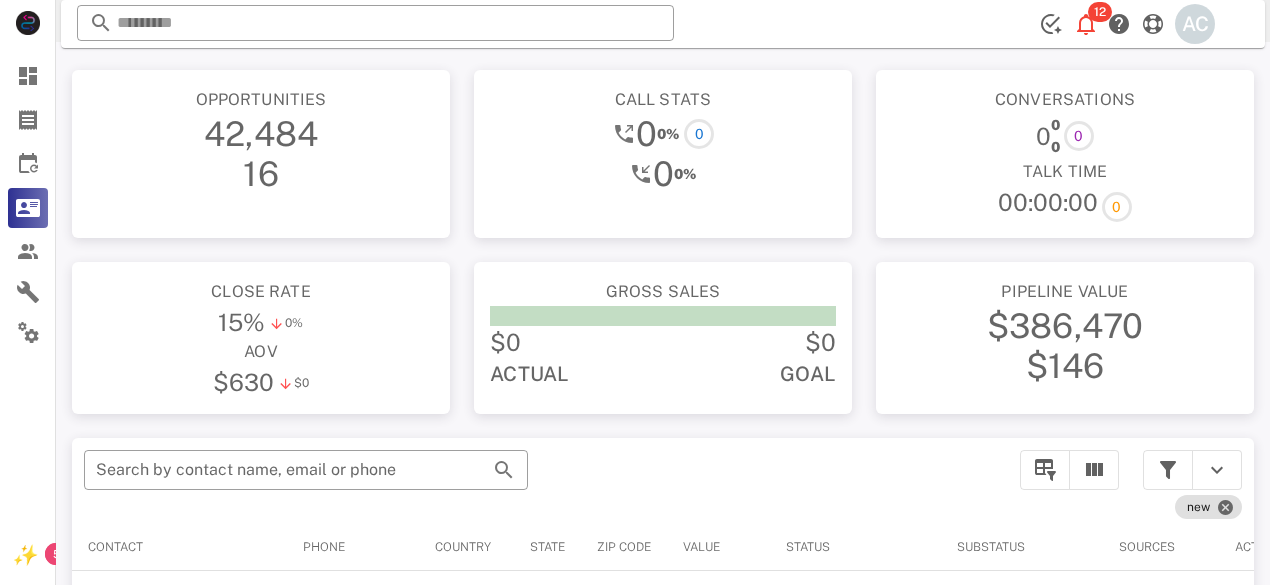scroll, scrollTop: 0, scrollLeft: 0, axis: both 